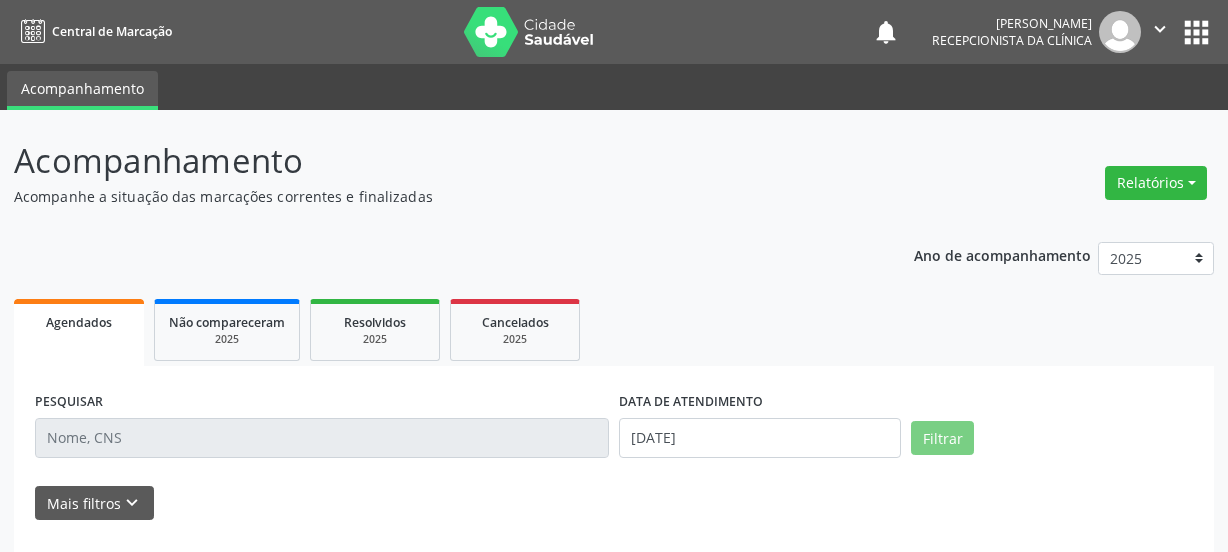 scroll, scrollTop: 0, scrollLeft: 0, axis: both 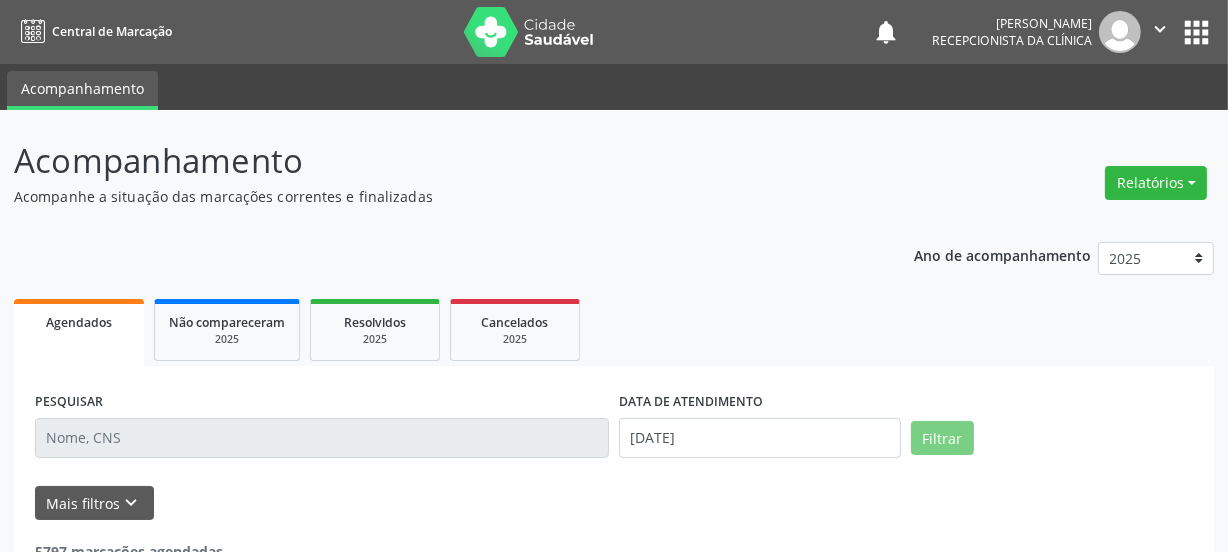 click at bounding box center (322, 438) 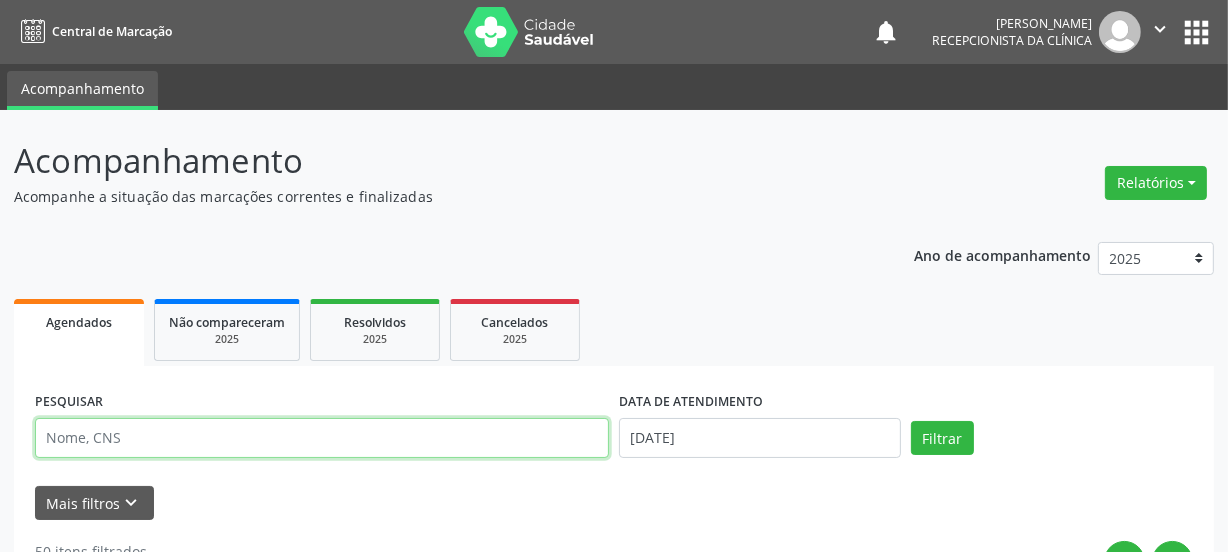click at bounding box center [322, 438] 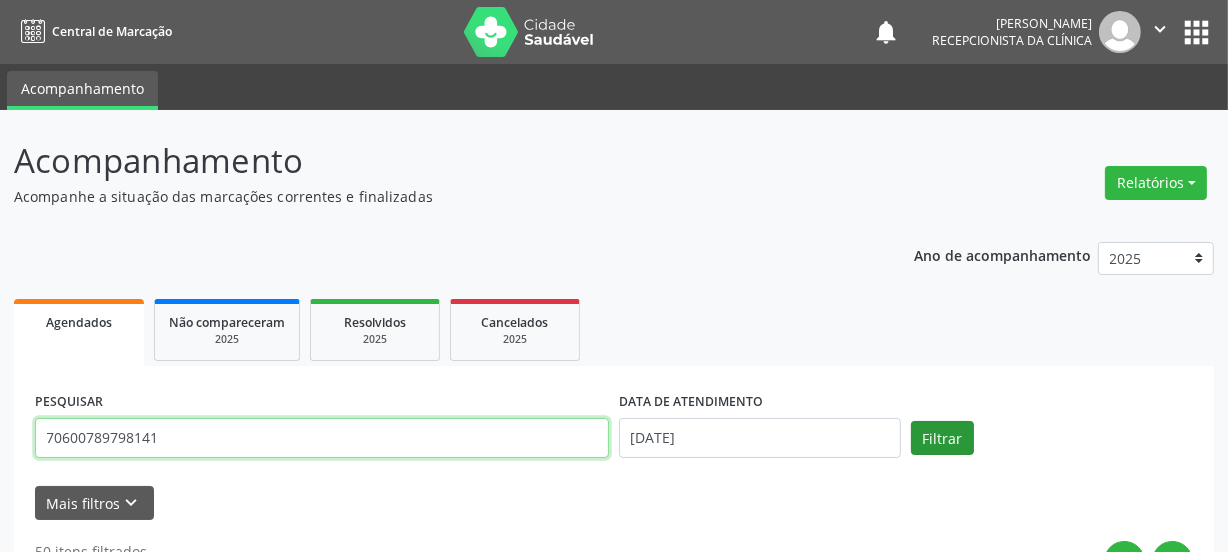 type on "70600789798141" 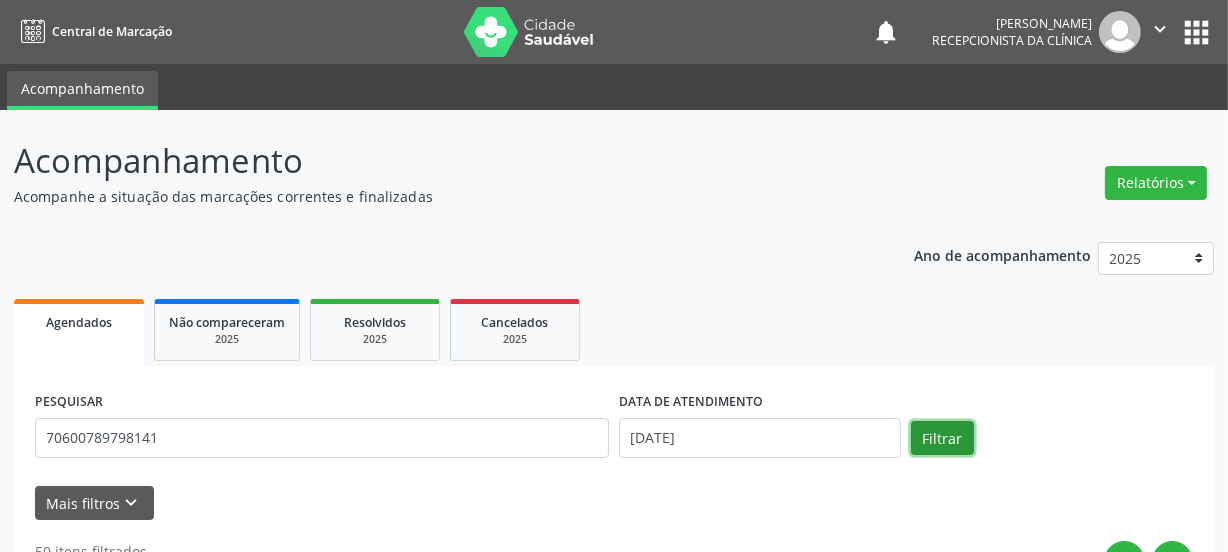 drag, startPoint x: 932, startPoint y: 439, endPoint x: 719, endPoint y: 397, distance: 217.10136 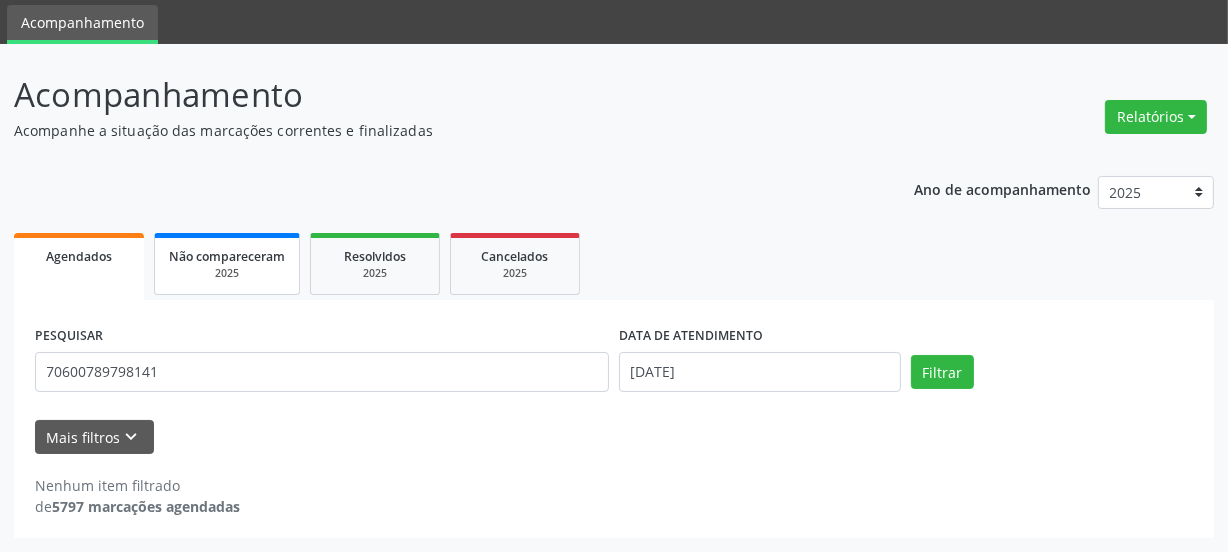 scroll, scrollTop: 65, scrollLeft: 0, axis: vertical 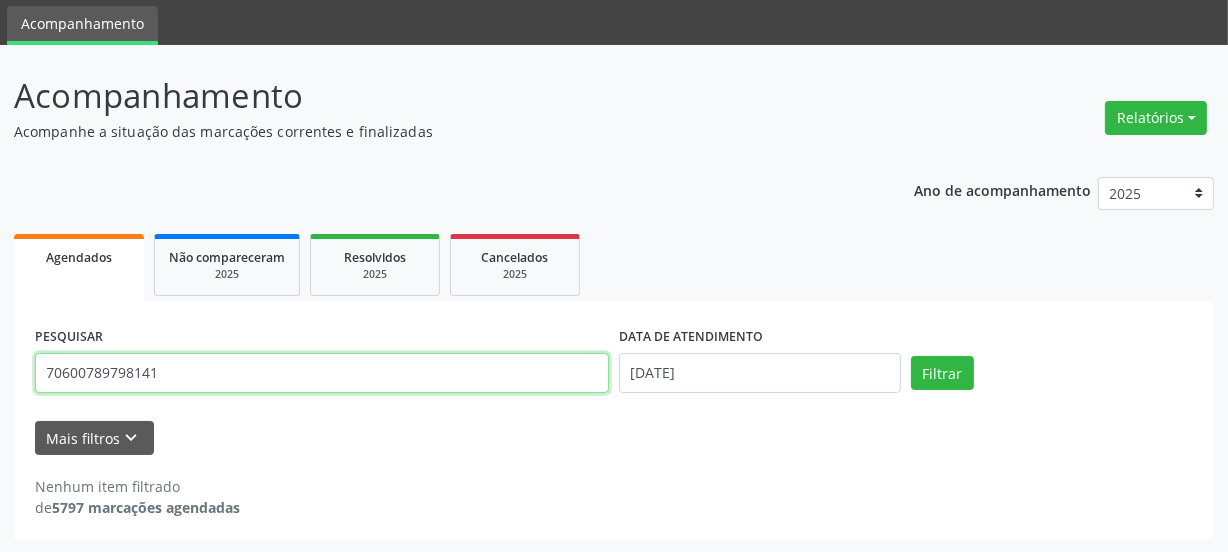 drag, startPoint x: 202, startPoint y: 368, endPoint x: 0, endPoint y: 390, distance: 203.19449 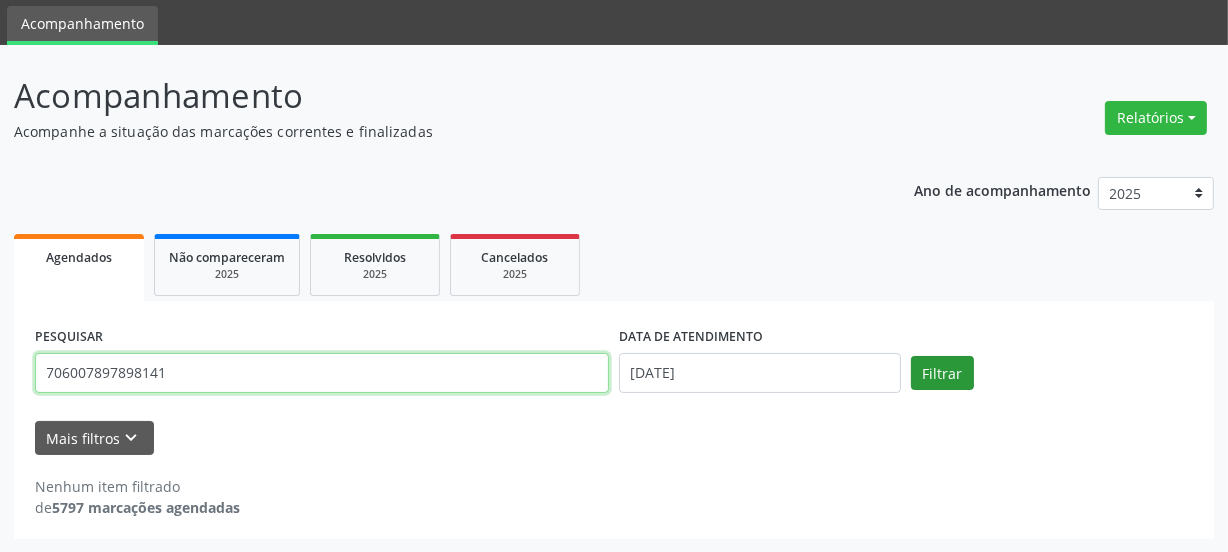 type on "706007897898141" 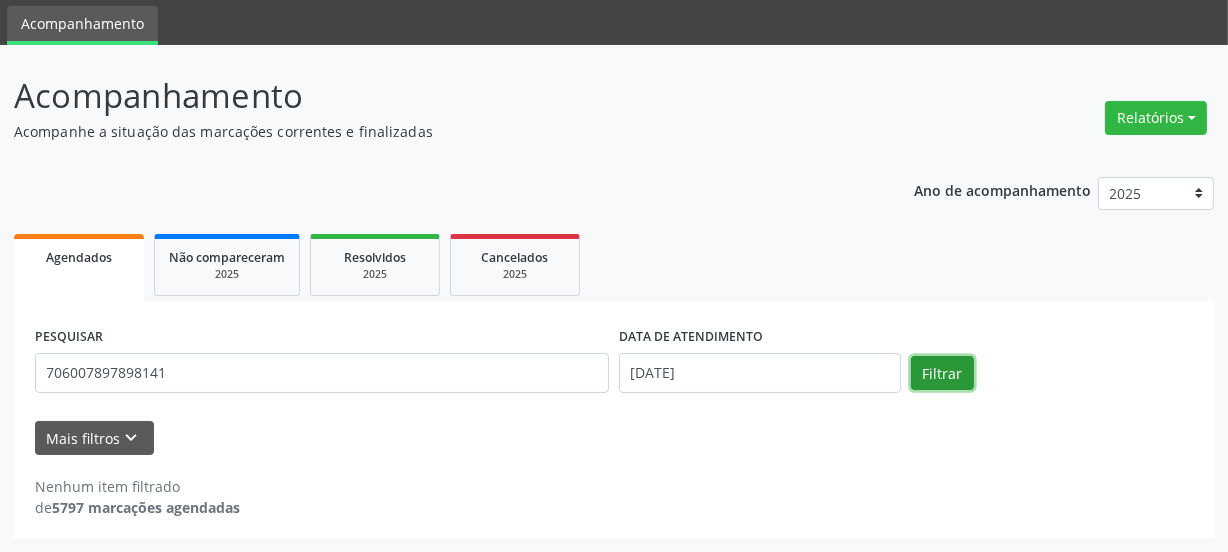 drag, startPoint x: 940, startPoint y: 372, endPoint x: 894, endPoint y: 370, distance: 46.043457 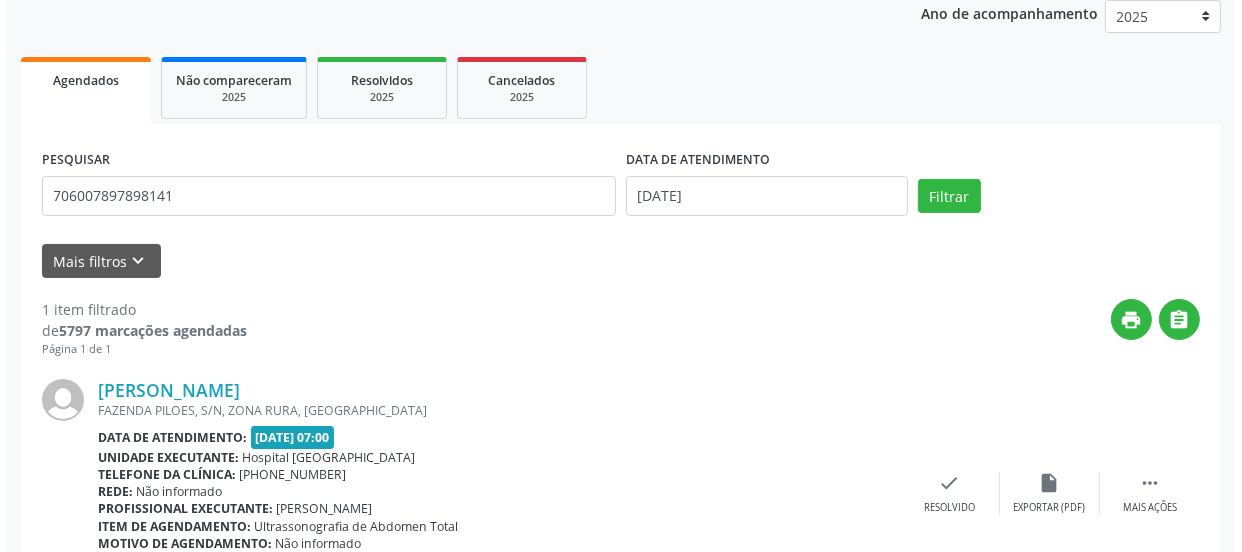 scroll, scrollTop: 352, scrollLeft: 0, axis: vertical 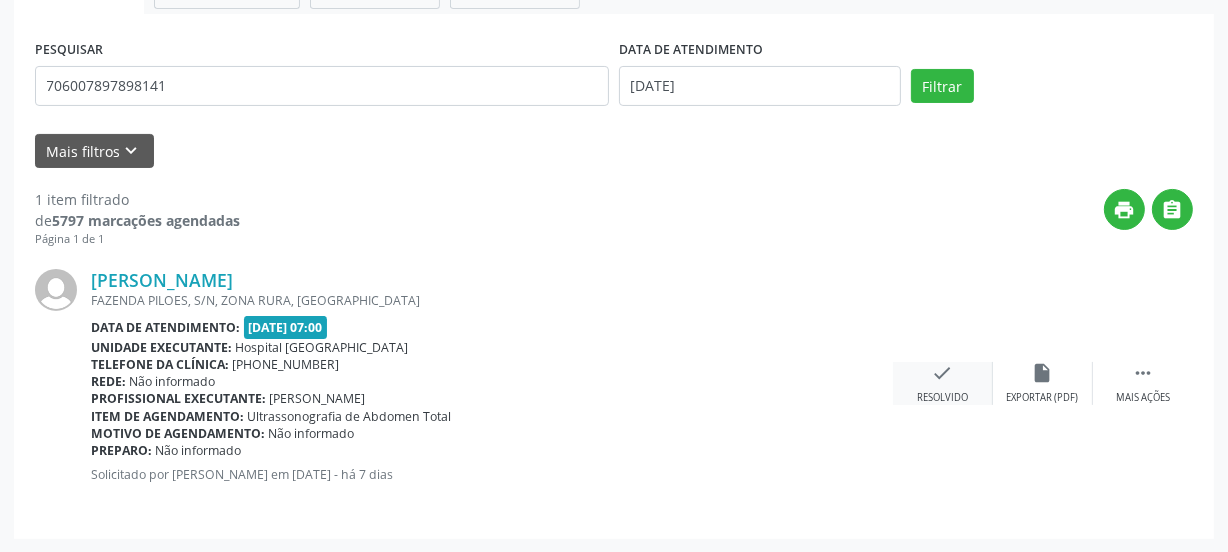 click on "check" at bounding box center [943, 373] 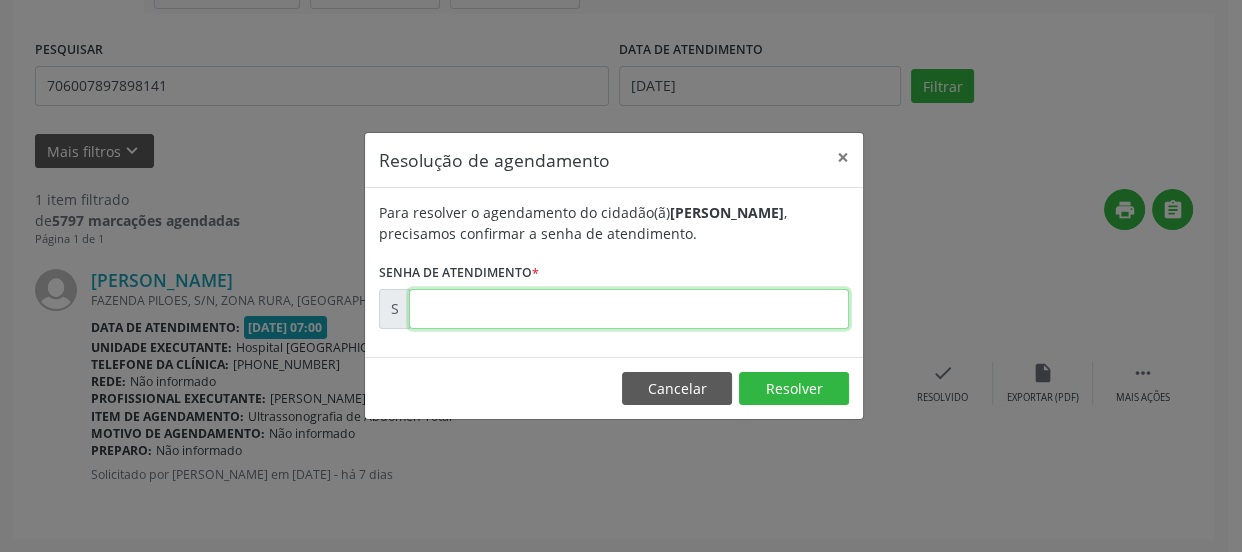 click at bounding box center [629, 309] 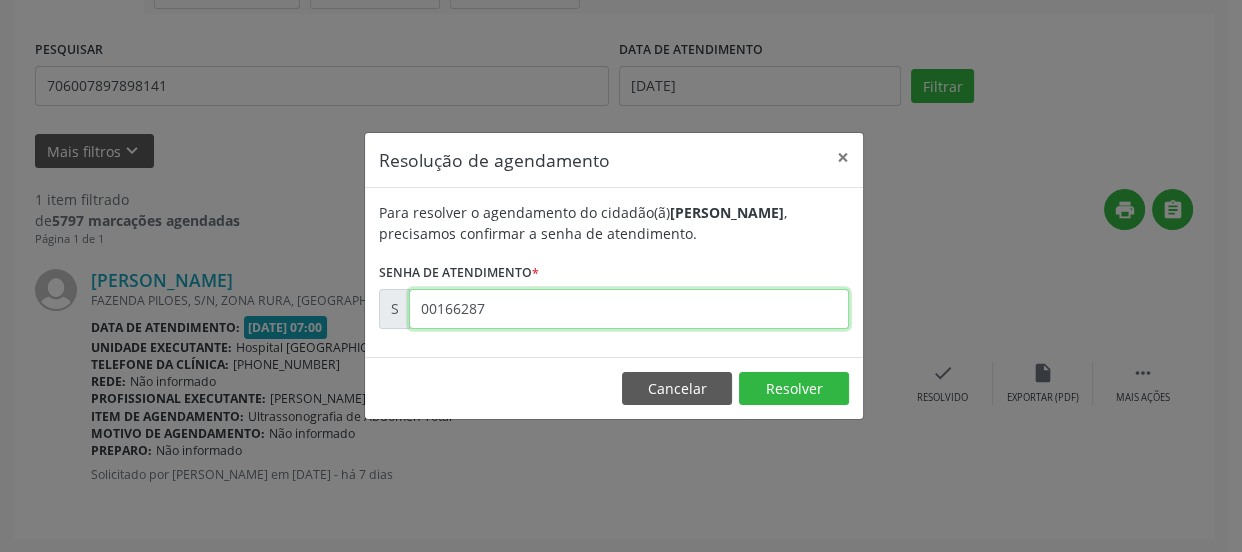 type on "00166287" 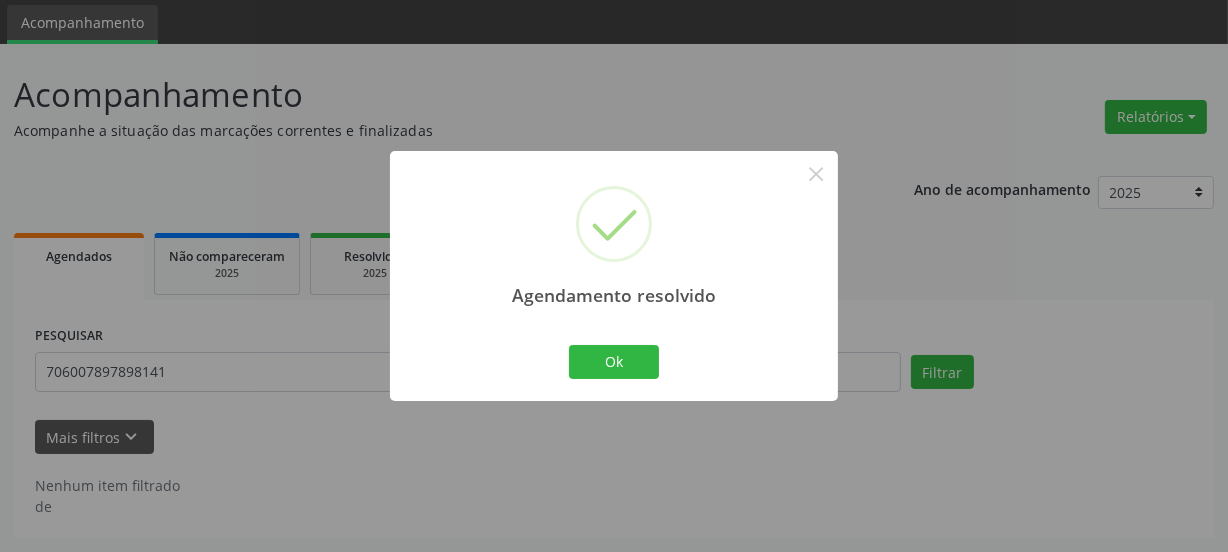scroll, scrollTop: 65, scrollLeft: 0, axis: vertical 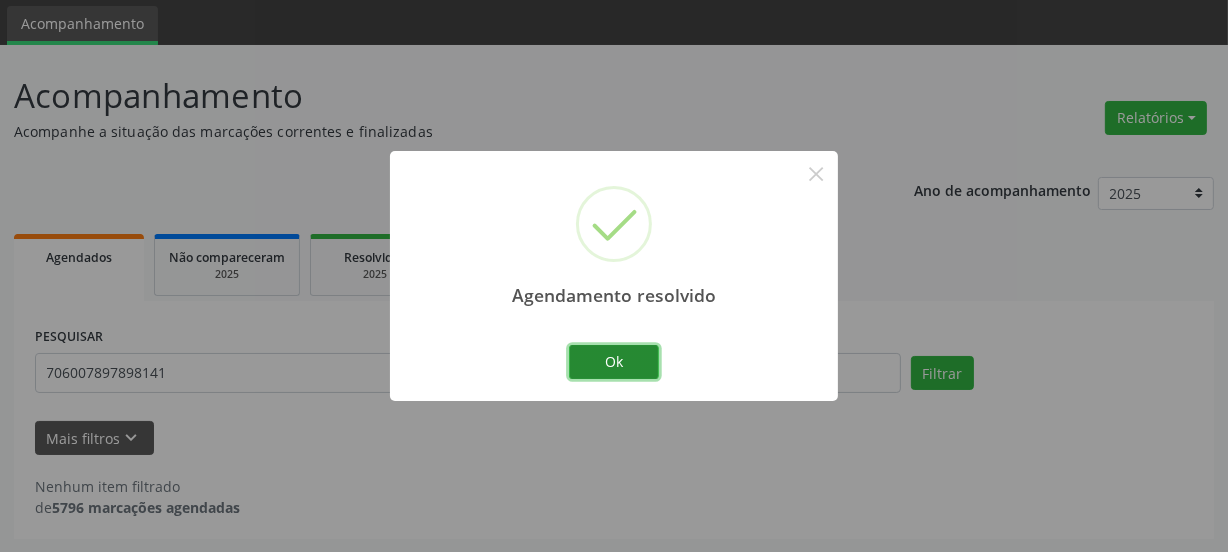 click on "Ok" at bounding box center (614, 362) 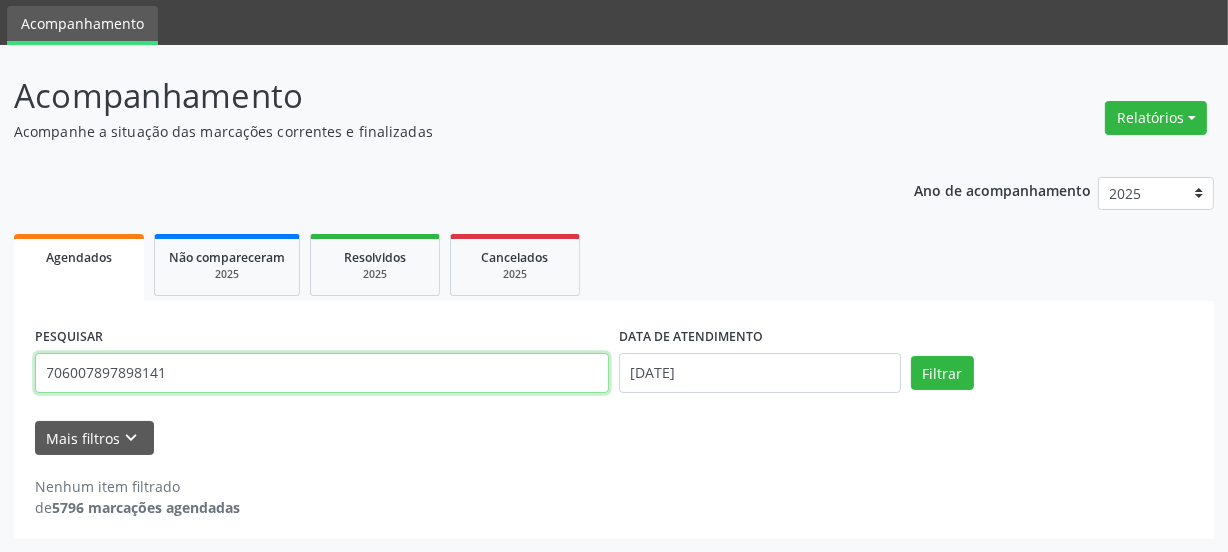 drag, startPoint x: 170, startPoint y: 378, endPoint x: 0, endPoint y: 383, distance: 170.07352 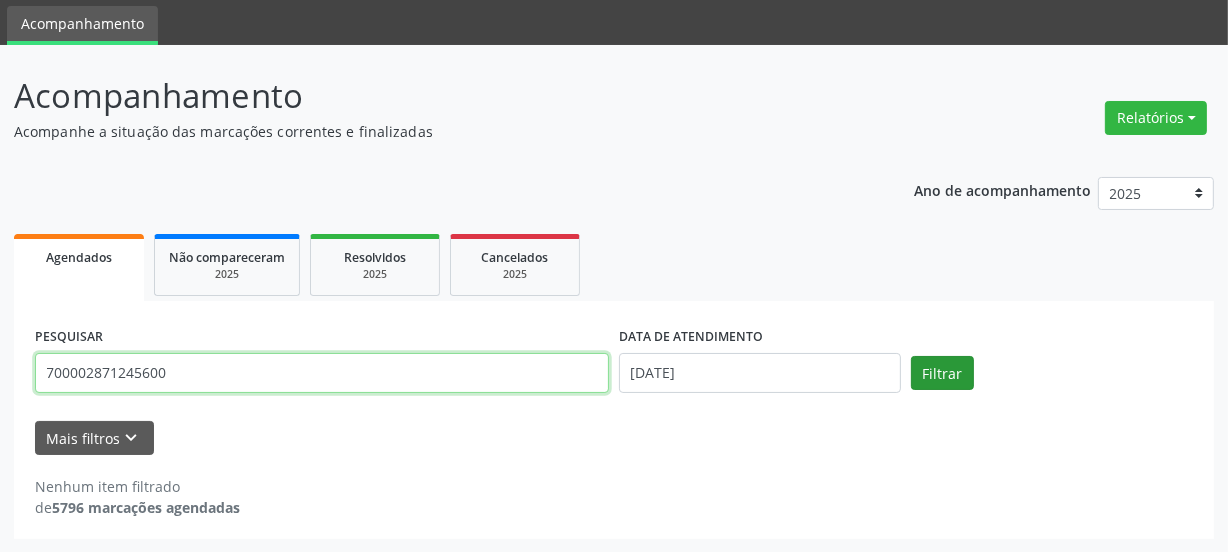 type on "700002871245600" 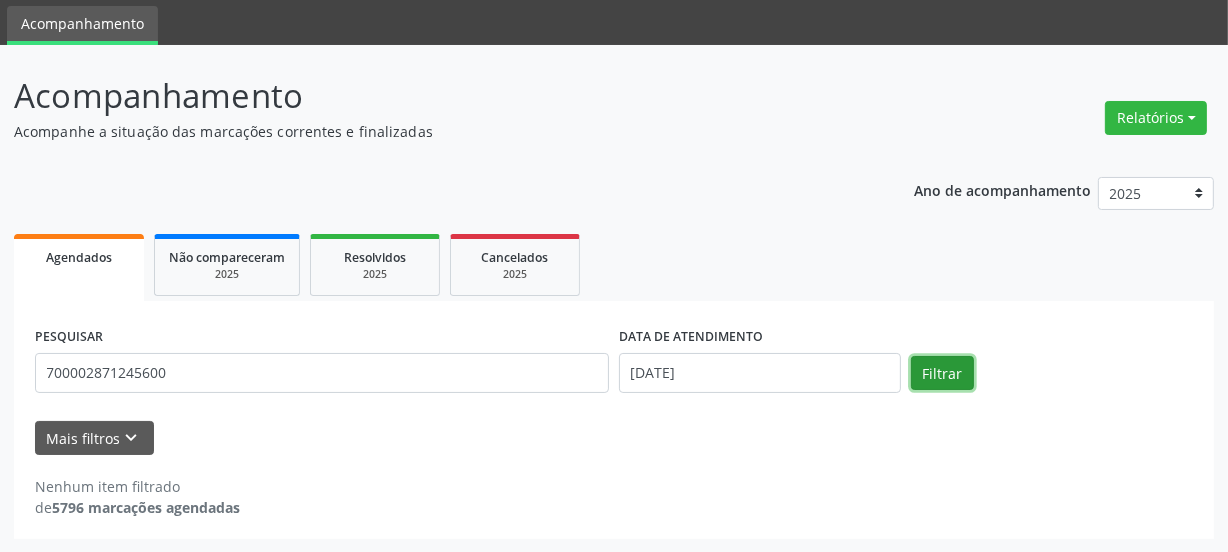 click on "Filtrar" at bounding box center [942, 373] 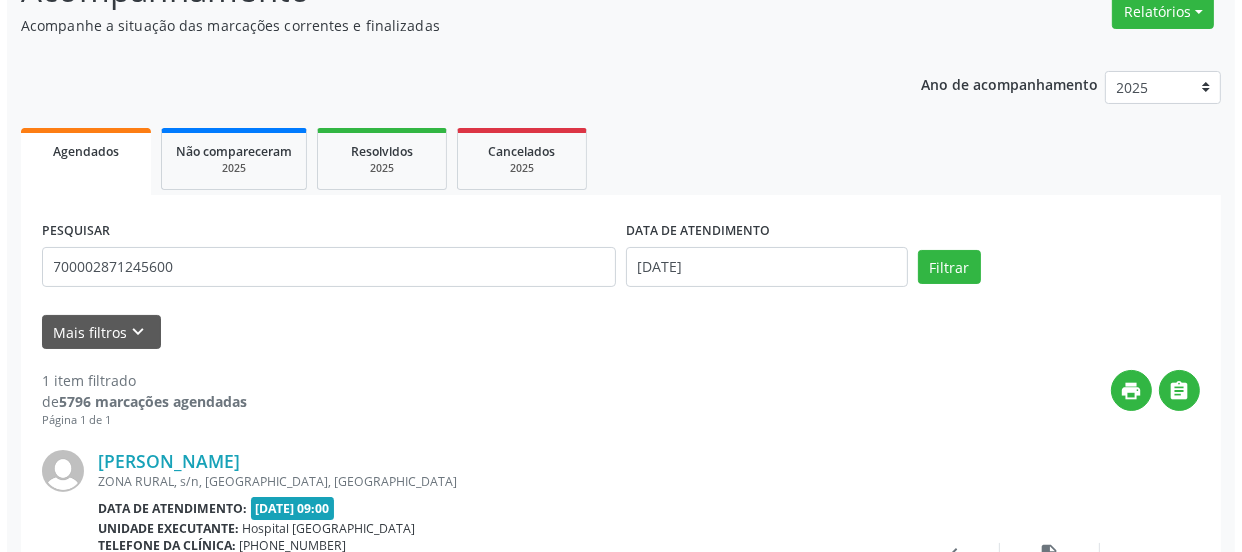 scroll, scrollTop: 352, scrollLeft: 0, axis: vertical 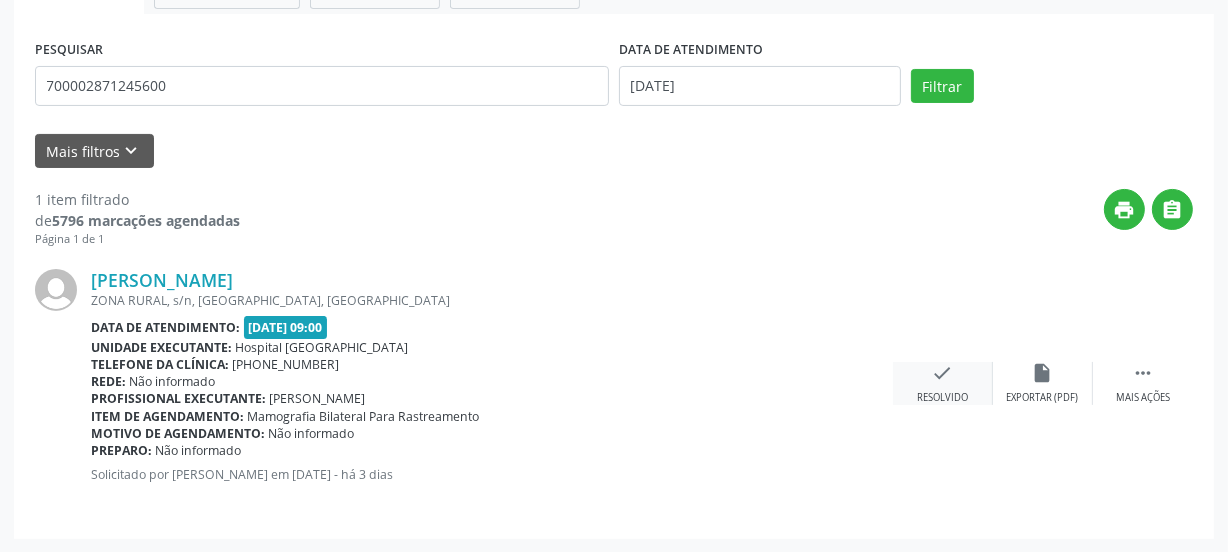 click on "check" at bounding box center [943, 373] 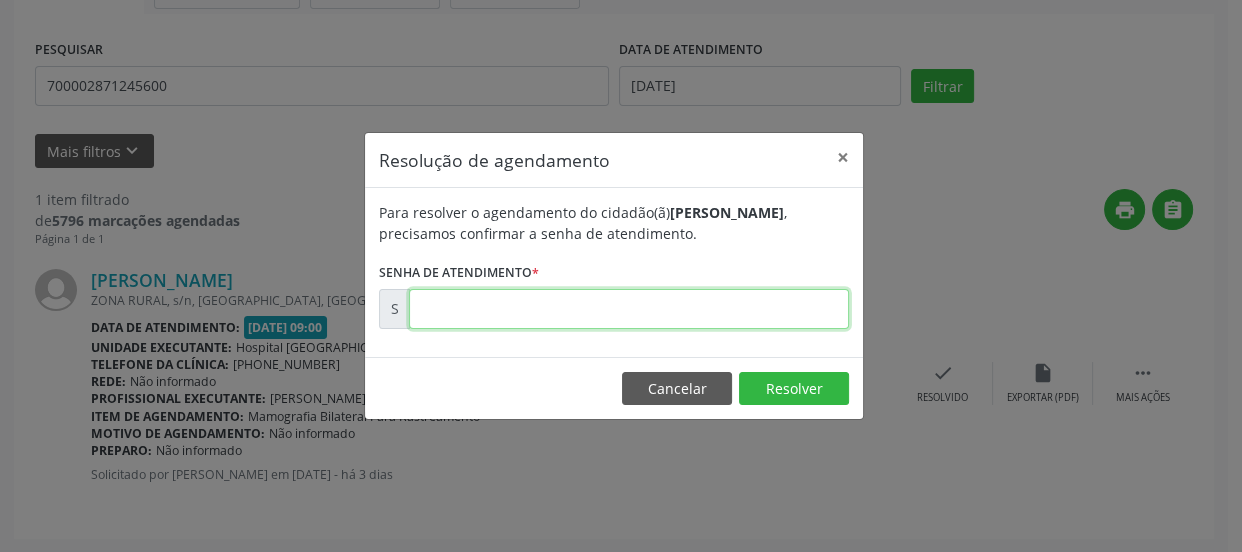 click at bounding box center (629, 309) 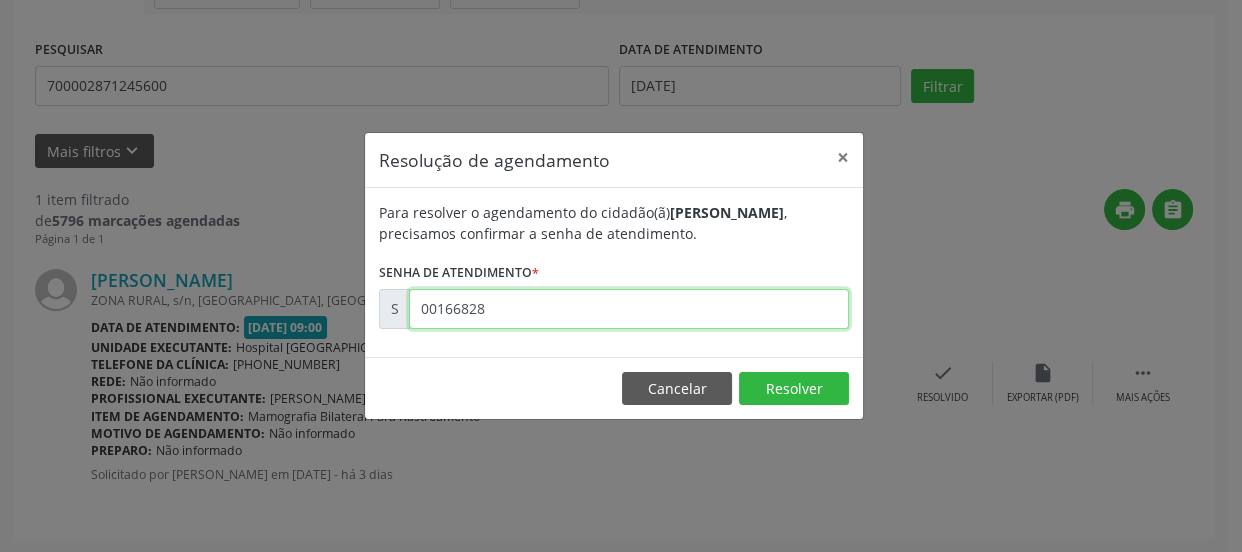 type on "00166828" 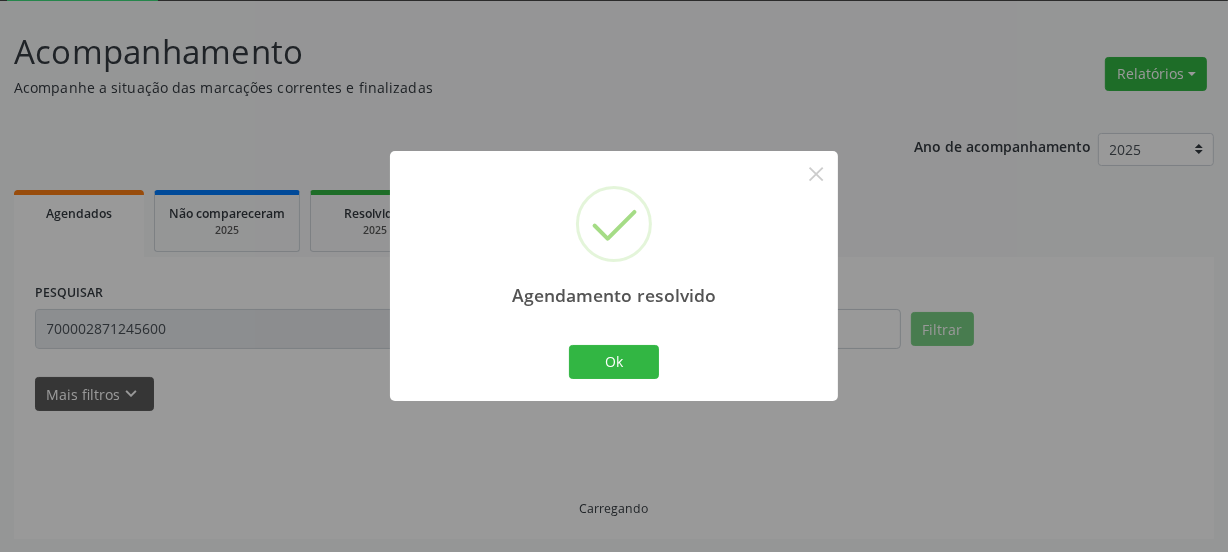 scroll, scrollTop: 65, scrollLeft: 0, axis: vertical 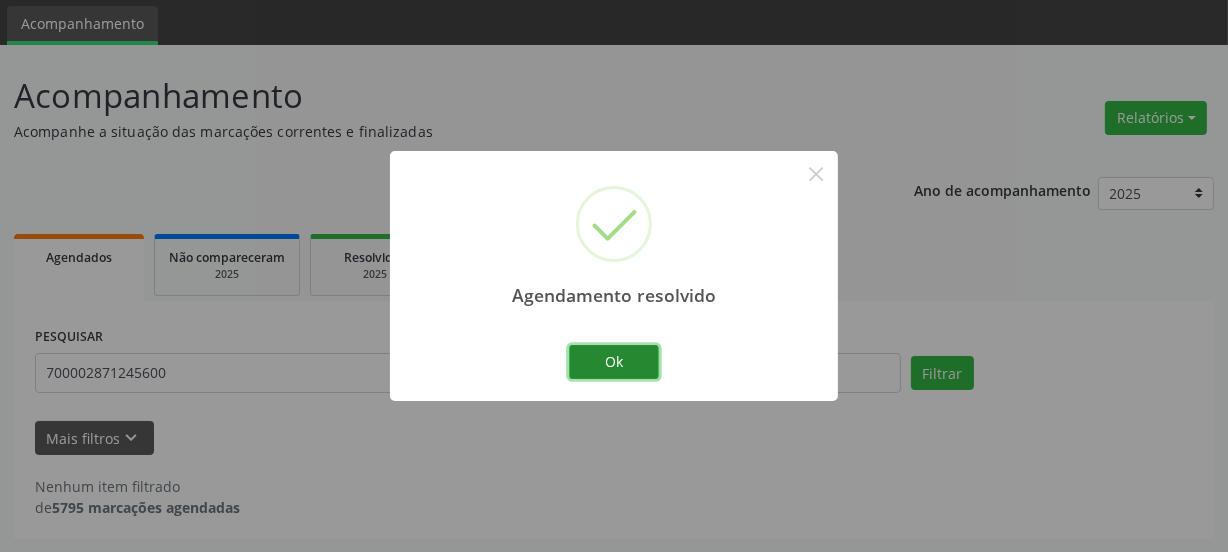 click on "Ok" at bounding box center (614, 362) 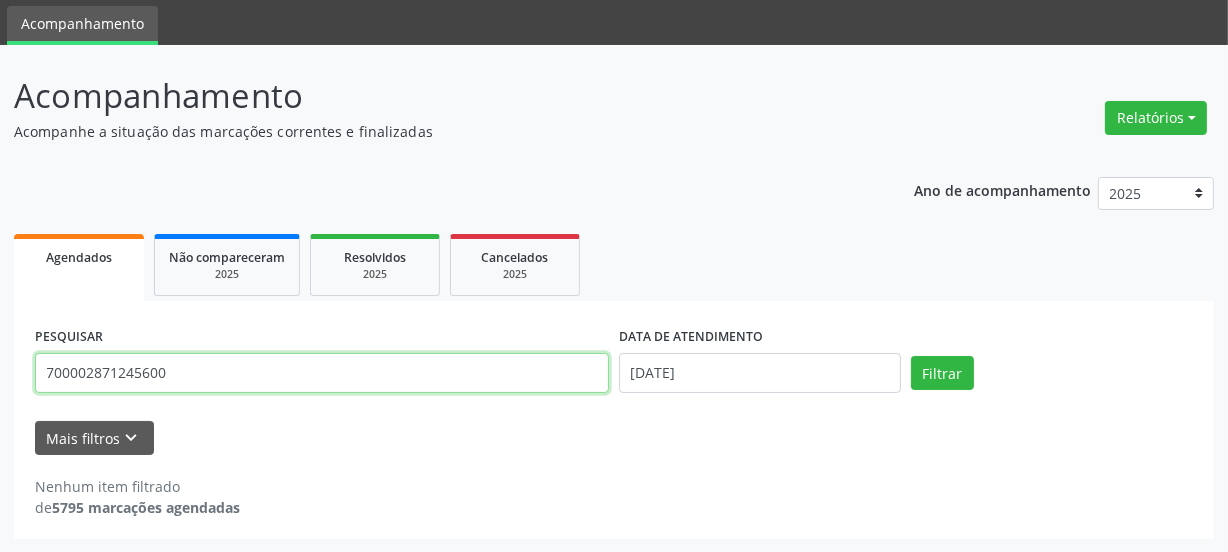 drag, startPoint x: 198, startPoint y: 360, endPoint x: 0, endPoint y: 395, distance: 201.06964 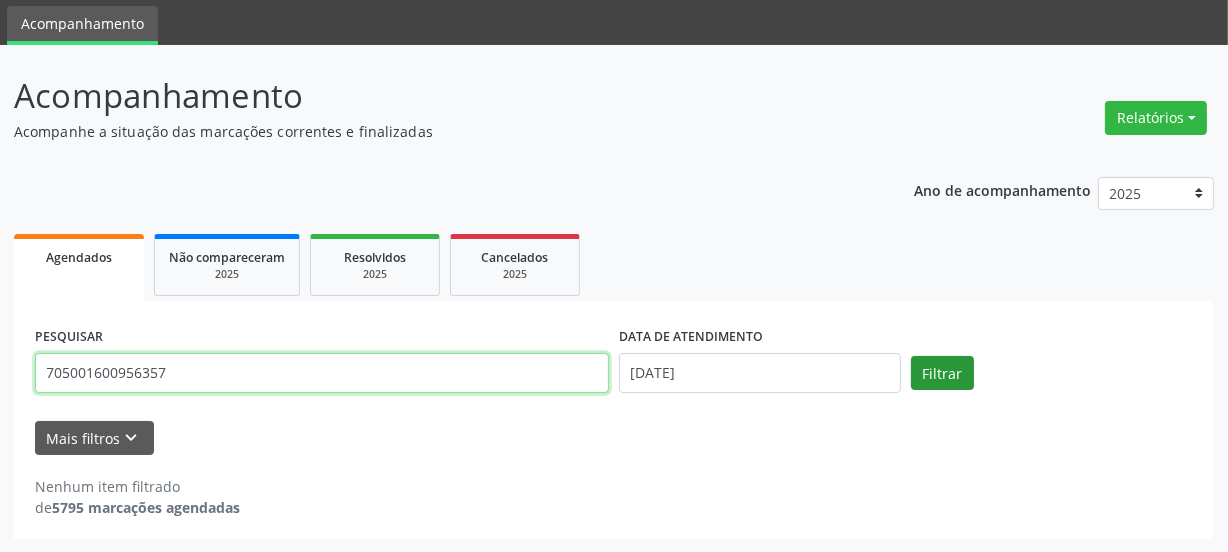 type on "705001600956357" 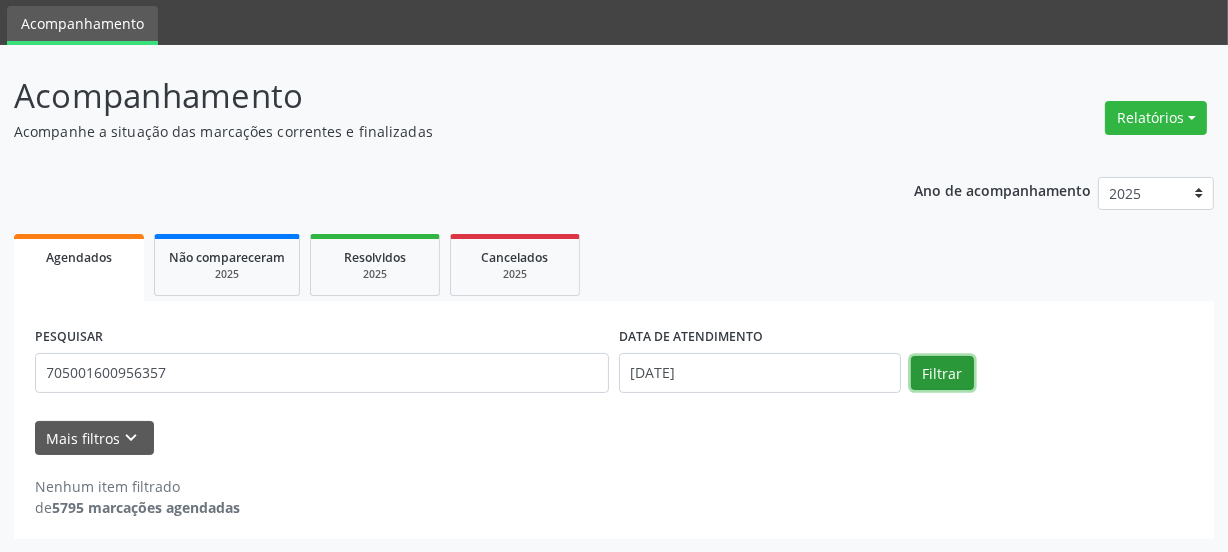 drag, startPoint x: 955, startPoint y: 361, endPoint x: 904, endPoint y: 362, distance: 51.009804 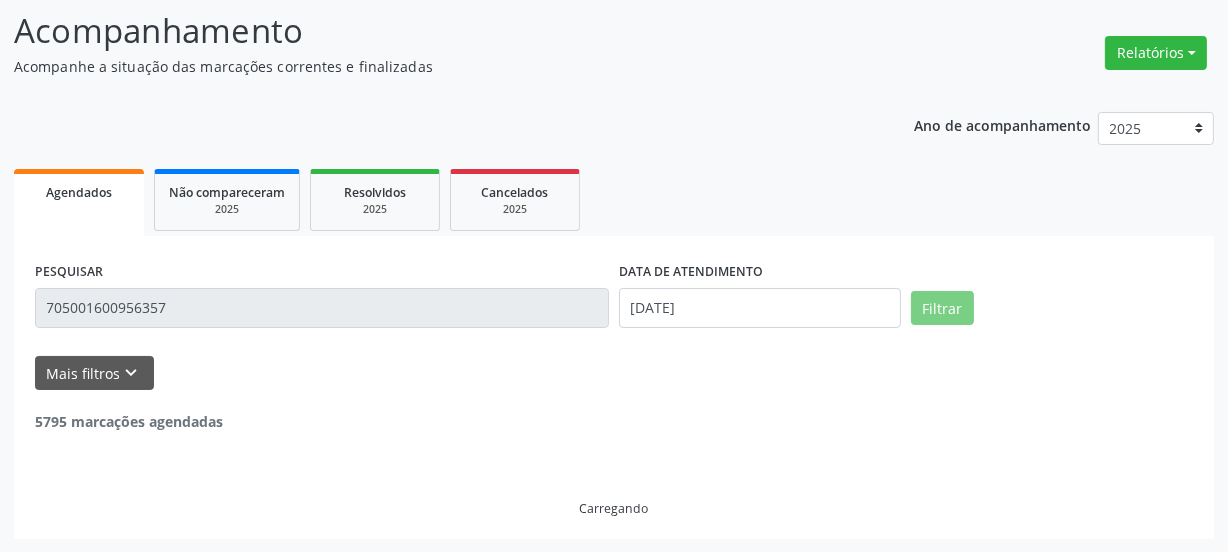 scroll, scrollTop: 65, scrollLeft: 0, axis: vertical 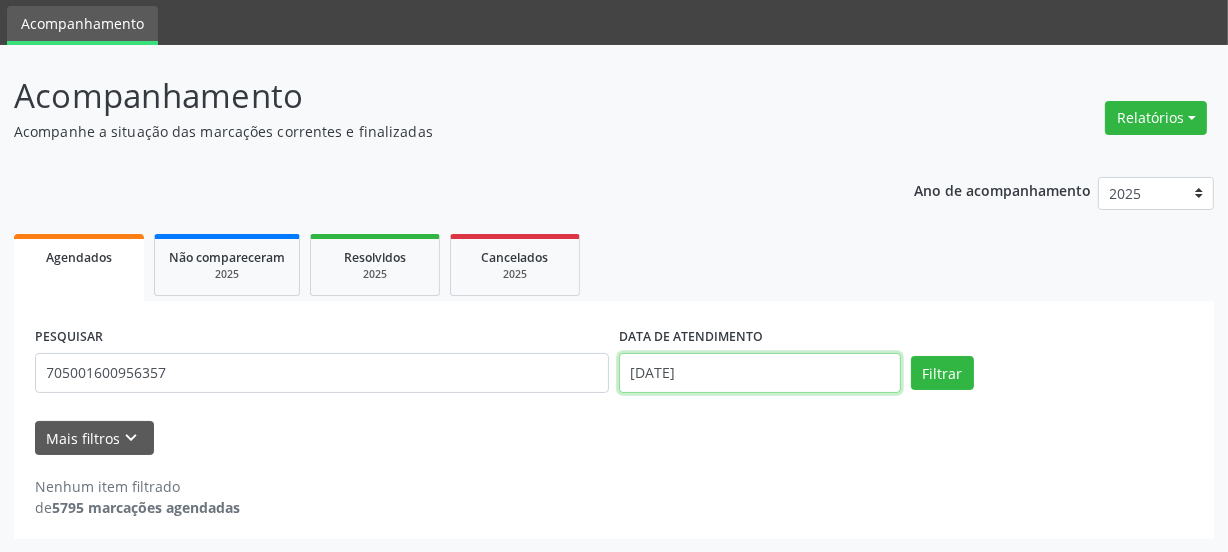 click on "Central de Marcação
notifications
[PERSON_NAME]
Recepcionista da clínica

Configurações
Sair
apps
Acompanhamento
Acompanhamento
Acompanhe a situação das marcações correntes e finalizadas
Relatórios
Agendamentos
Procedimentos realizados
Ano de acompanhamento
2025 2024 2023   Agendados   Não compareceram
2025
Resolvidos
2025
Cancelados
2025
PESQUISAR
705001600956357
DATA DE ATENDIMENTO
[DATE]
Filtrar
UNIDADE DE REFERÊNCIA
Selecione uma UBS
Todas as UBS   Unidade Basica de Saude da Familia Dr [PERSON_NAME]   Centro de Enfrentamento Para [MEDICAL_DATA] de [GEOGRAPHIC_DATA]   Central de [GEOGRAPHIC_DATA] de Consultas e Exames de [GEOGRAPHIC_DATA]   Vigilancia em Saude de [GEOGRAPHIC_DATA]" at bounding box center [614, 211] 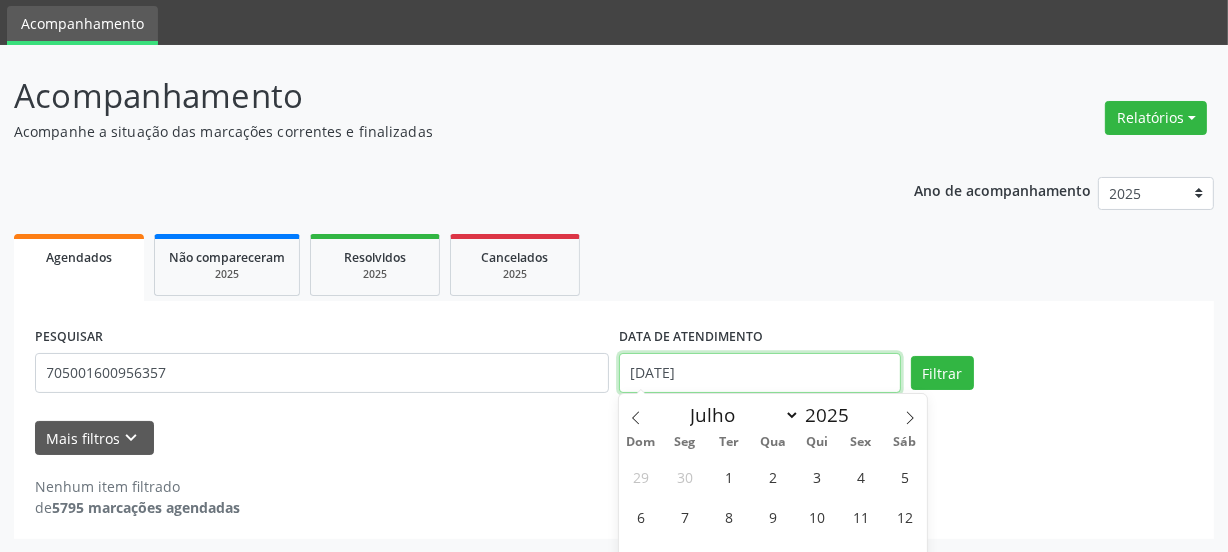 scroll, scrollTop: 130, scrollLeft: 0, axis: vertical 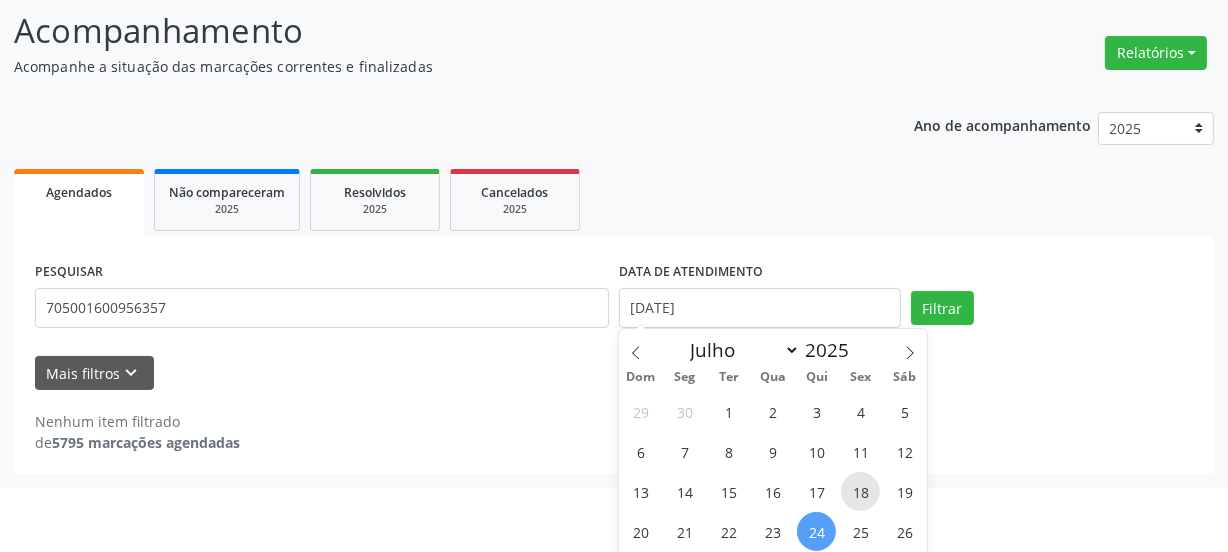 click on "18" at bounding box center (860, 491) 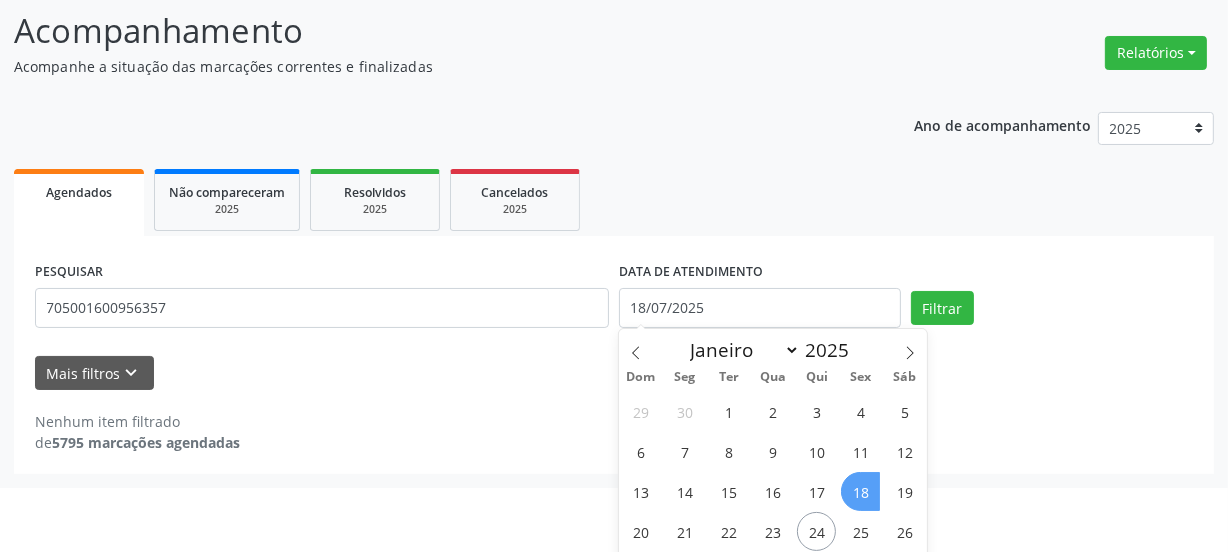 drag, startPoint x: 868, startPoint y: 498, endPoint x: 868, endPoint y: 479, distance: 19 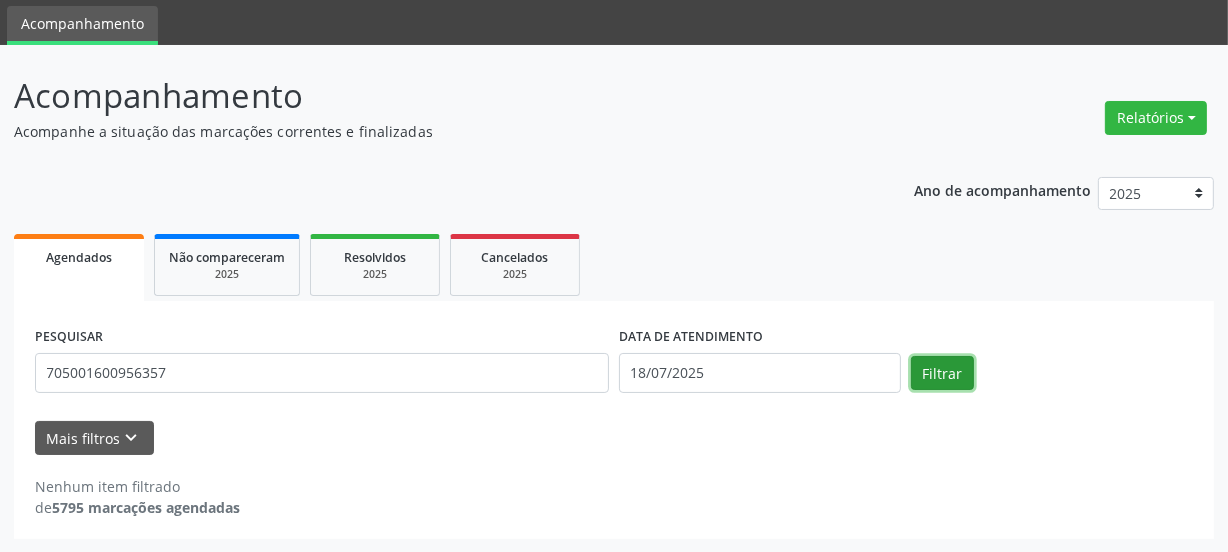 click on "Filtrar" at bounding box center (942, 373) 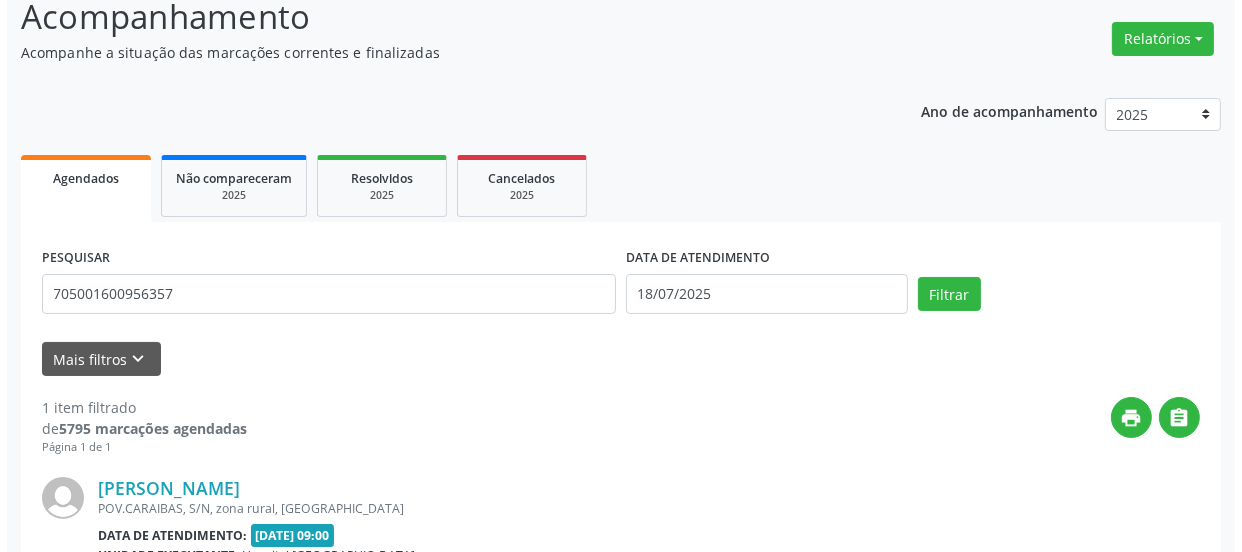 scroll, scrollTop: 352, scrollLeft: 0, axis: vertical 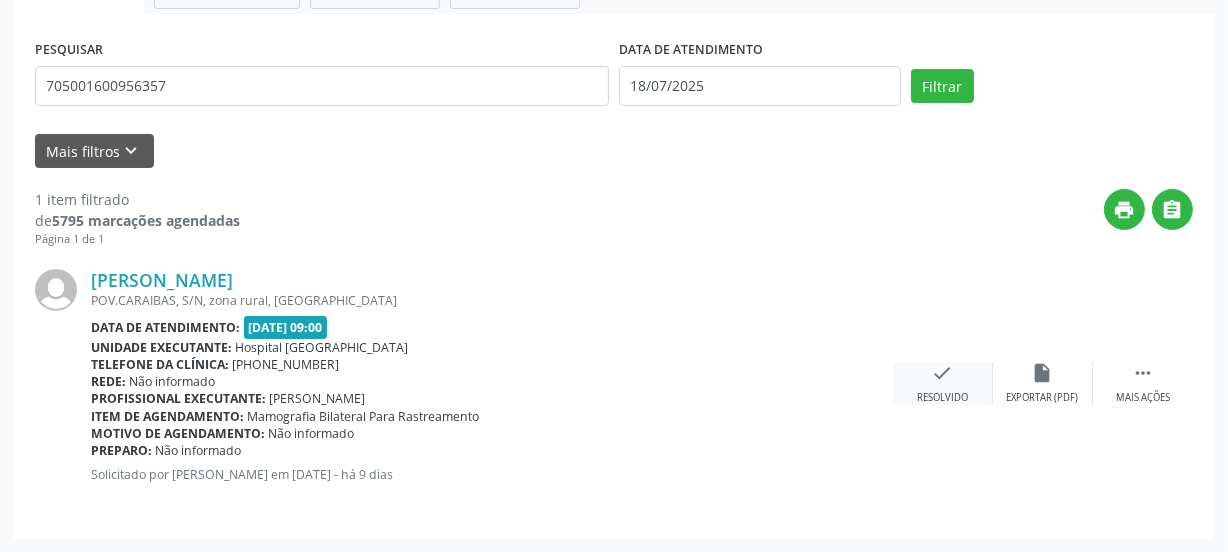 click on "check
Resolvido" at bounding box center [943, 383] 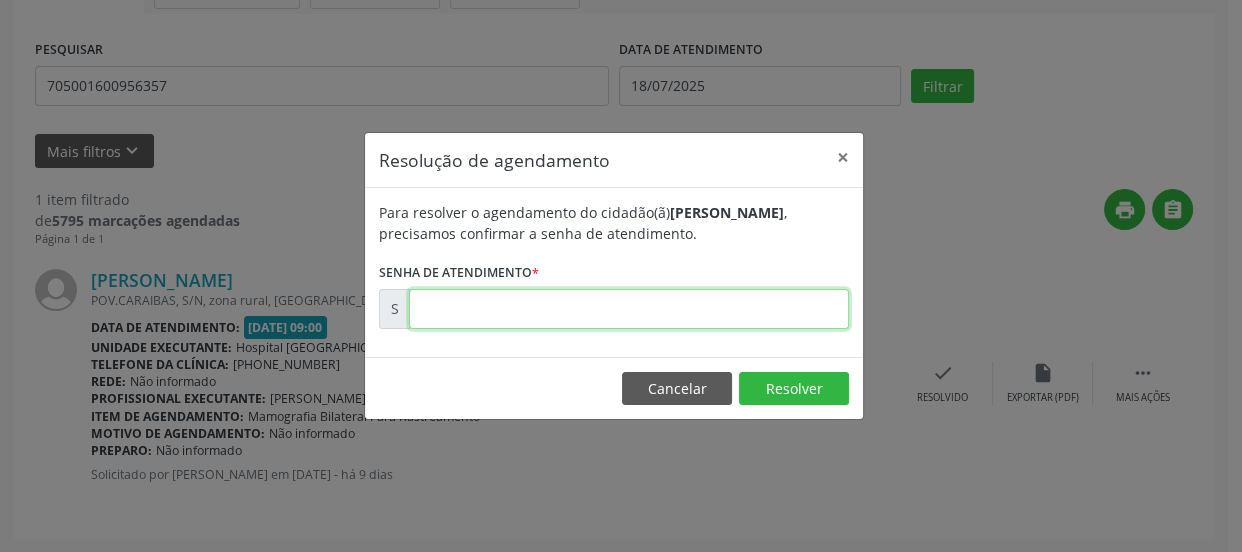 click at bounding box center [629, 309] 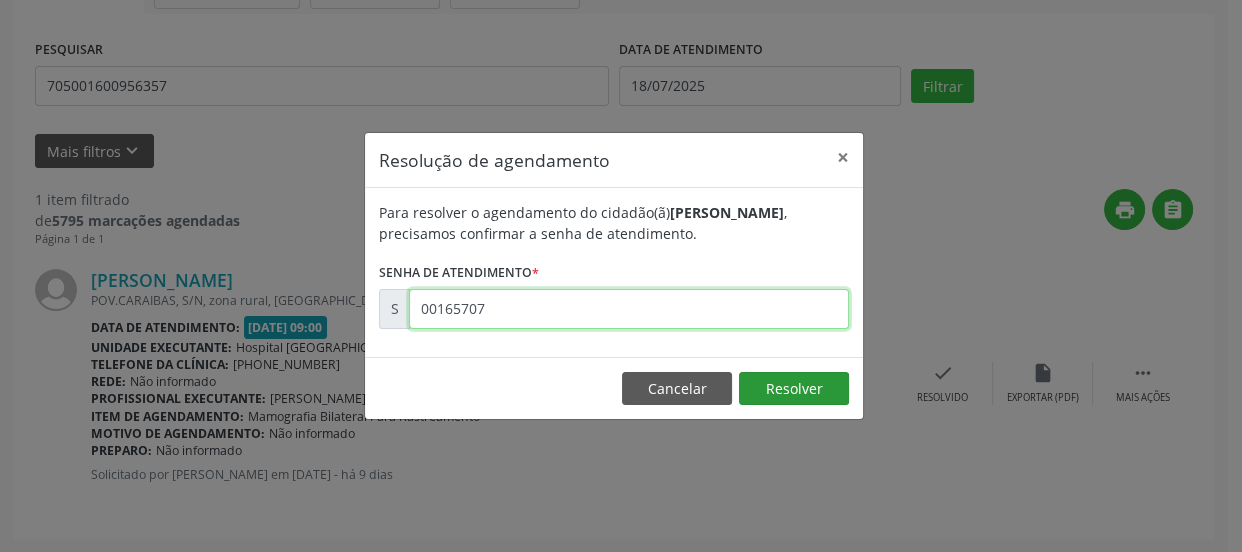 type on "00165707" 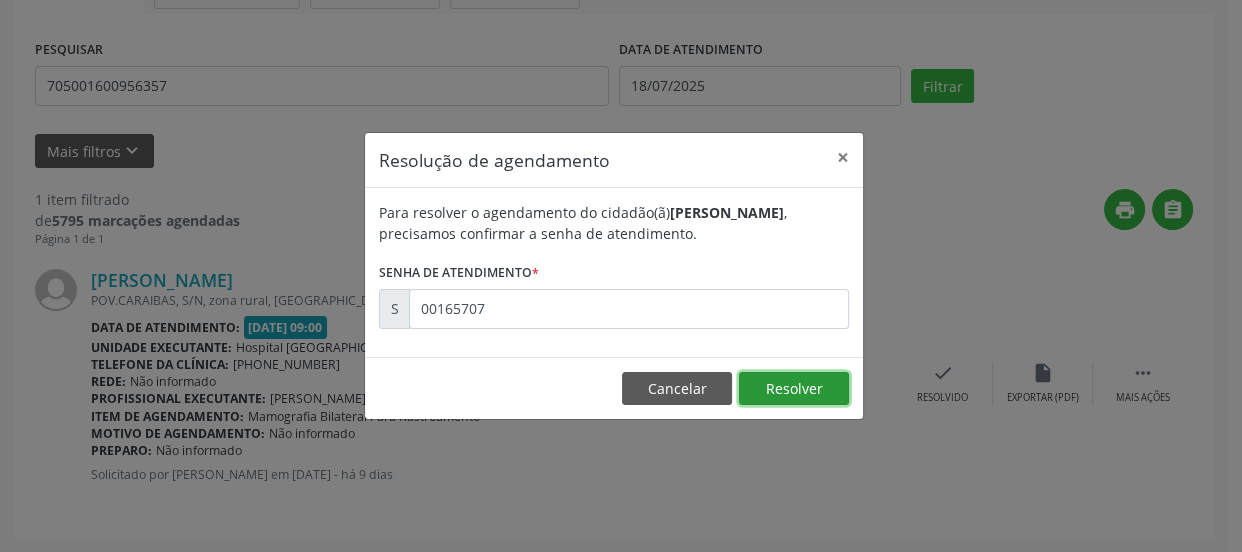click on "Resolver" at bounding box center [794, 389] 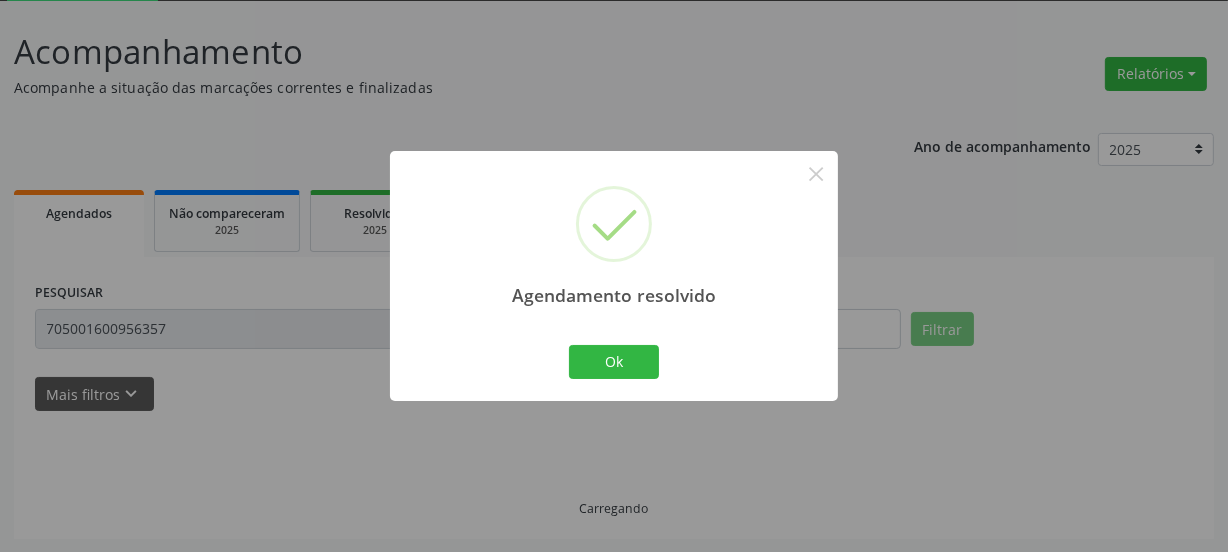scroll, scrollTop: 65, scrollLeft: 0, axis: vertical 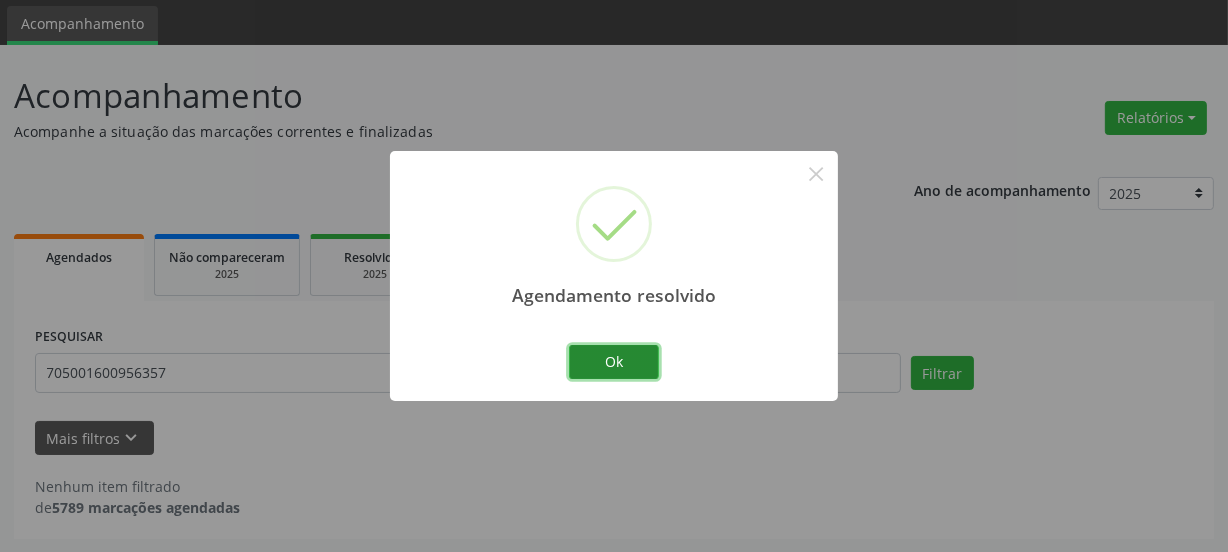 click on "Ok" at bounding box center [614, 362] 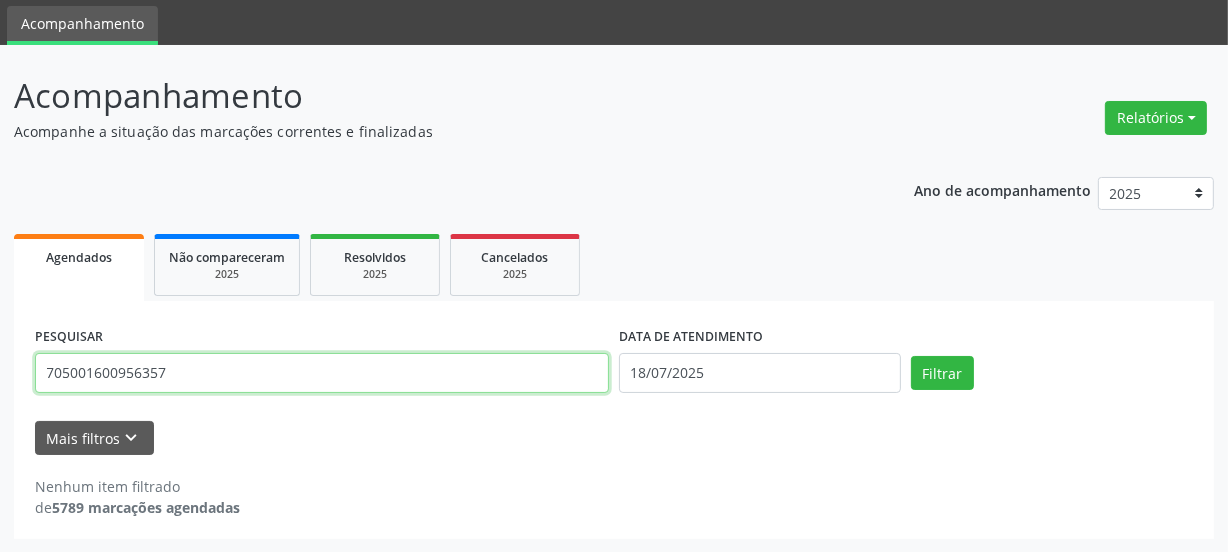 drag, startPoint x: 188, startPoint y: 368, endPoint x: 0, endPoint y: 400, distance: 190.70396 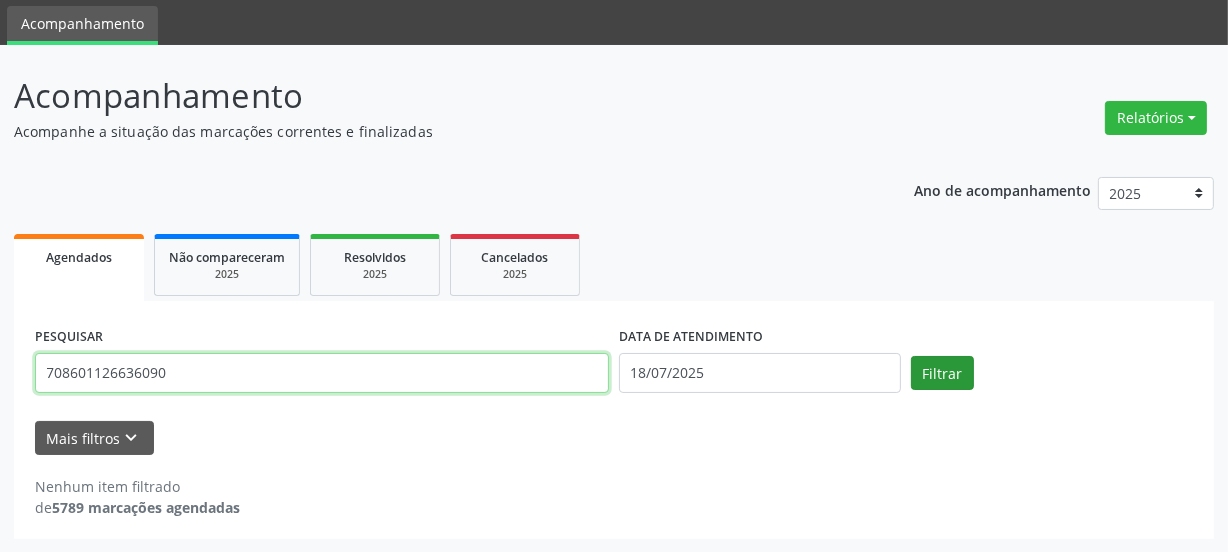 type on "708601126636090" 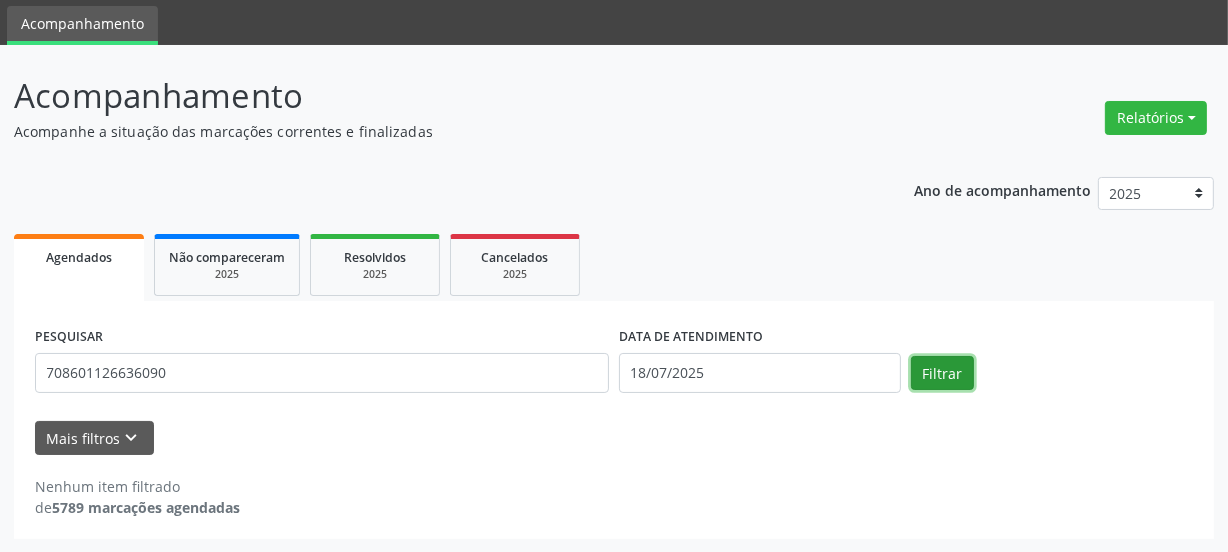click on "Filtrar" at bounding box center [942, 373] 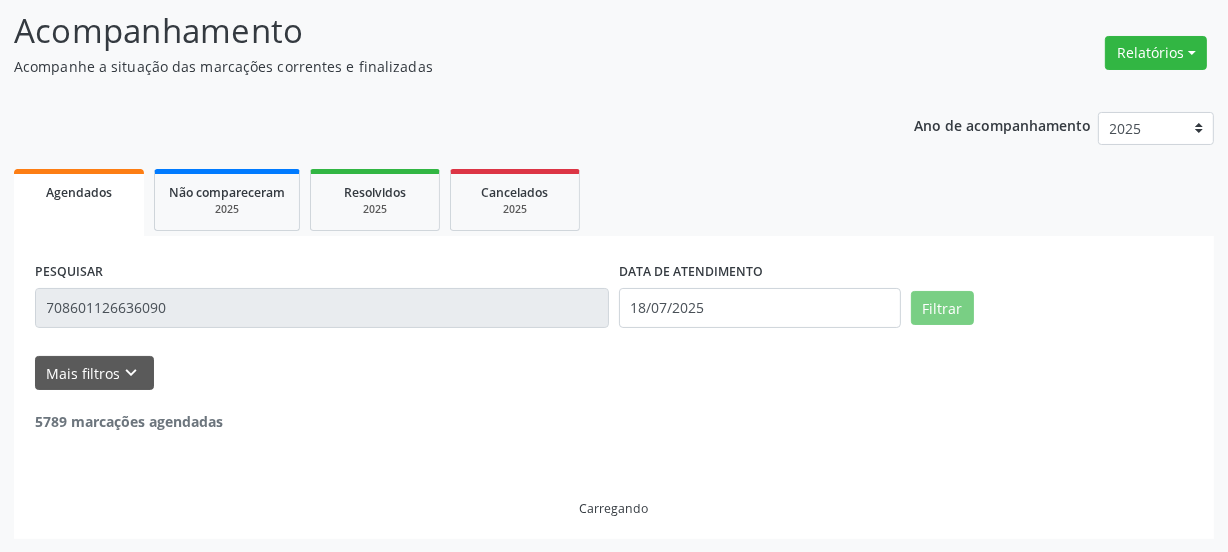 scroll, scrollTop: 65, scrollLeft: 0, axis: vertical 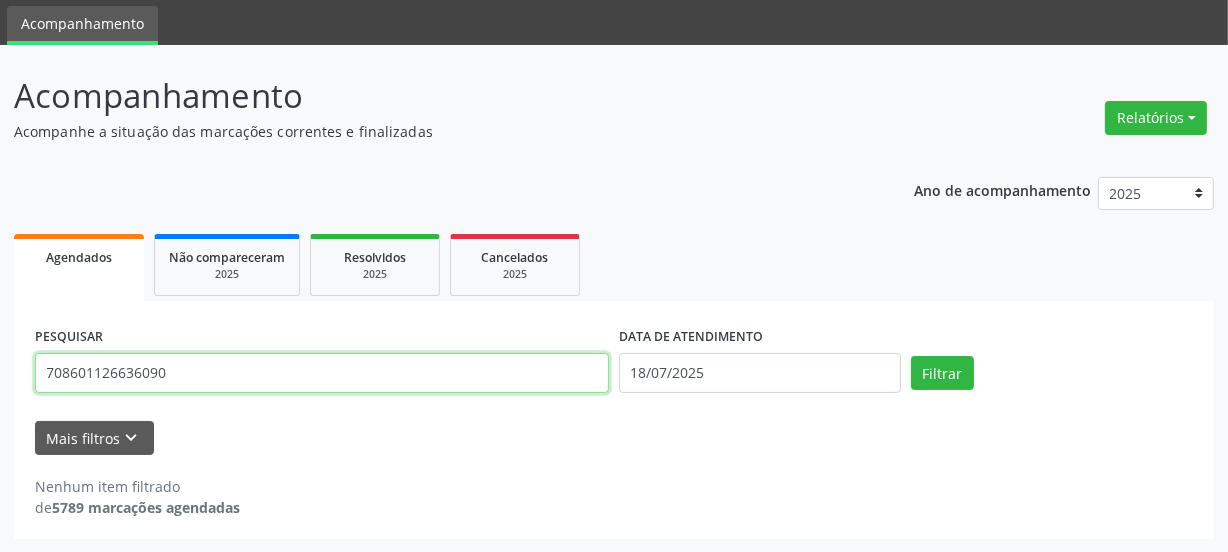 drag, startPoint x: 197, startPoint y: 371, endPoint x: 0, endPoint y: 428, distance: 205.08047 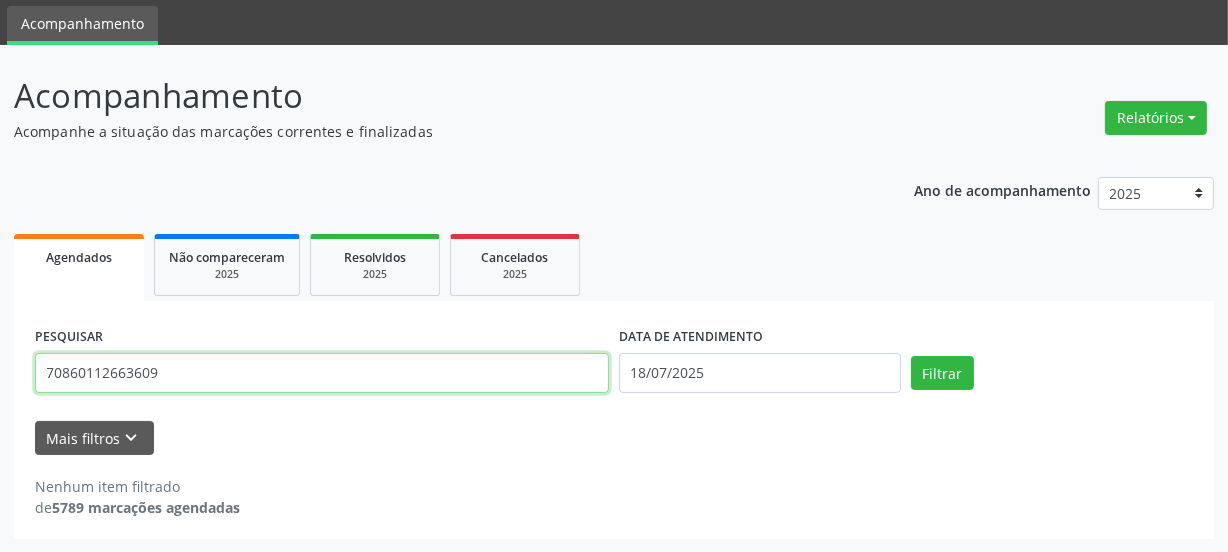 type on "708601126636090" 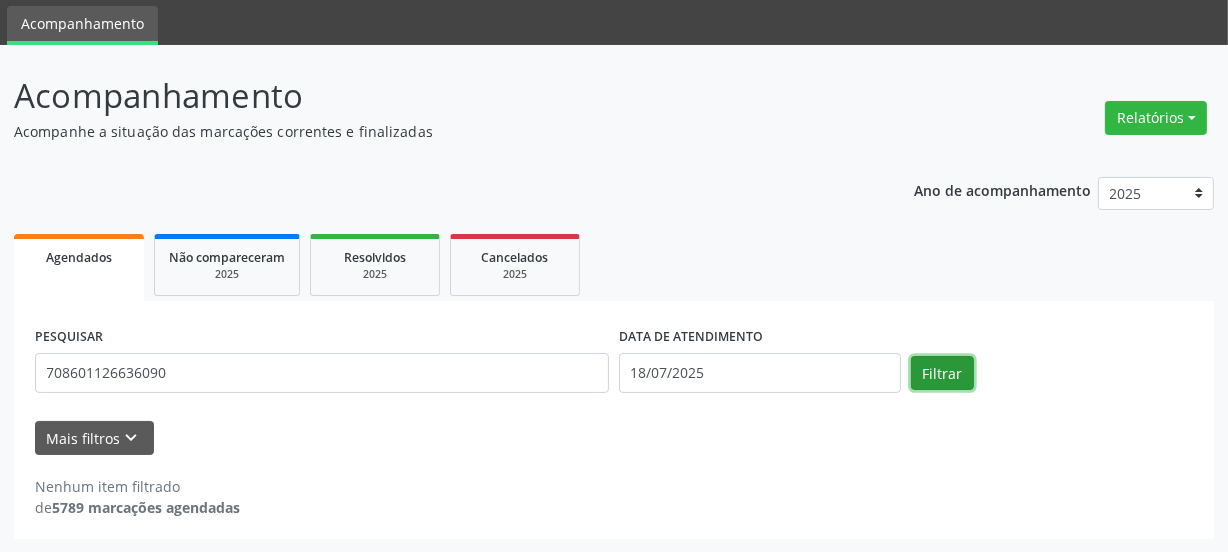 click on "Filtrar" at bounding box center [942, 373] 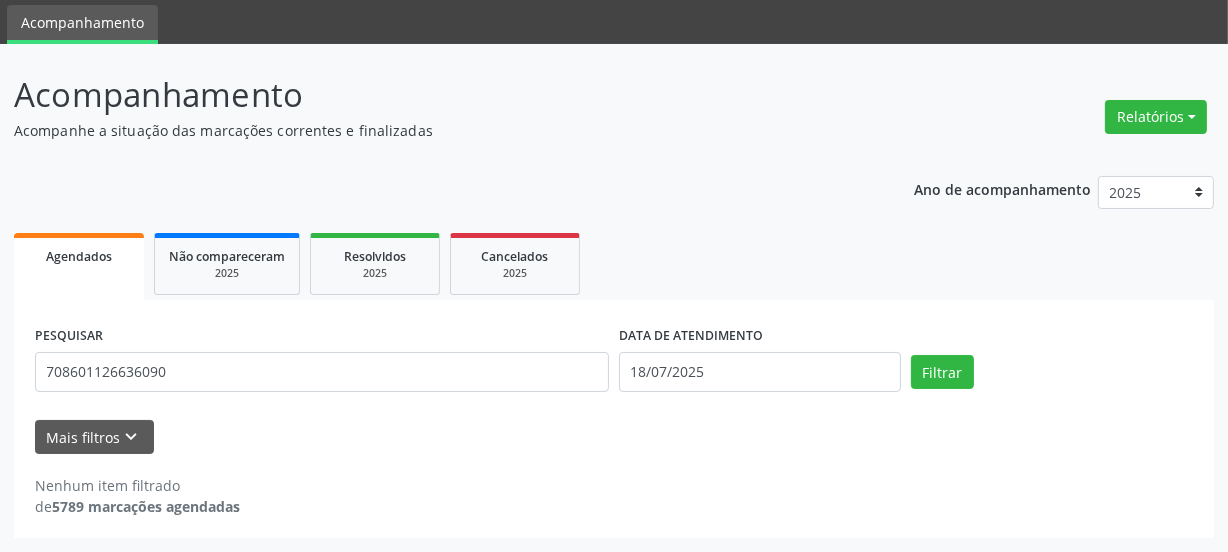 scroll, scrollTop: 65, scrollLeft: 0, axis: vertical 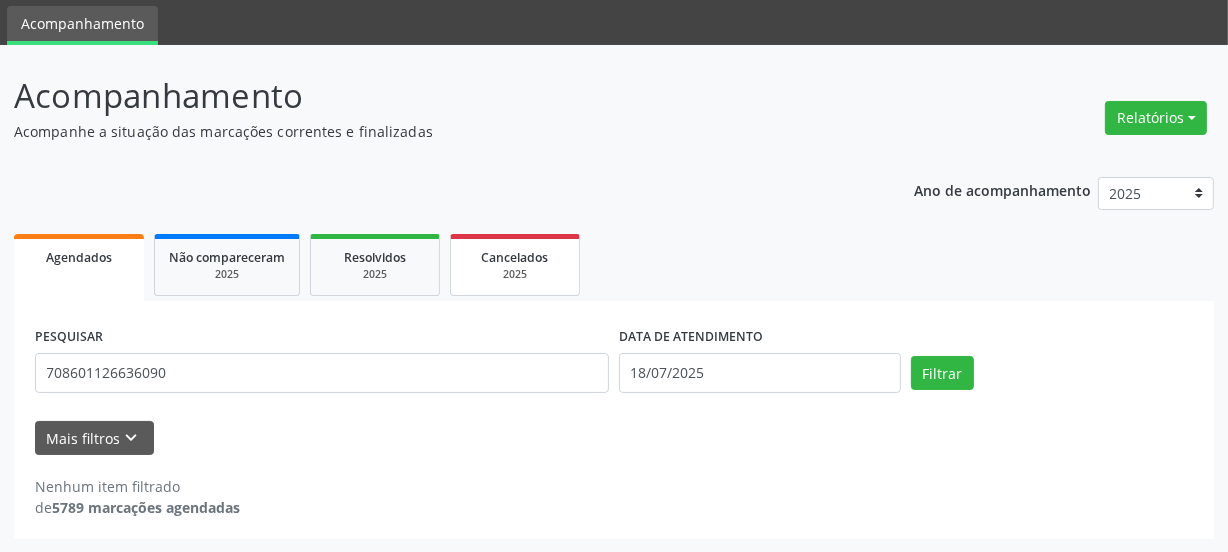 click on "2025" at bounding box center (515, 274) 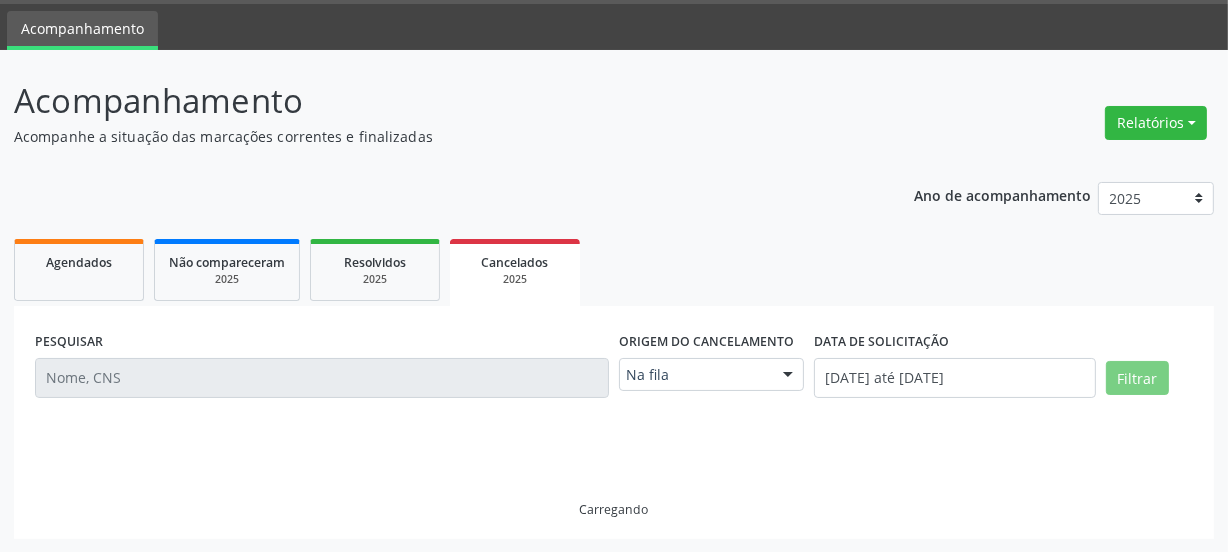 scroll, scrollTop: 17, scrollLeft: 0, axis: vertical 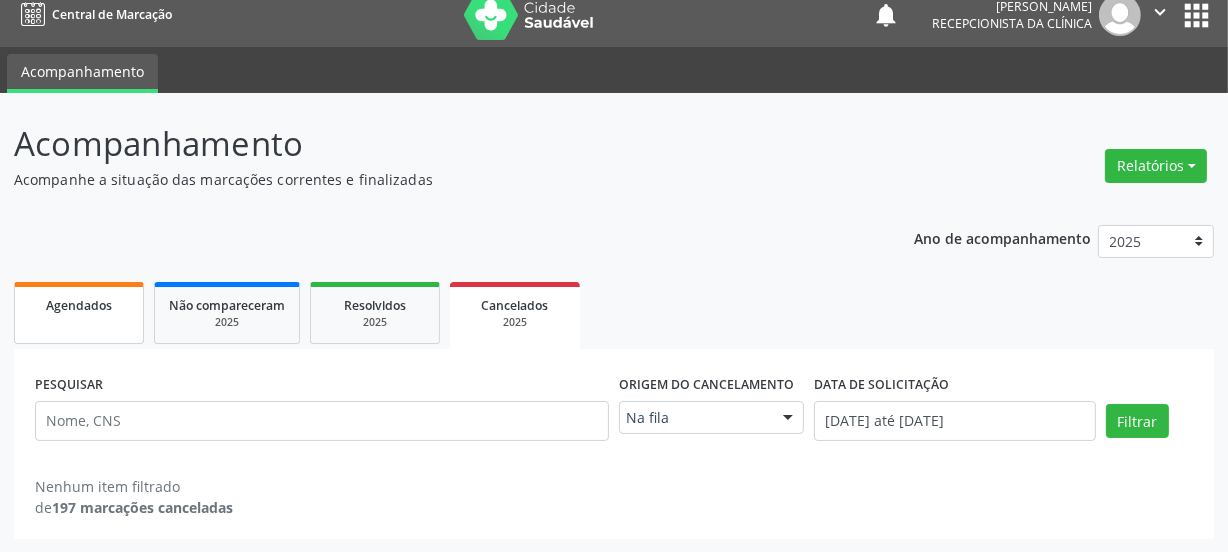 click on "Agendados" at bounding box center (79, 313) 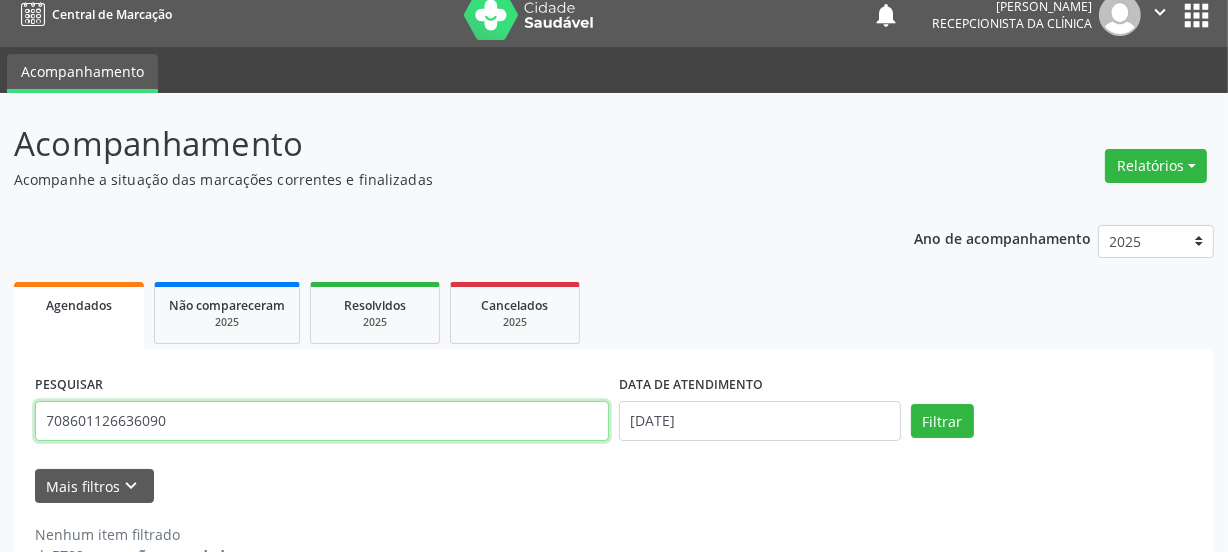 drag, startPoint x: 201, startPoint y: 424, endPoint x: 0, endPoint y: 463, distance: 204.74863 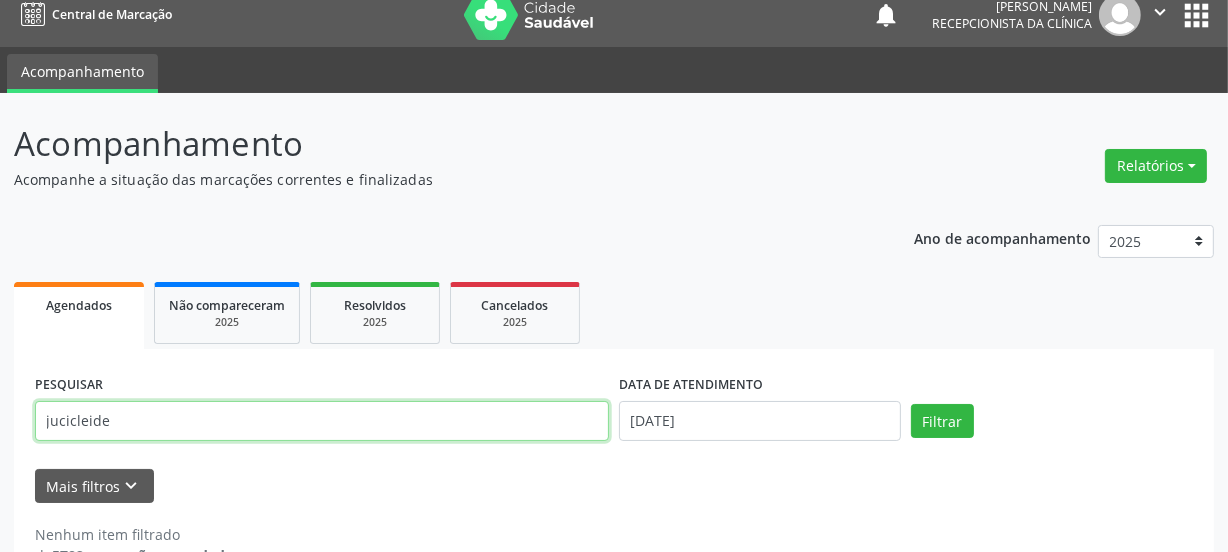 type on "jucicleide" 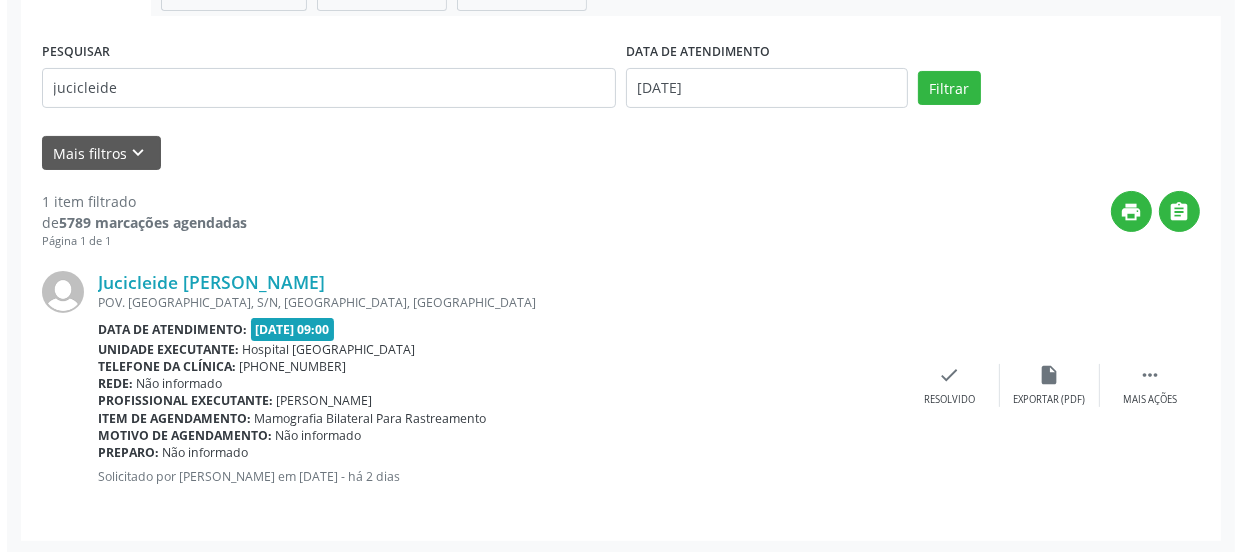 scroll, scrollTop: 352, scrollLeft: 0, axis: vertical 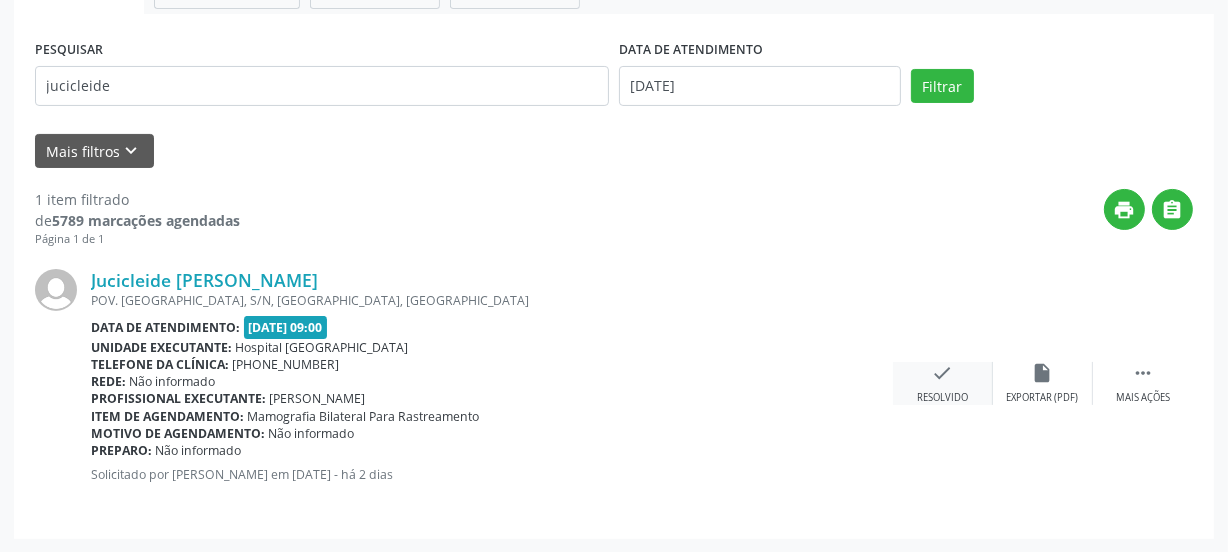 click on "check
Resolvido" at bounding box center [943, 383] 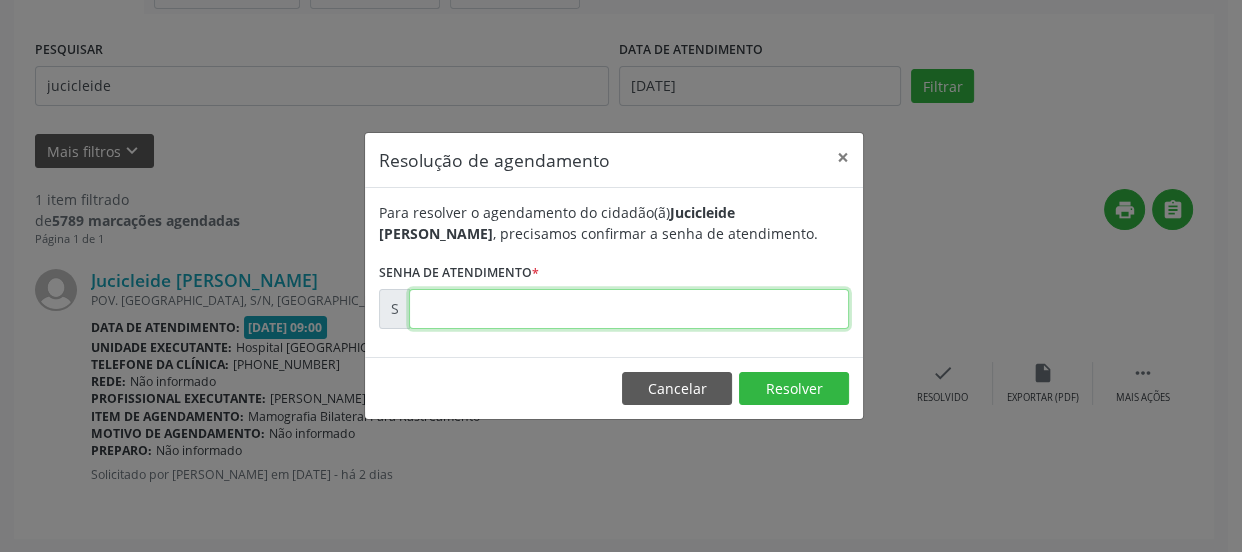 click at bounding box center [629, 309] 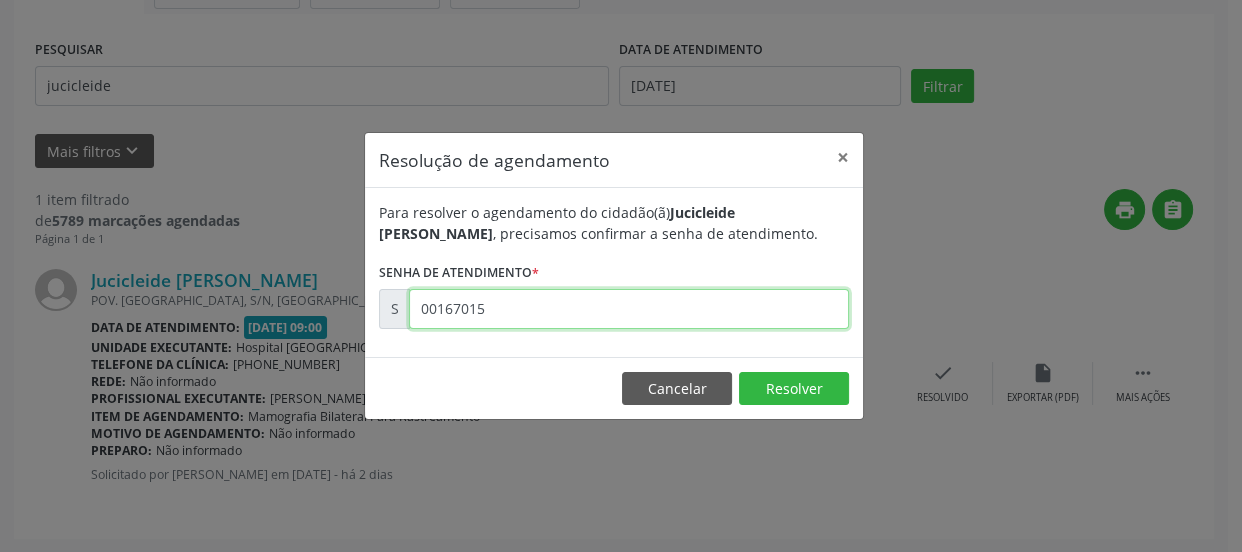 type on "00167015" 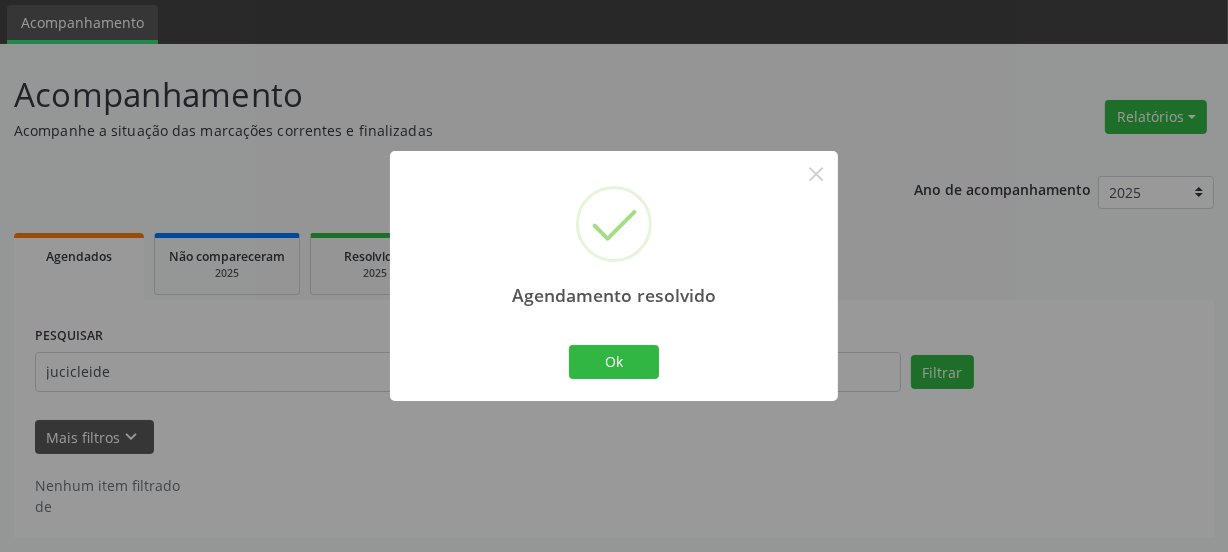 scroll, scrollTop: 65, scrollLeft: 0, axis: vertical 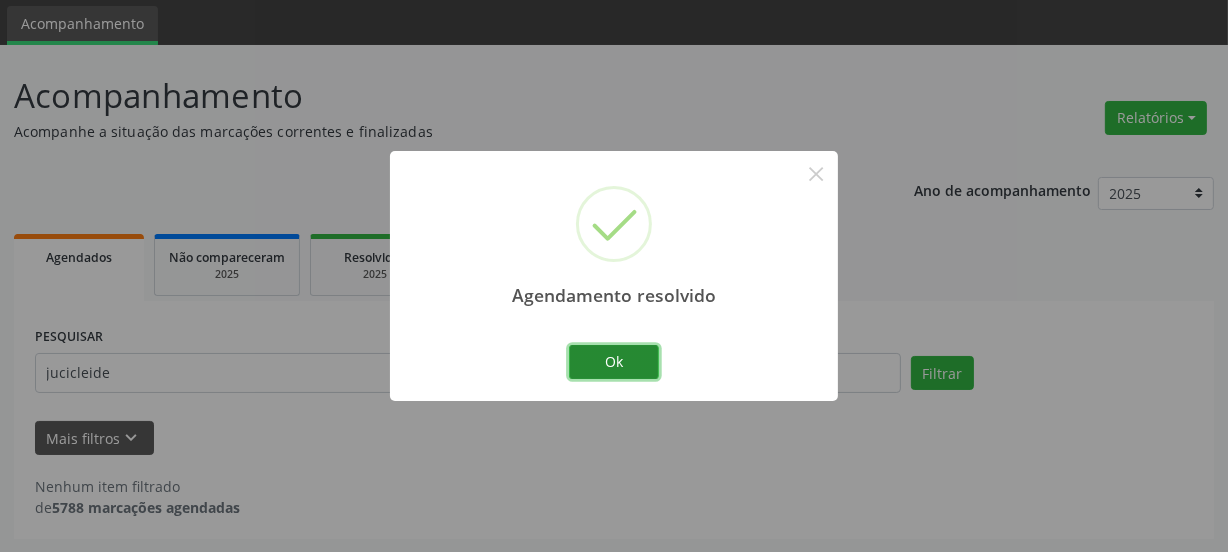 click on "Ok" at bounding box center (614, 362) 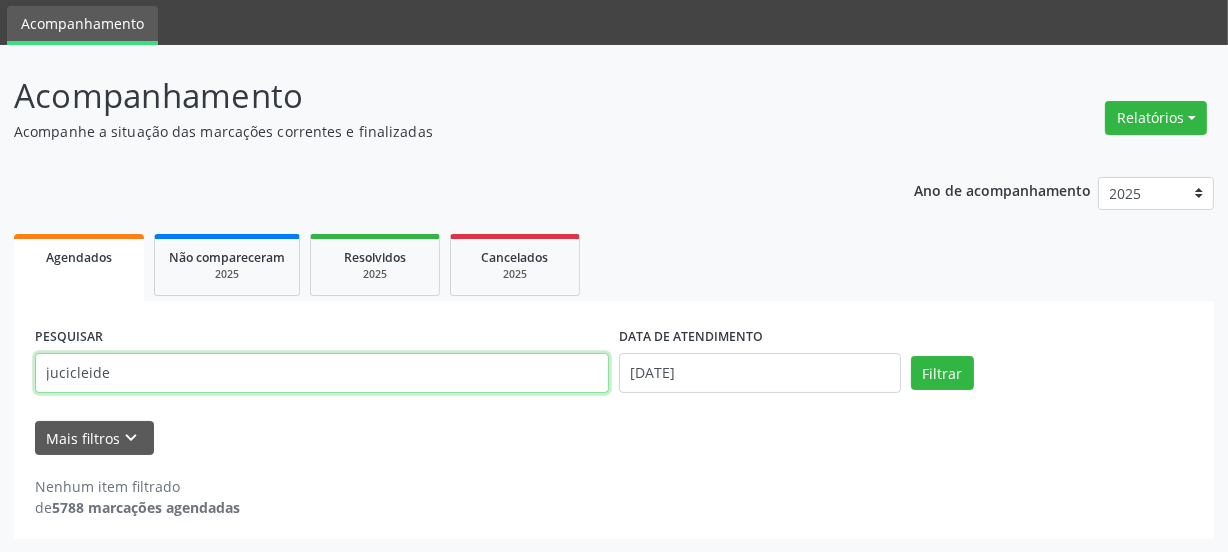 drag, startPoint x: 123, startPoint y: 380, endPoint x: 0, endPoint y: 373, distance: 123.19903 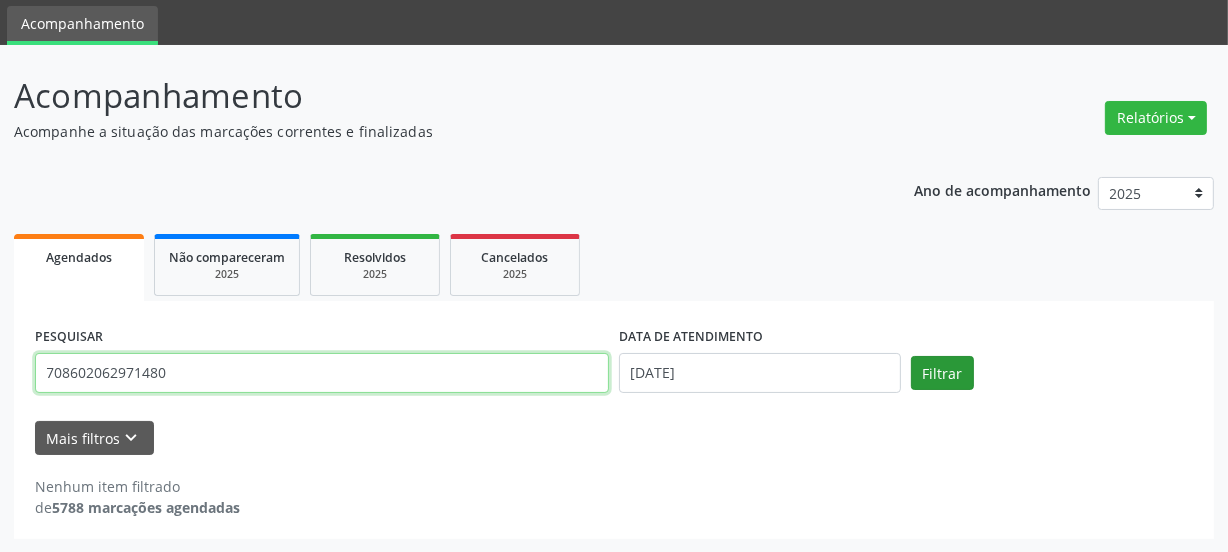 type on "708602062971480" 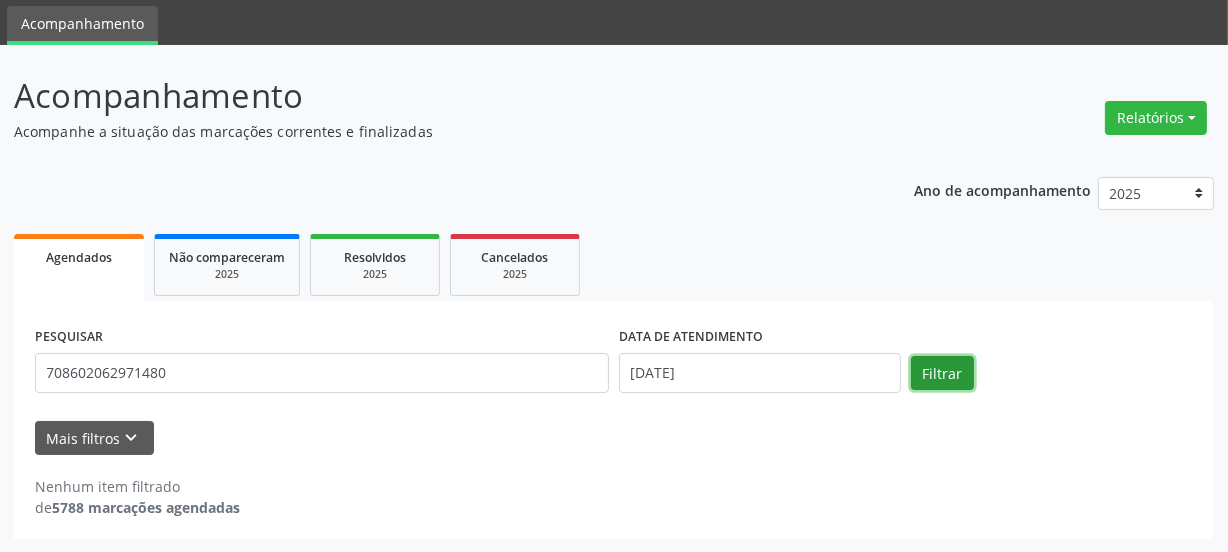 drag, startPoint x: 936, startPoint y: 371, endPoint x: 925, endPoint y: 369, distance: 11.18034 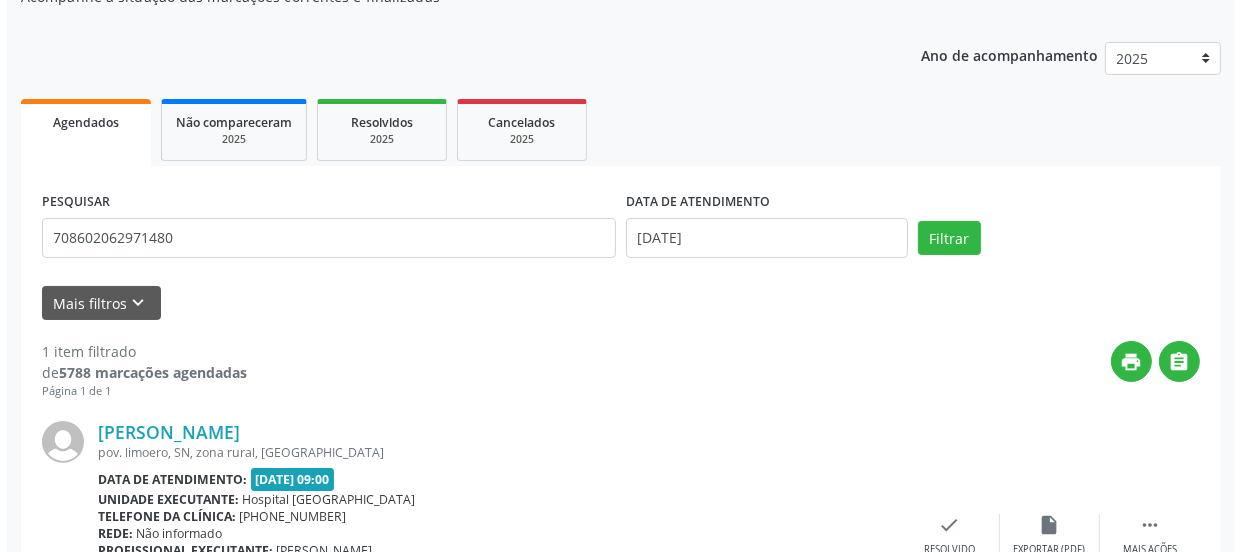 scroll, scrollTop: 352, scrollLeft: 0, axis: vertical 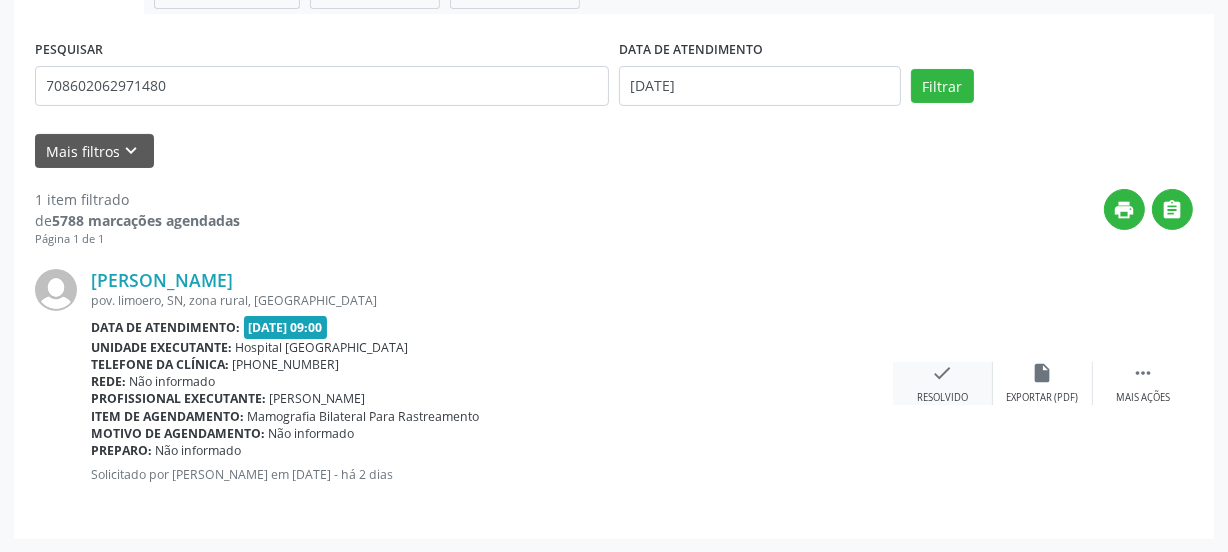 drag, startPoint x: 946, startPoint y: 389, endPoint x: 935, endPoint y: 385, distance: 11.7046995 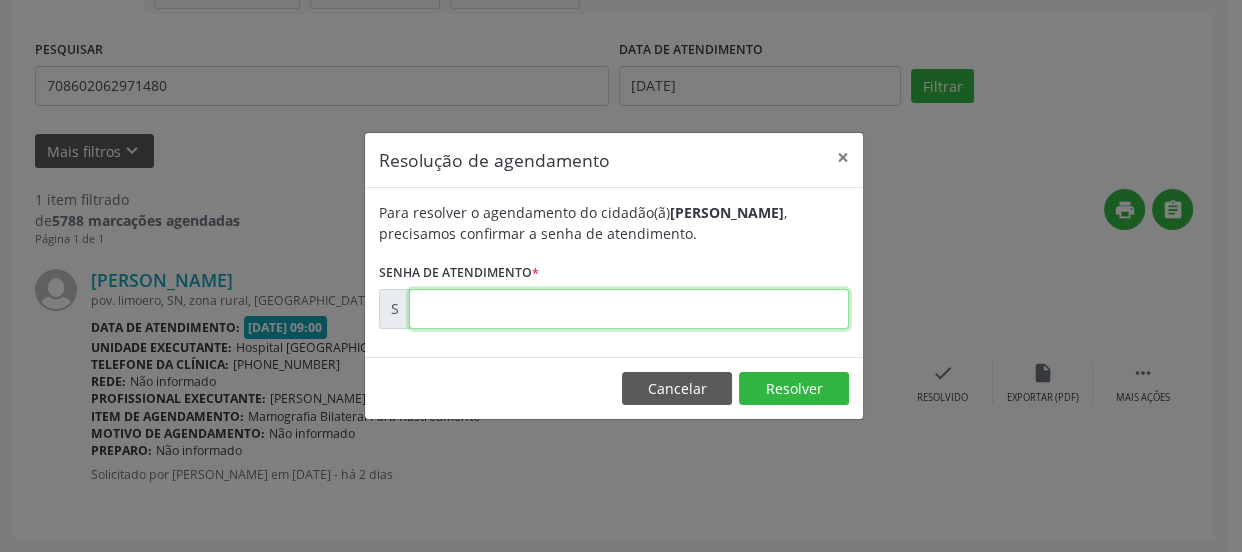 click at bounding box center (629, 309) 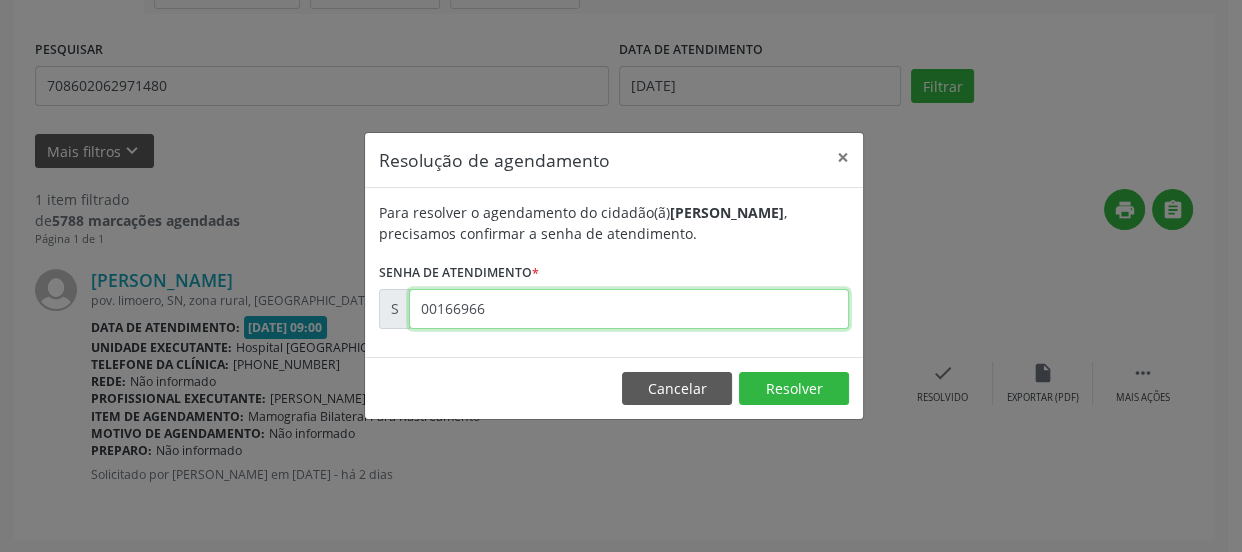 type on "00166966" 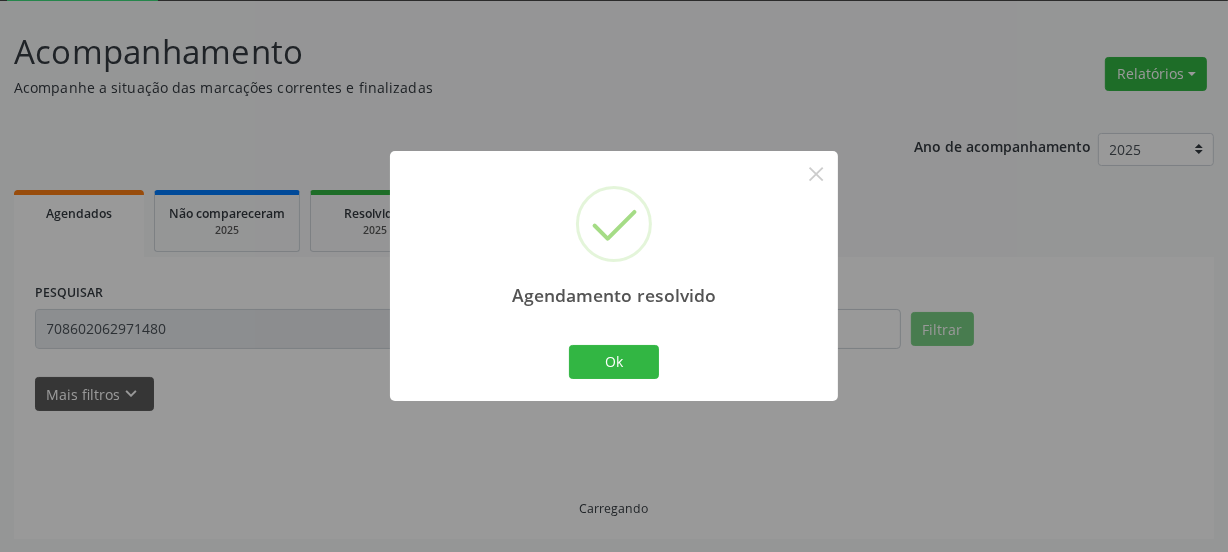 scroll, scrollTop: 65, scrollLeft: 0, axis: vertical 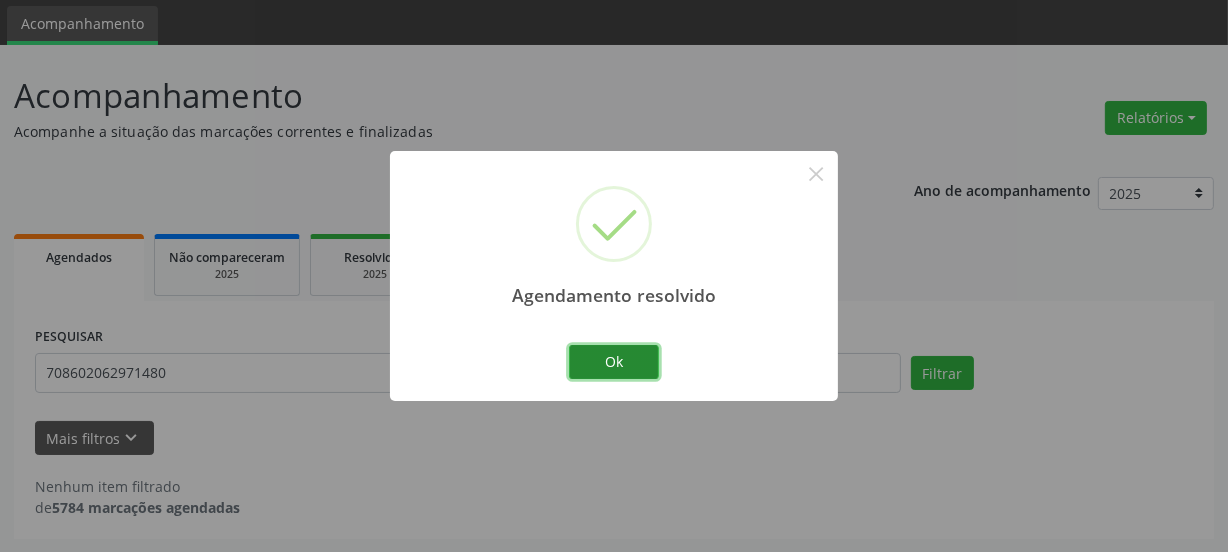 click on "Ok" at bounding box center [614, 362] 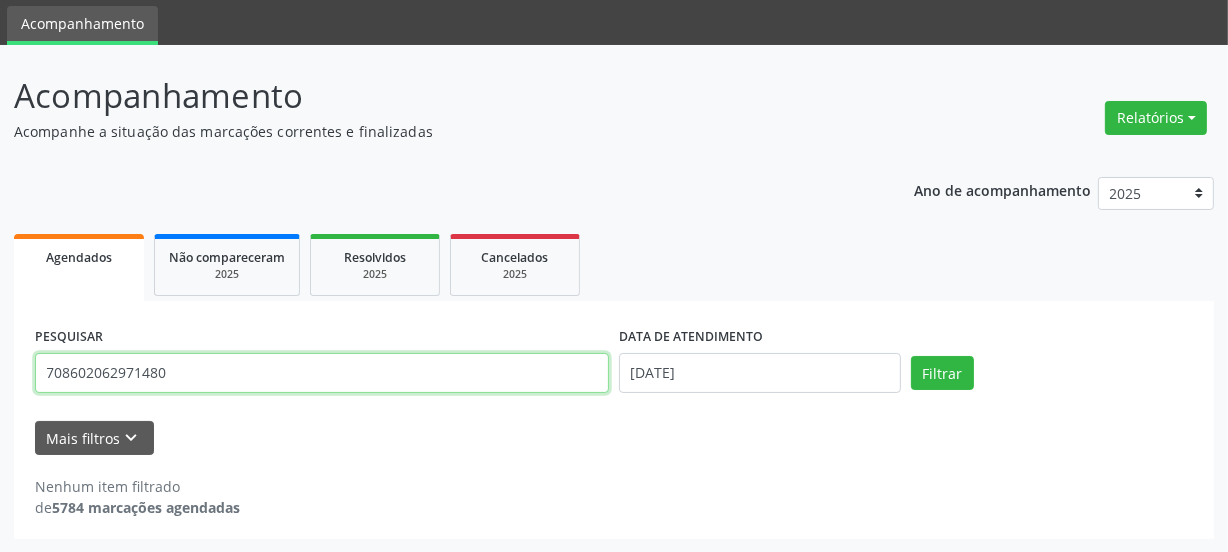 drag, startPoint x: 184, startPoint y: 379, endPoint x: 0, endPoint y: 426, distance: 189.90787 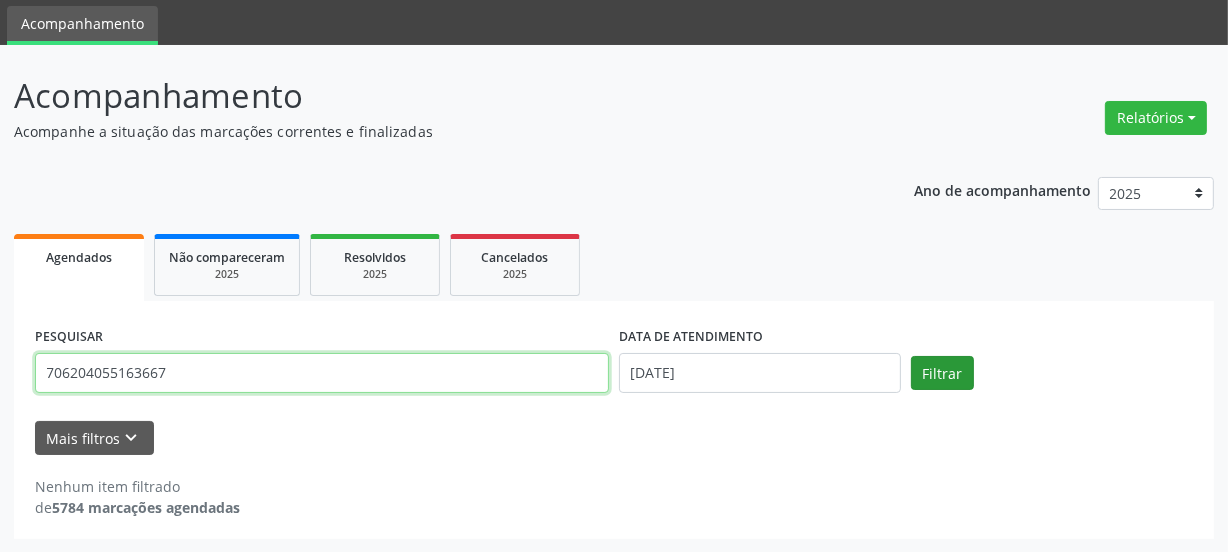type on "706204055163667" 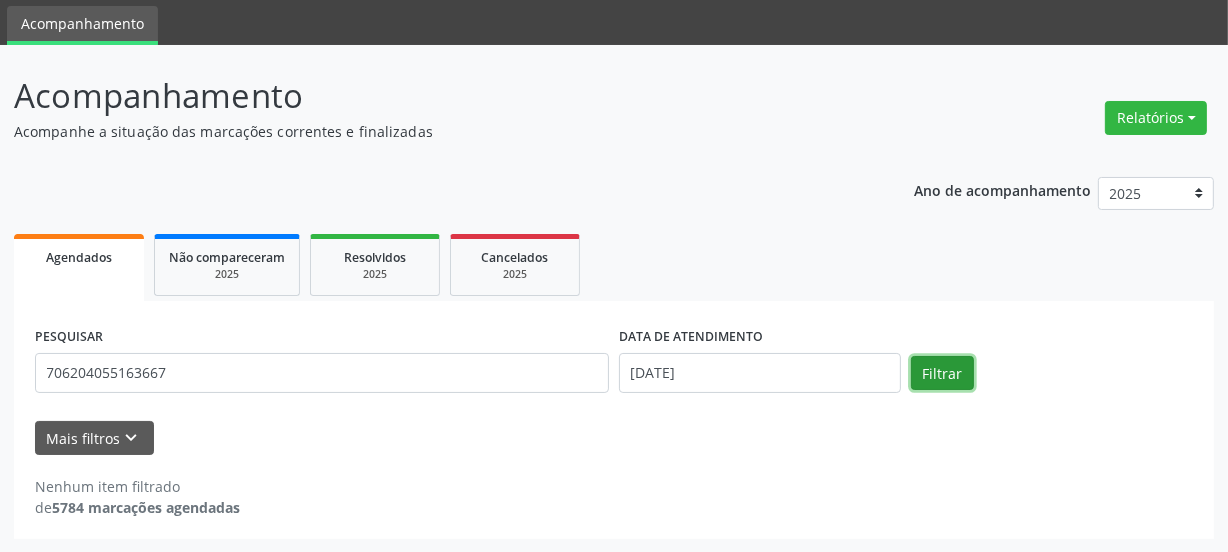 click on "Filtrar" at bounding box center [942, 373] 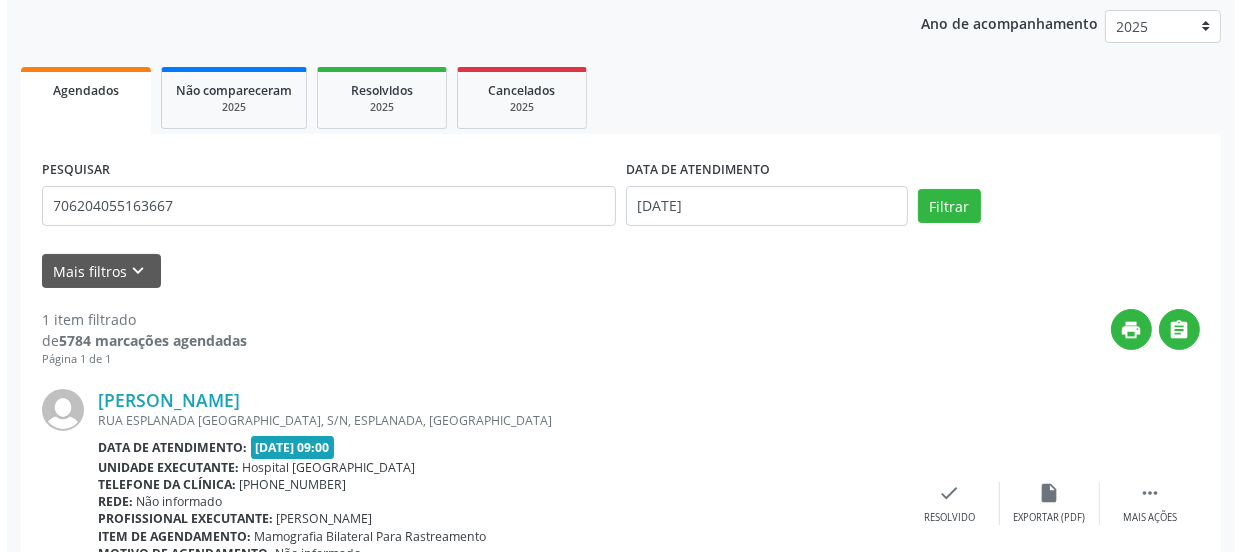 scroll, scrollTop: 352, scrollLeft: 0, axis: vertical 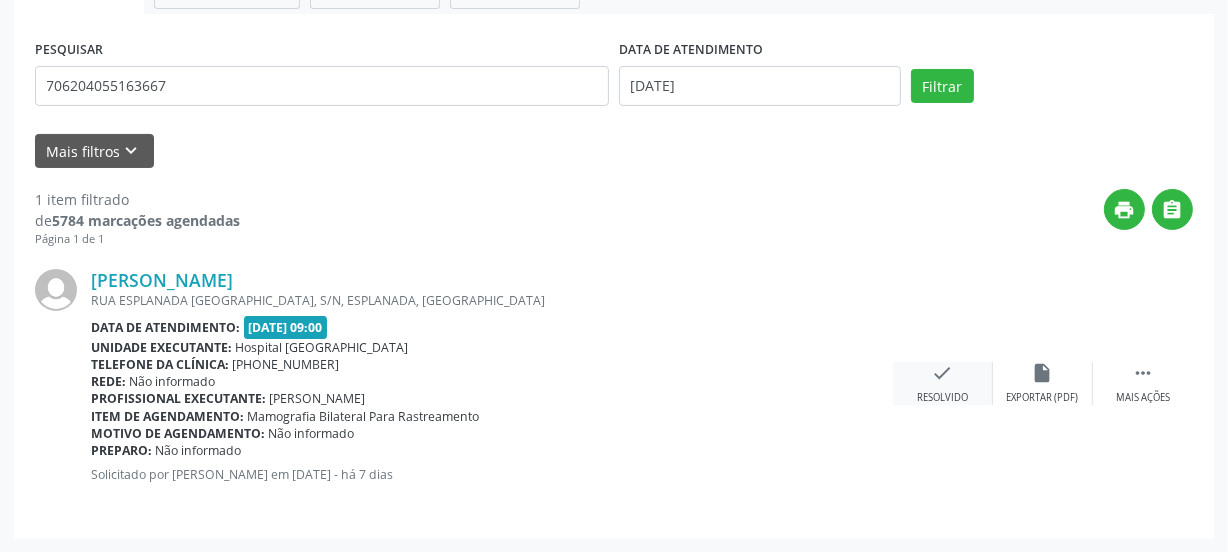 click on "check
Resolvido" at bounding box center [943, 383] 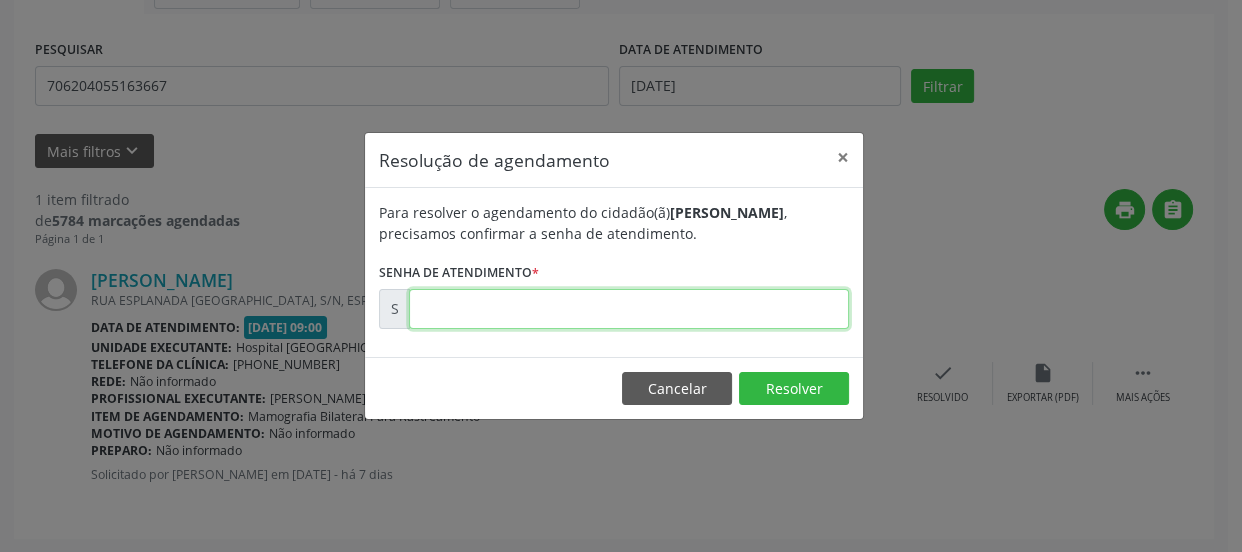 click at bounding box center [629, 309] 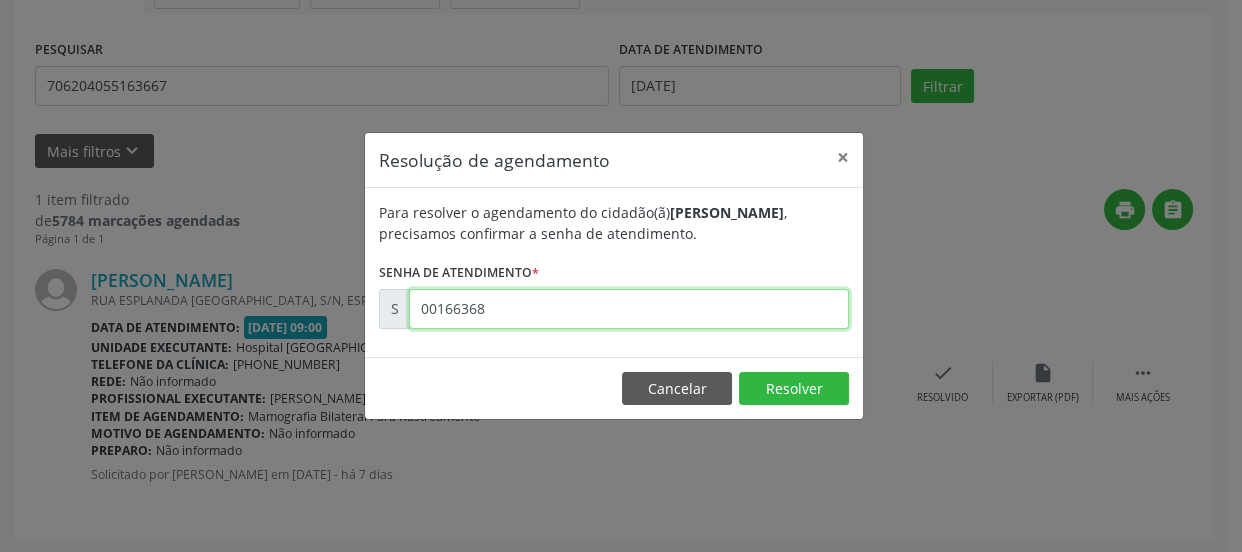 type on "00166368" 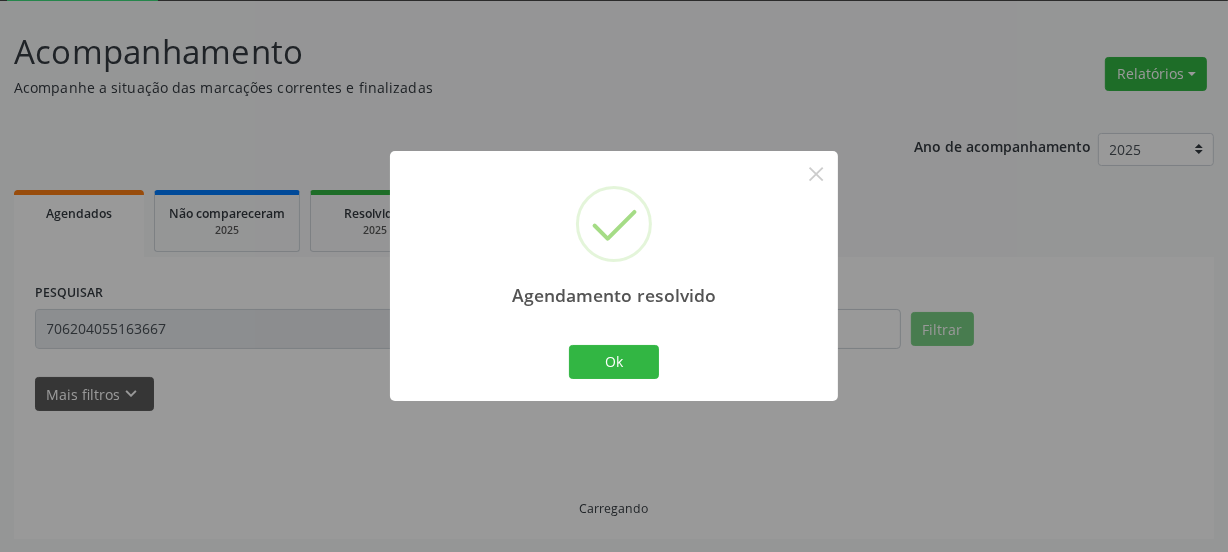 scroll, scrollTop: 65, scrollLeft: 0, axis: vertical 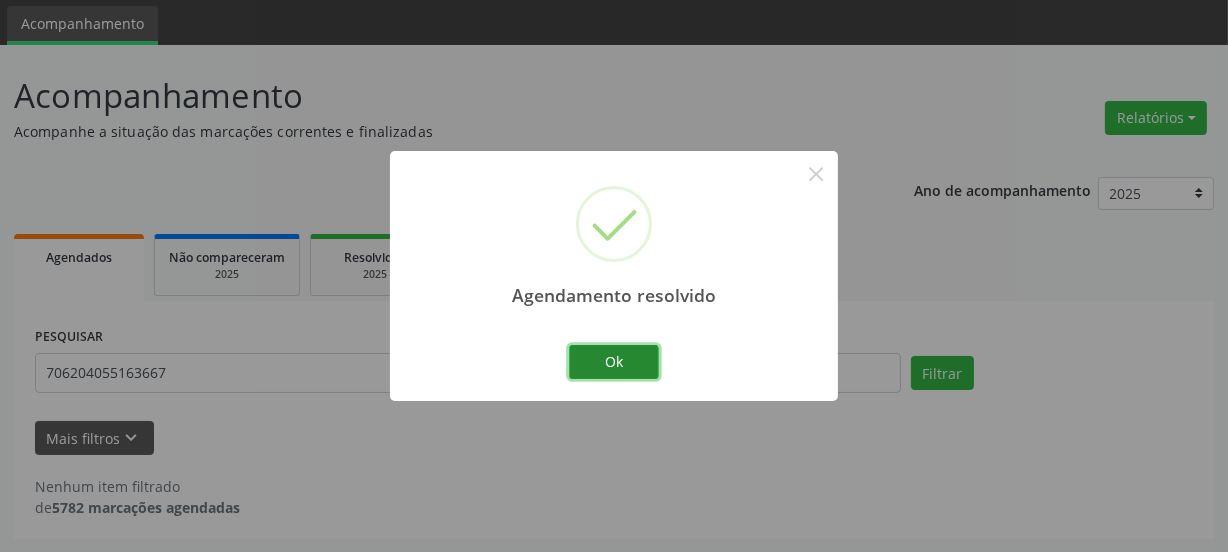 click on "Ok" at bounding box center (614, 362) 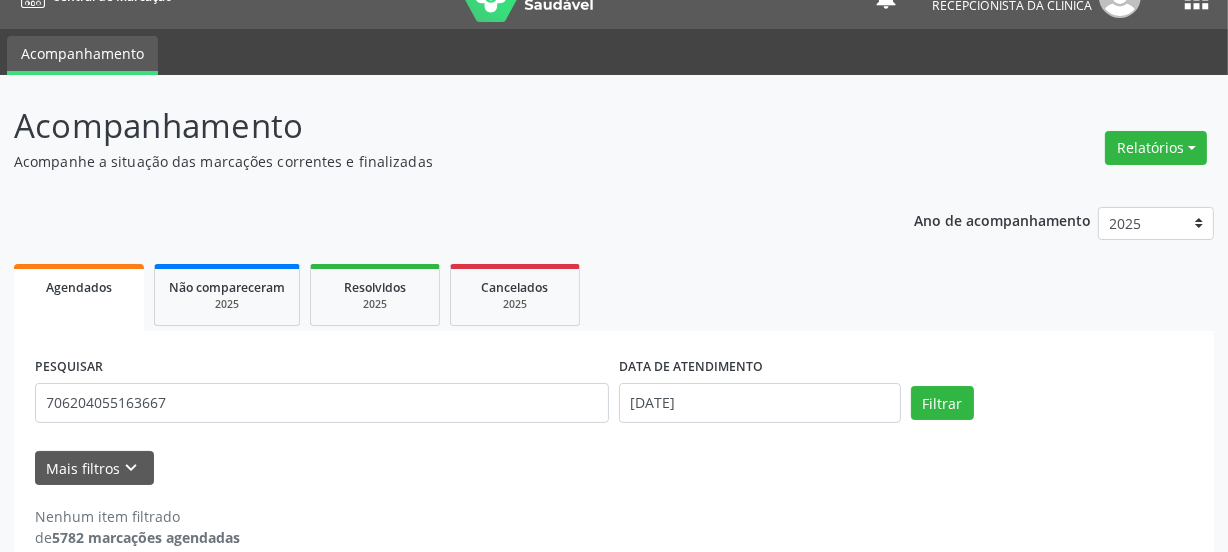 scroll, scrollTop: 65, scrollLeft: 0, axis: vertical 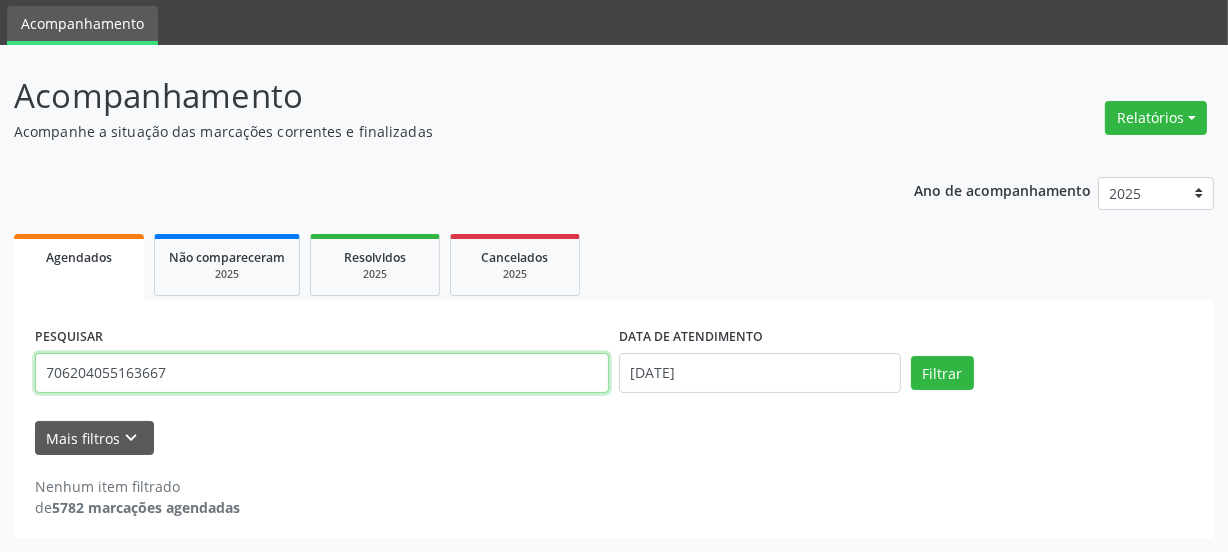 drag, startPoint x: 181, startPoint y: 381, endPoint x: 0, endPoint y: 401, distance: 182.10162 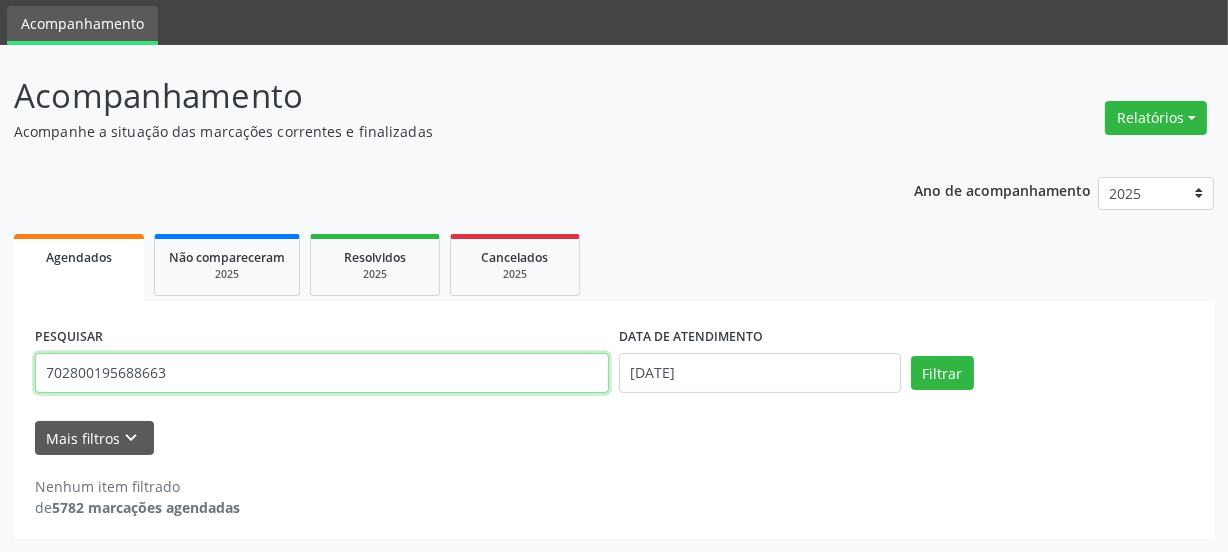 type on "702800195688663" 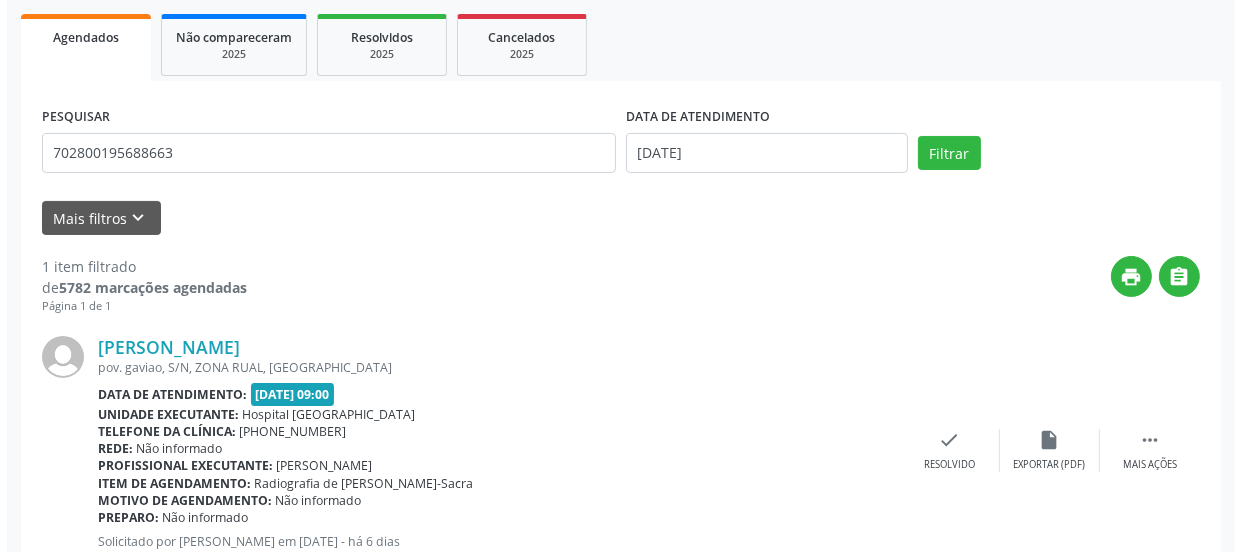 scroll, scrollTop: 352, scrollLeft: 0, axis: vertical 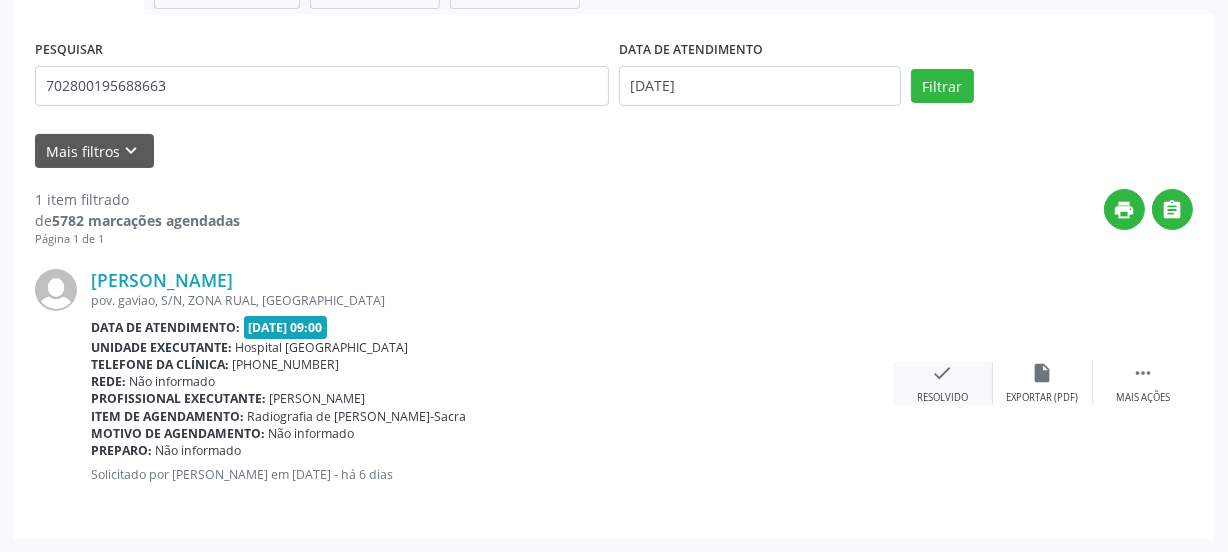 click on "check
Resolvido" at bounding box center (943, 383) 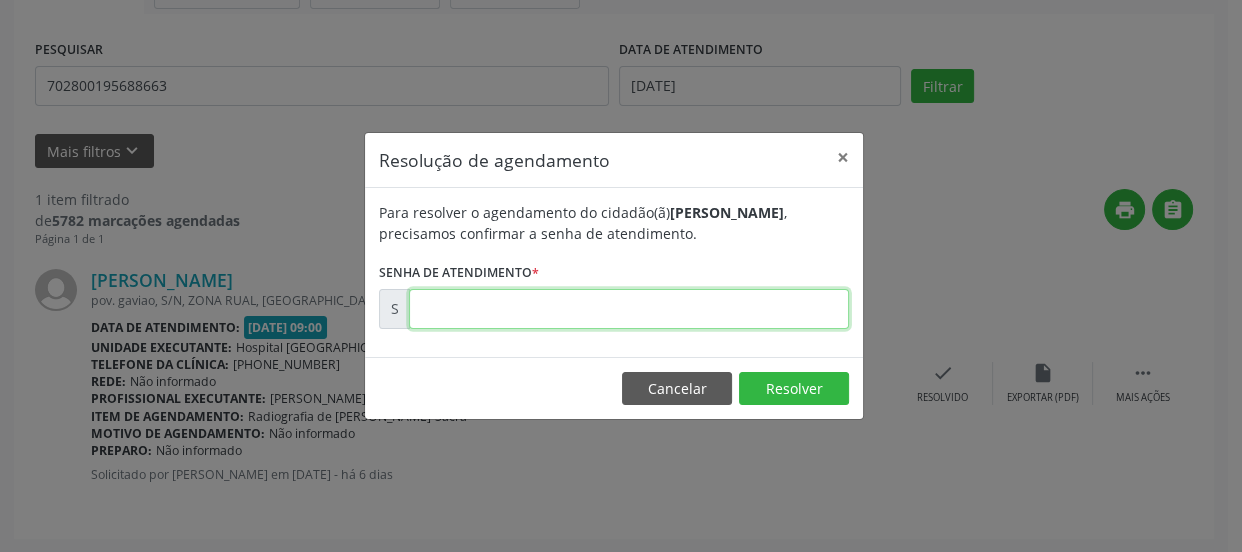 drag, startPoint x: 597, startPoint y: 305, endPoint x: 593, endPoint y: 316, distance: 11.7046995 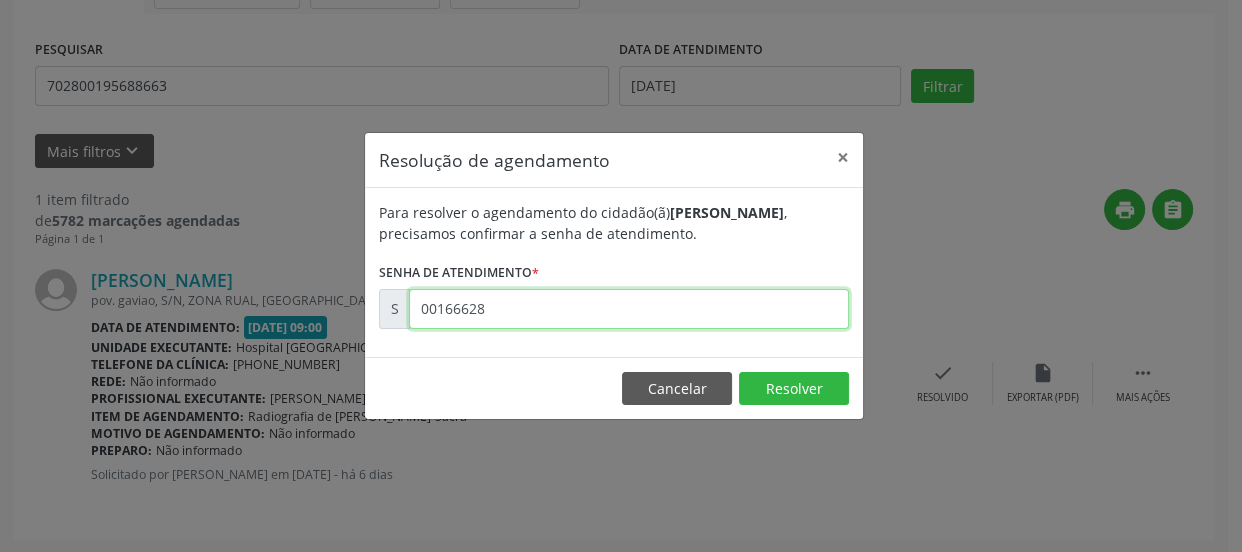 type on "00166628" 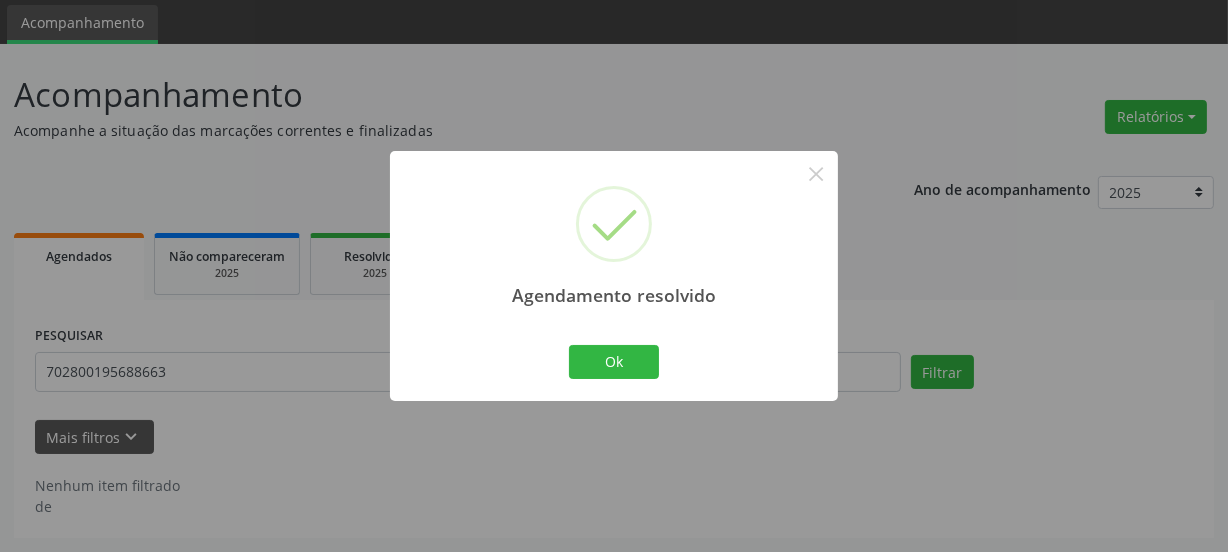 scroll, scrollTop: 65, scrollLeft: 0, axis: vertical 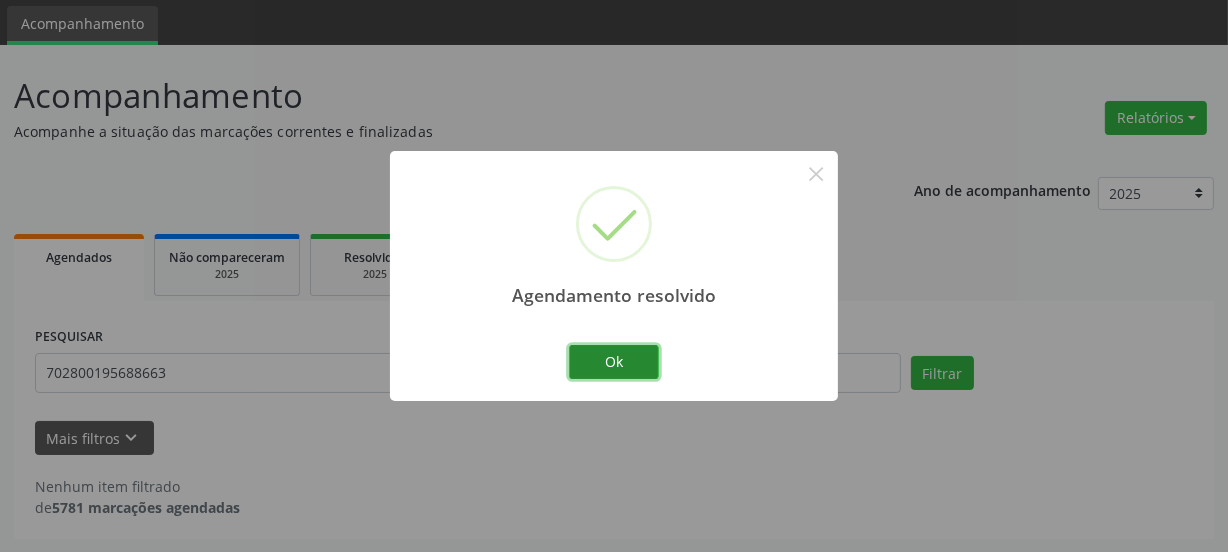 click on "Ok" at bounding box center [614, 362] 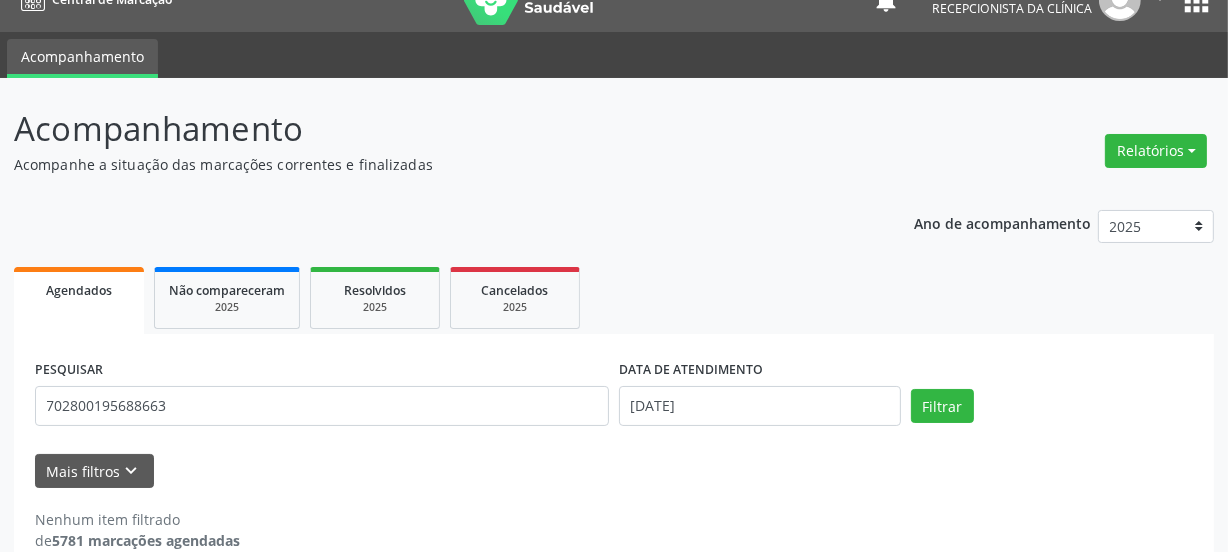 scroll, scrollTop: 65, scrollLeft: 0, axis: vertical 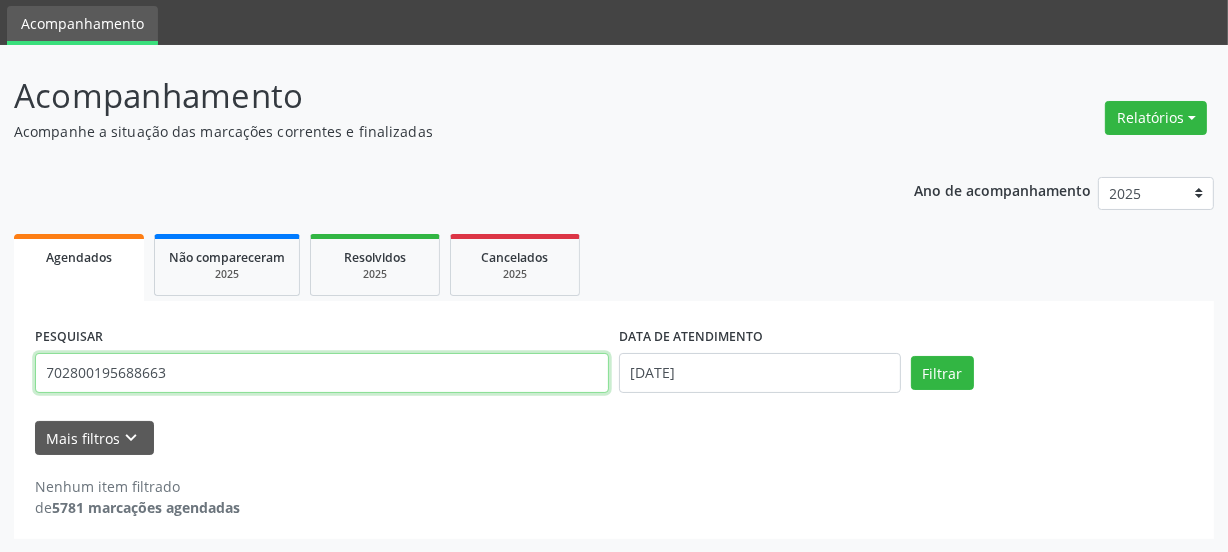 drag, startPoint x: 190, startPoint y: 374, endPoint x: 0, endPoint y: 410, distance: 193.38045 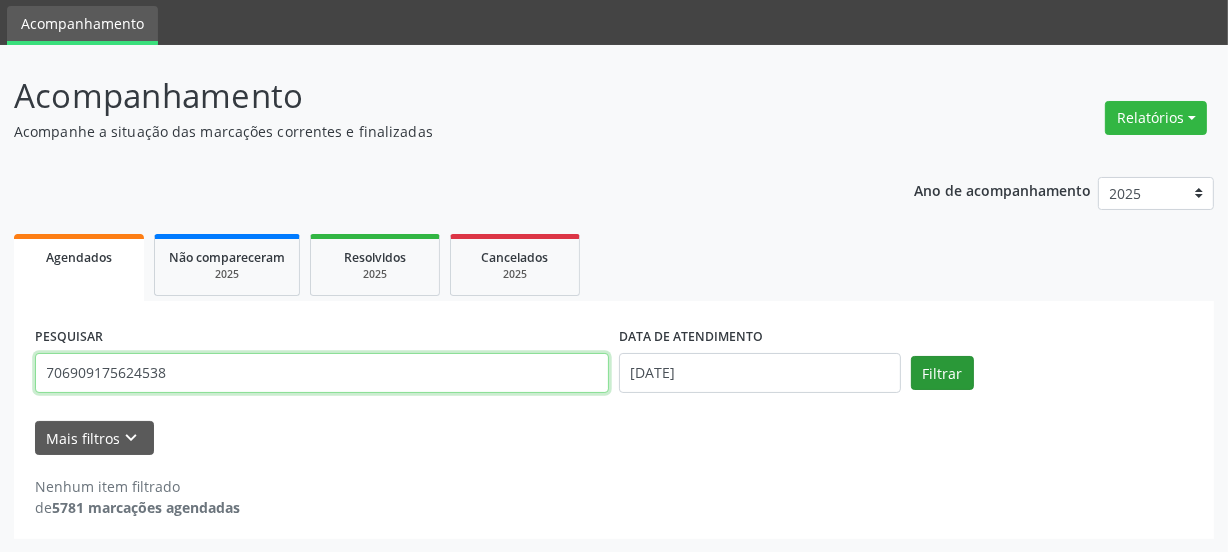 type on "706909175624538" 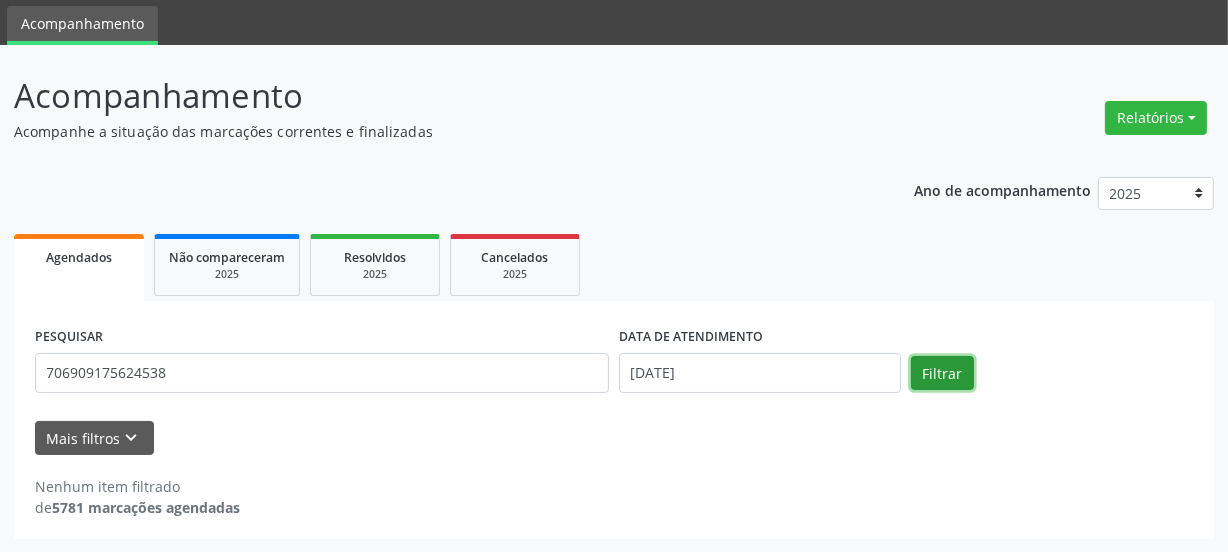 drag, startPoint x: 924, startPoint y: 380, endPoint x: 909, endPoint y: 373, distance: 16.552946 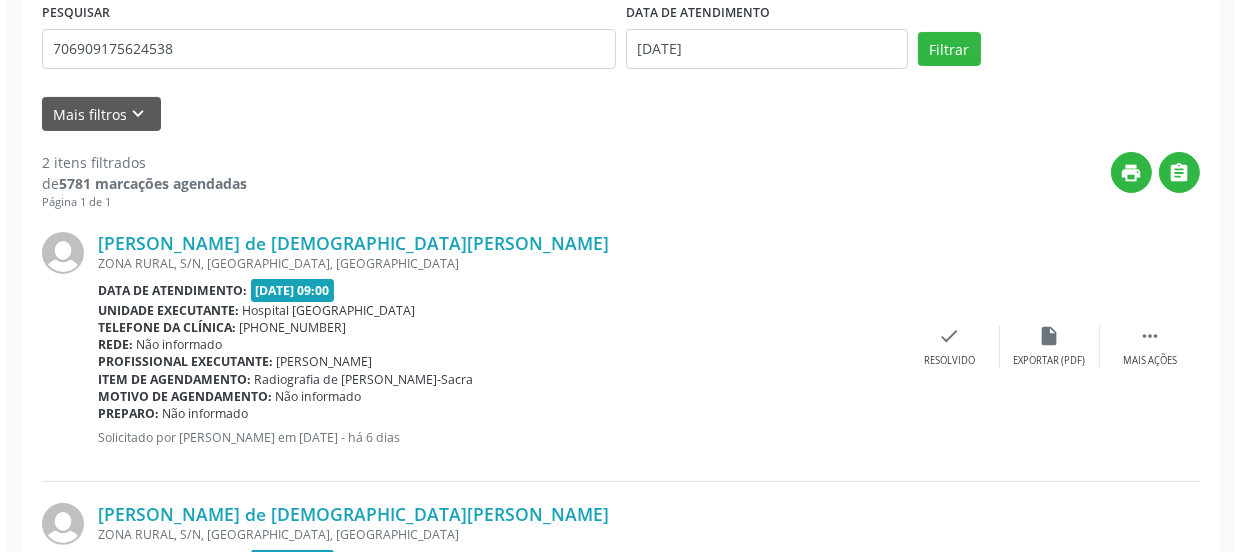 scroll, scrollTop: 623, scrollLeft: 0, axis: vertical 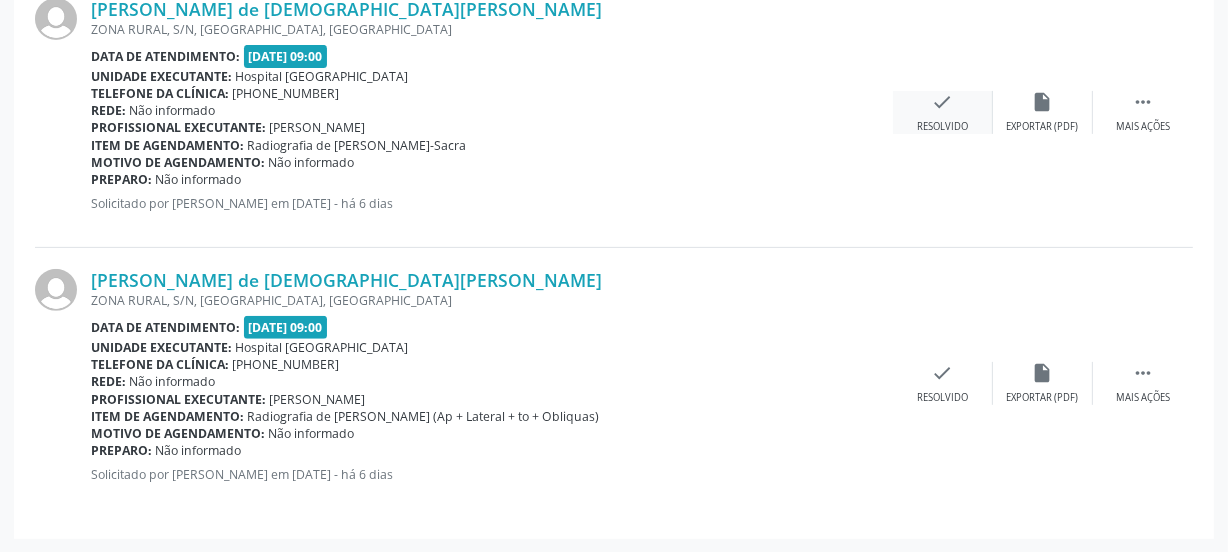 click on "check
Resolvido" at bounding box center [943, 112] 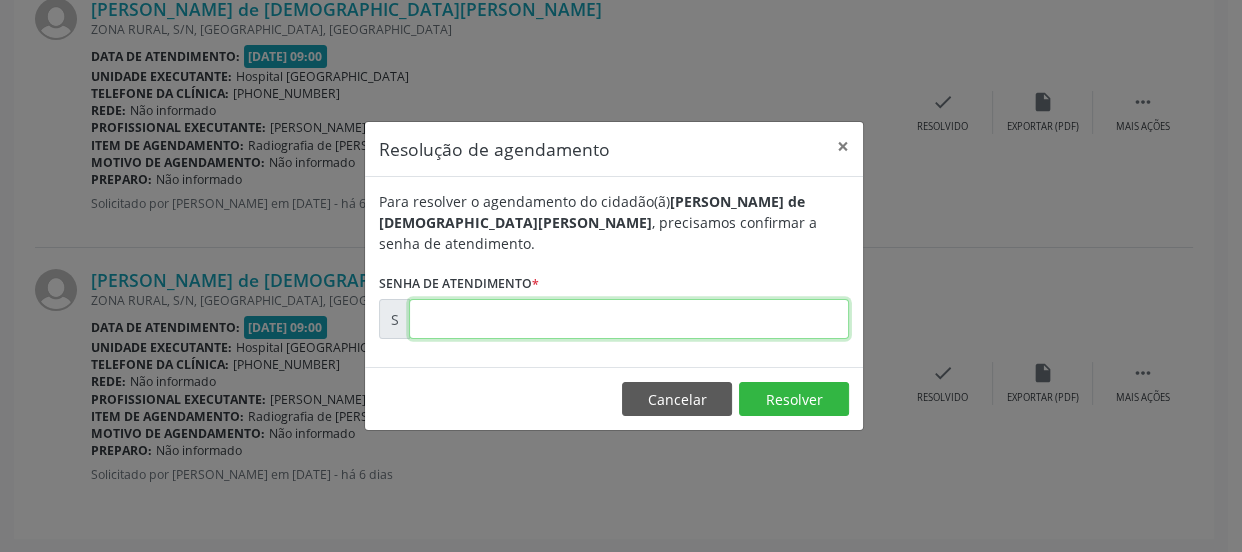 click at bounding box center [629, 319] 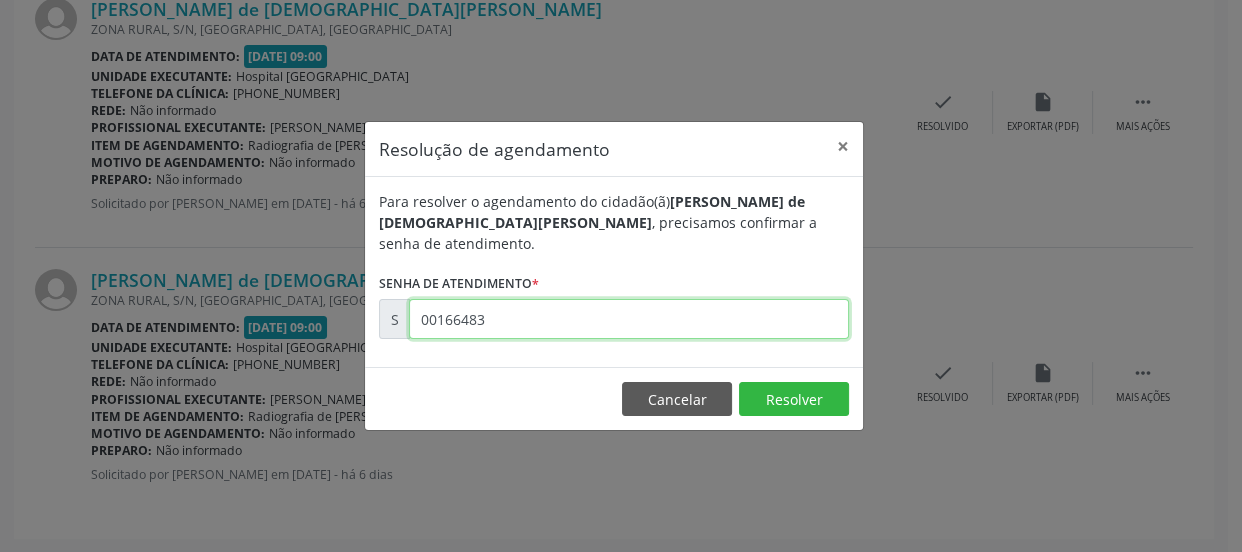 type on "00166483" 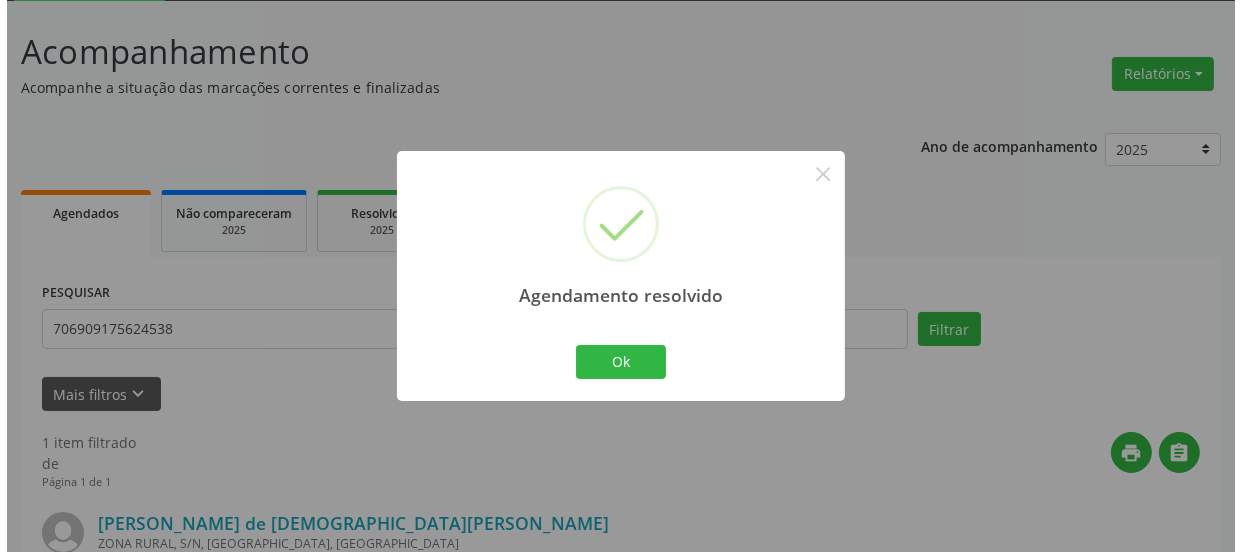 scroll, scrollTop: 352, scrollLeft: 0, axis: vertical 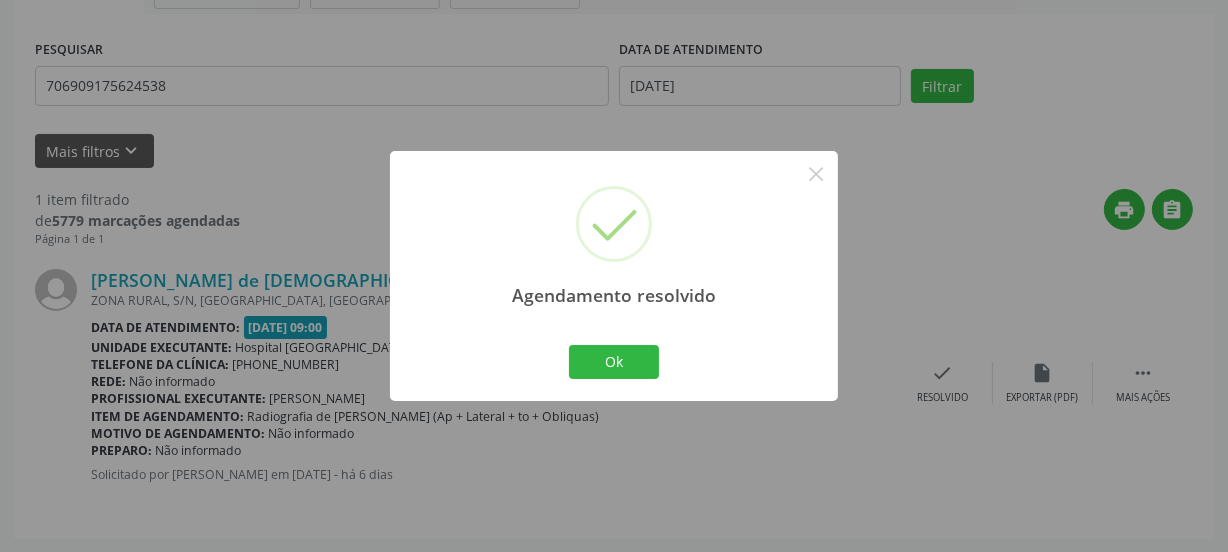 drag, startPoint x: 610, startPoint y: 387, endPoint x: 645, endPoint y: 272, distance: 120.20815 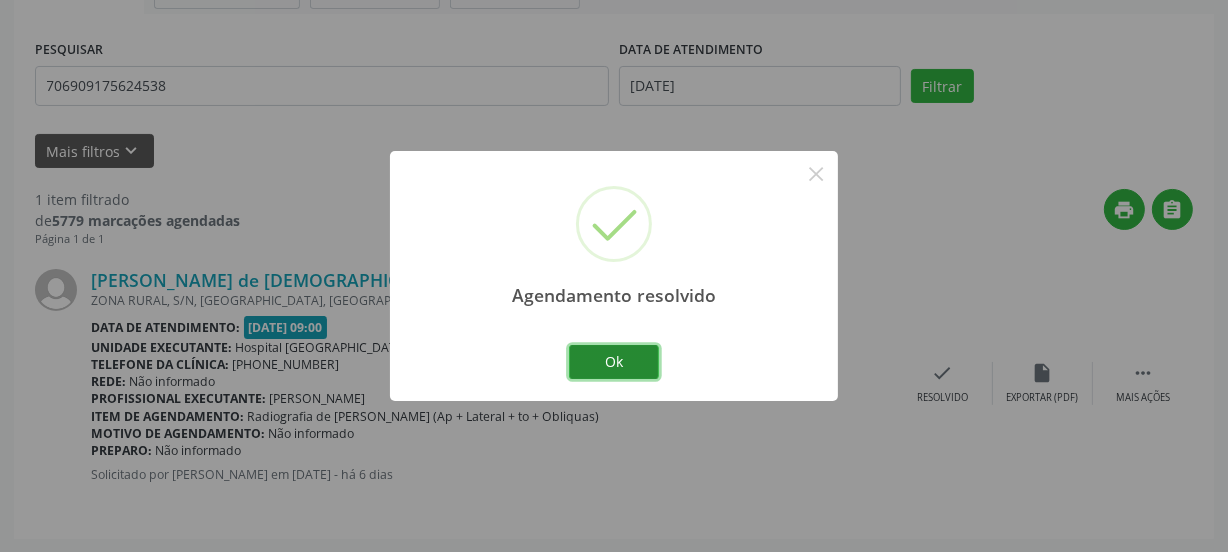 click on "Ok" at bounding box center (614, 362) 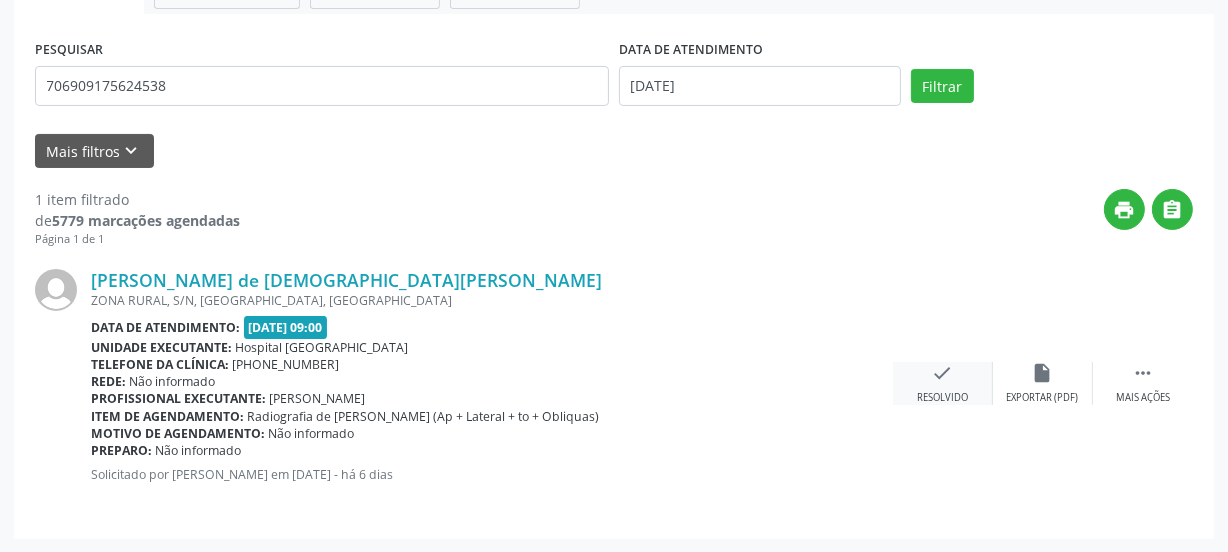 click on "check
Resolvido" at bounding box center [943, 383] 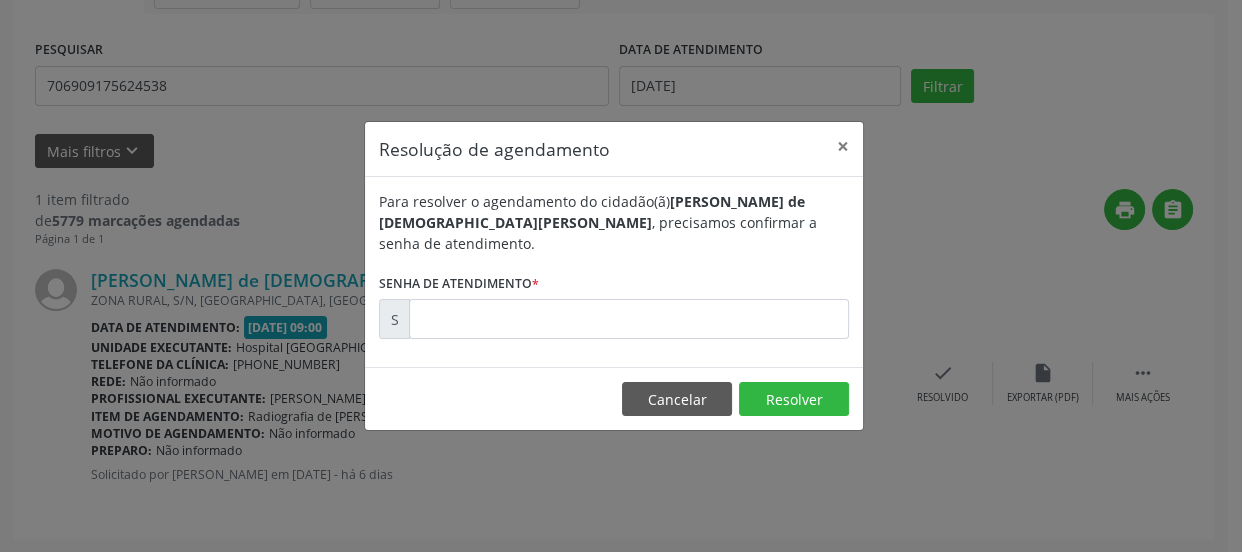 click on "Senha de atendimento
*" at bounding box center (459, 283) 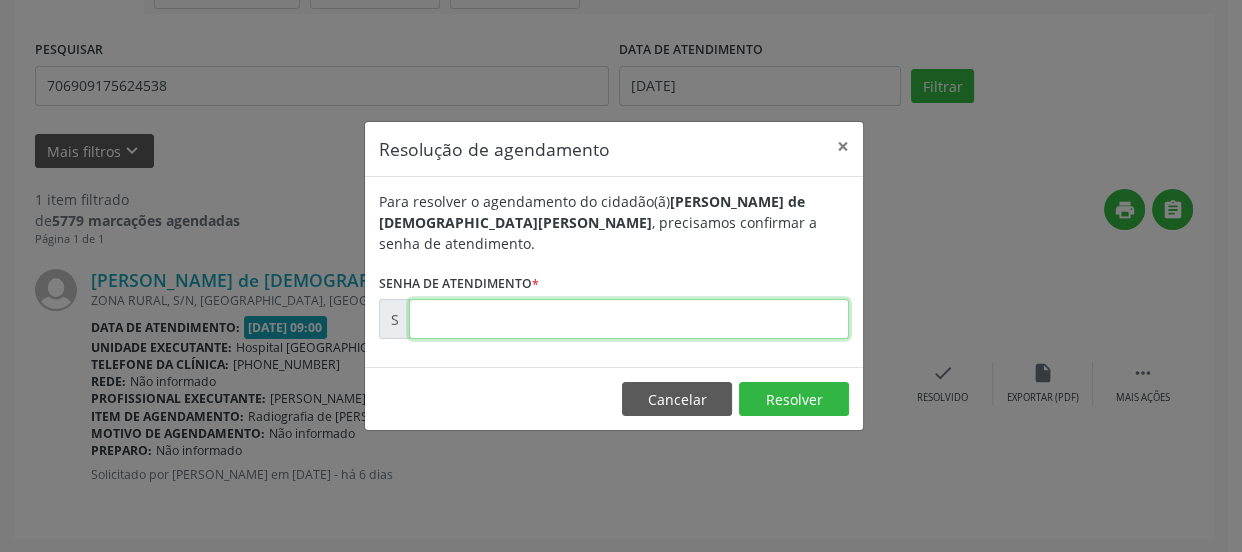 click at bounding box center (629, 319) 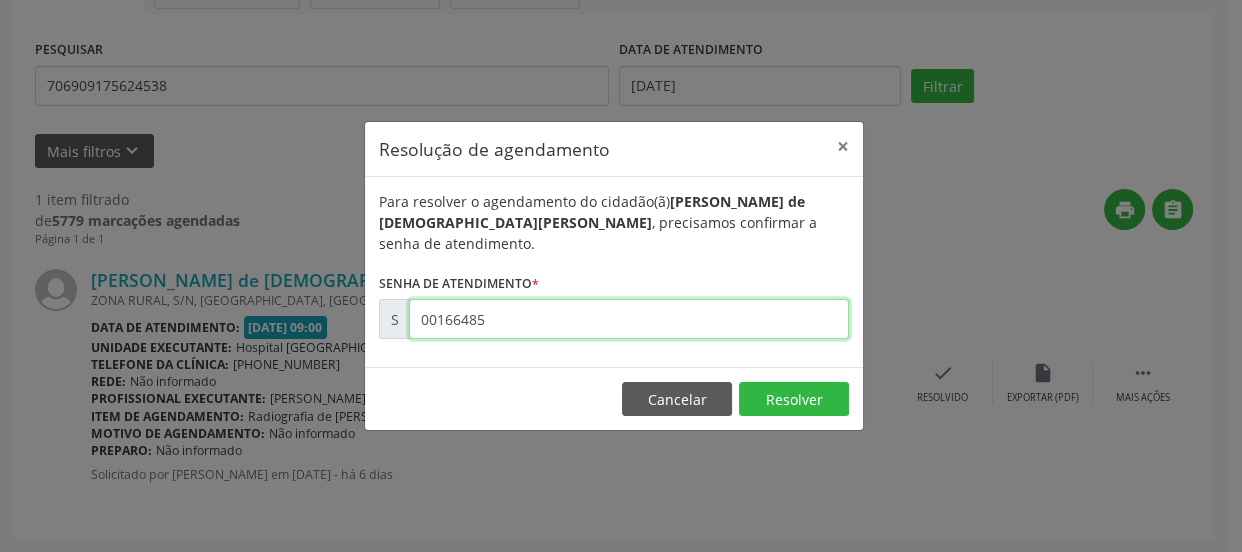 type on "00166485" 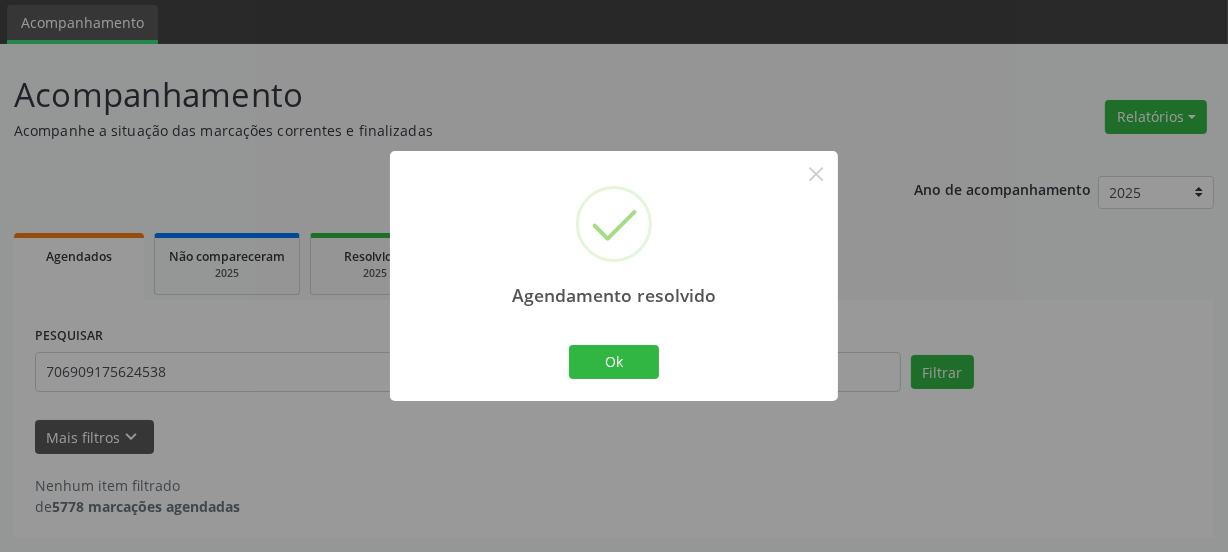 scroll, scrollTop: 65, scrollLeft: 0, axis: vertical 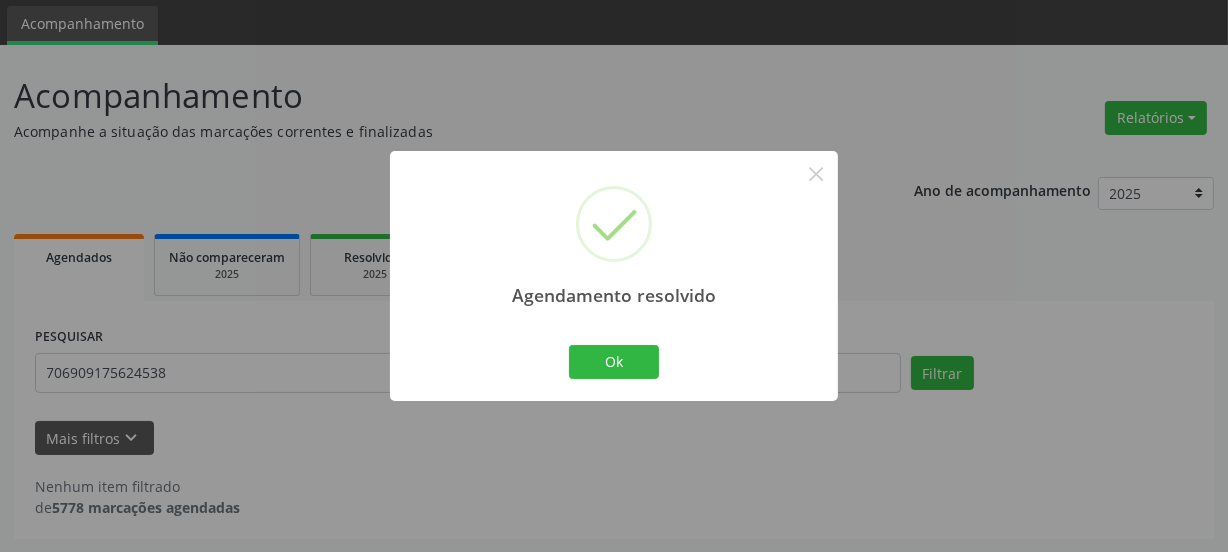 drag, startPoint x: 610, startPoint y: 379, endPoint x: 605, endPoint y: 366, distance: 13.928389 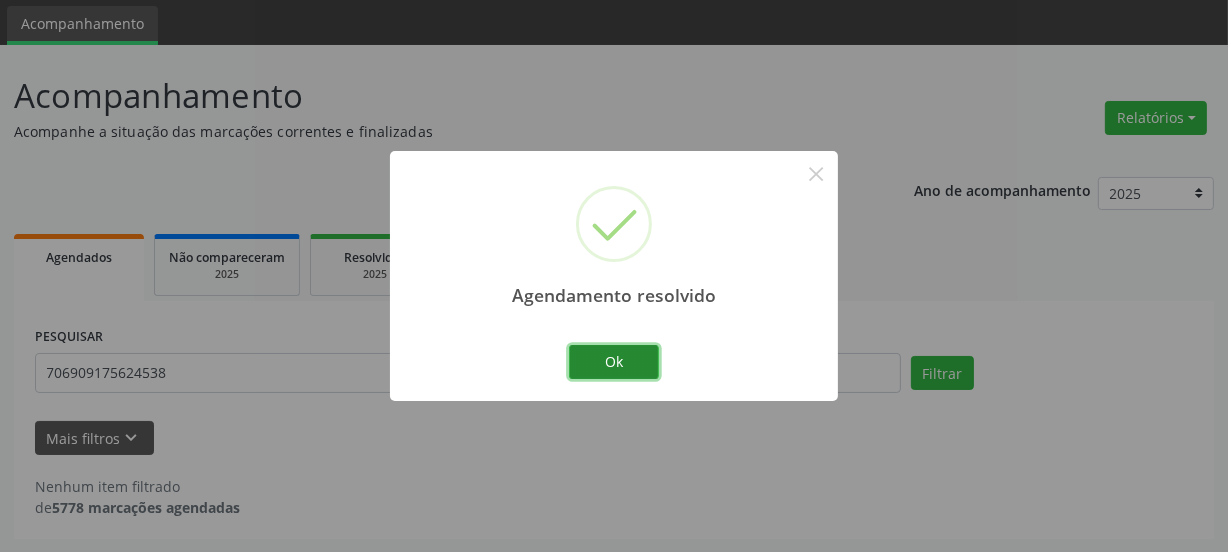 click on "Ok" at bounding box center [614, 362] 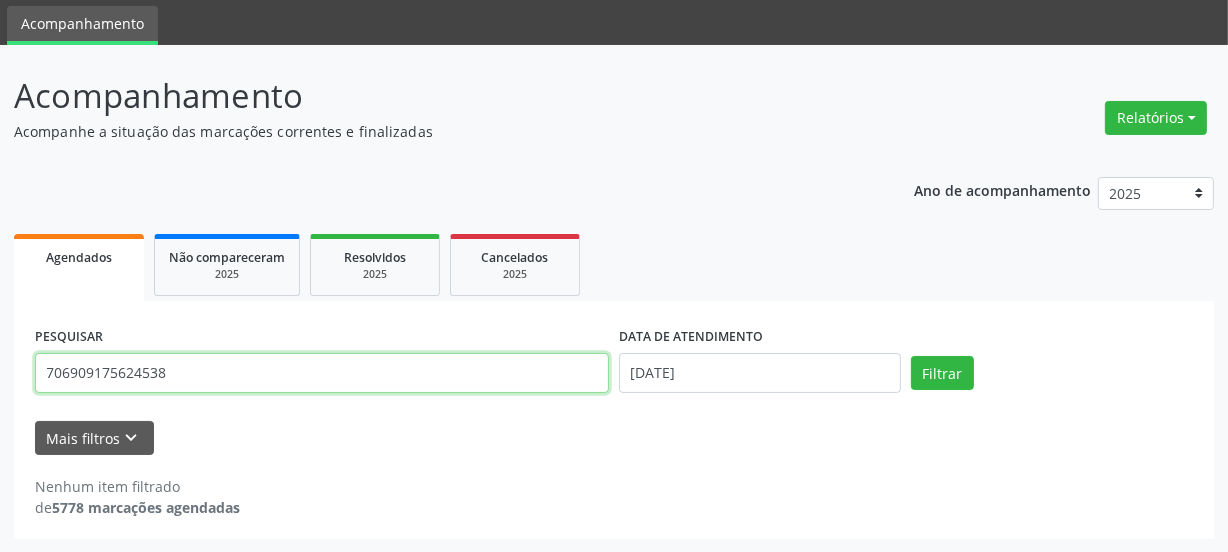 drag, startPoint x: 211, startPoint y: 370, endPoint x: 0, endPoint y: 384, distance: 211.46394 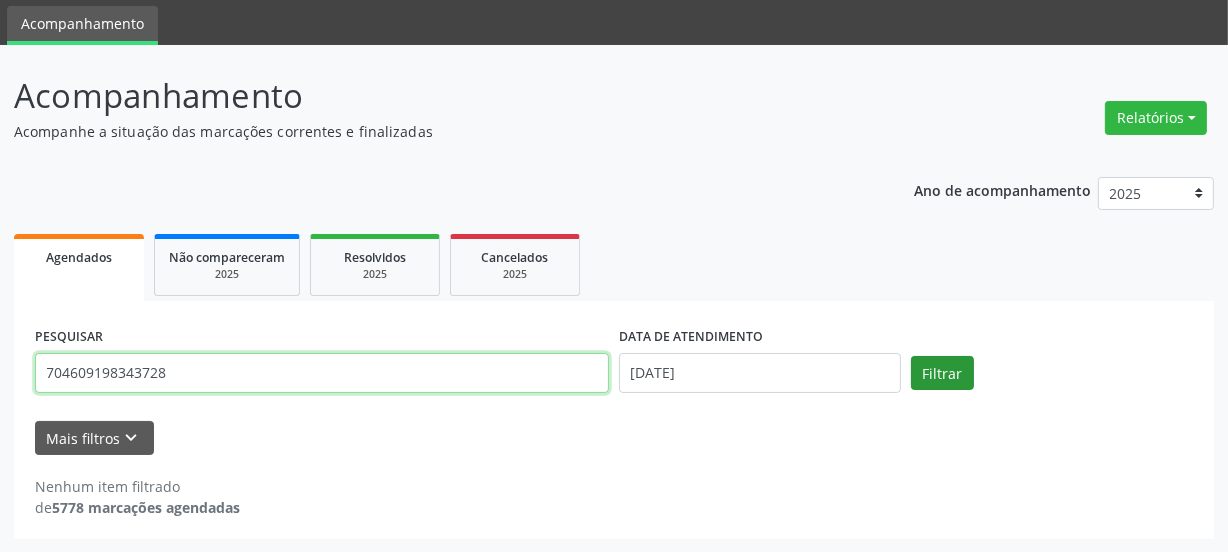 type on "704609198343728" 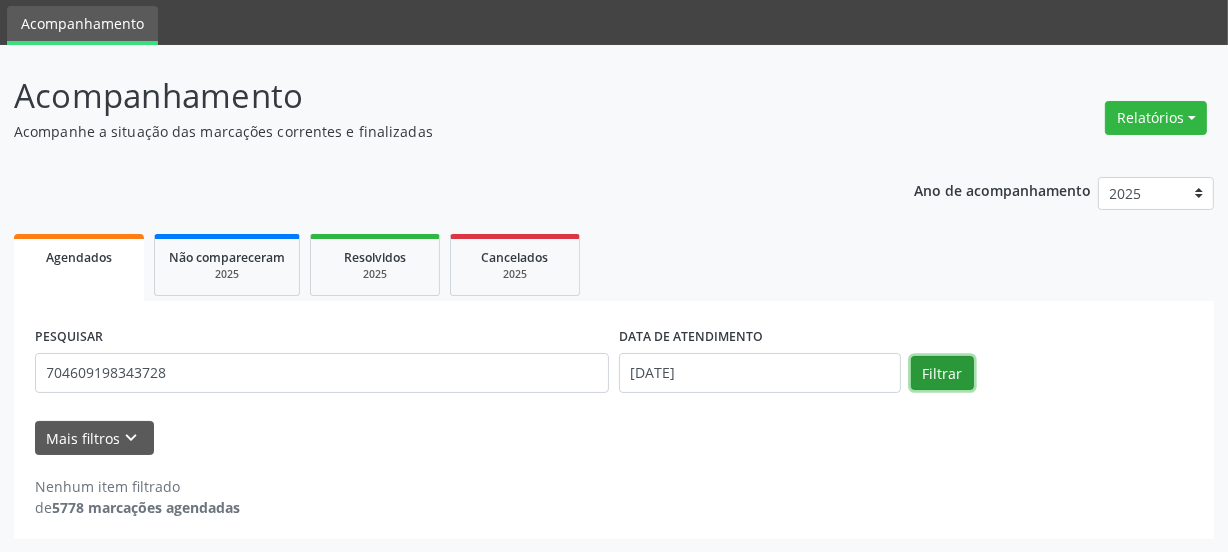 click on "Filtrar" at bounding box center (942, 373) 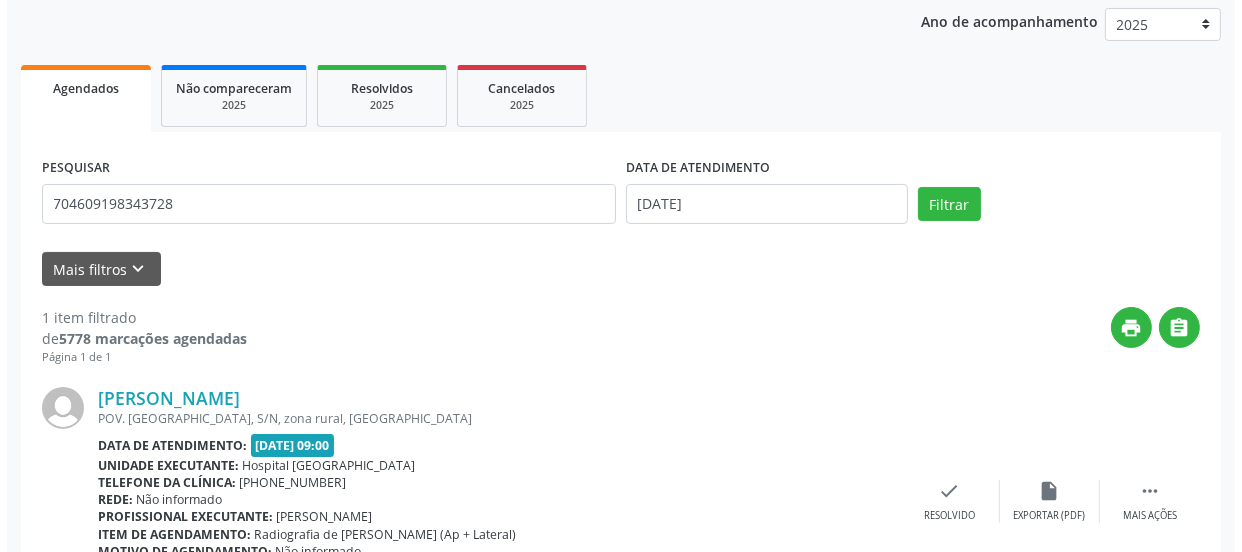 scroll, scrollTop: 352, scrollLeft: 0, axis: vertical 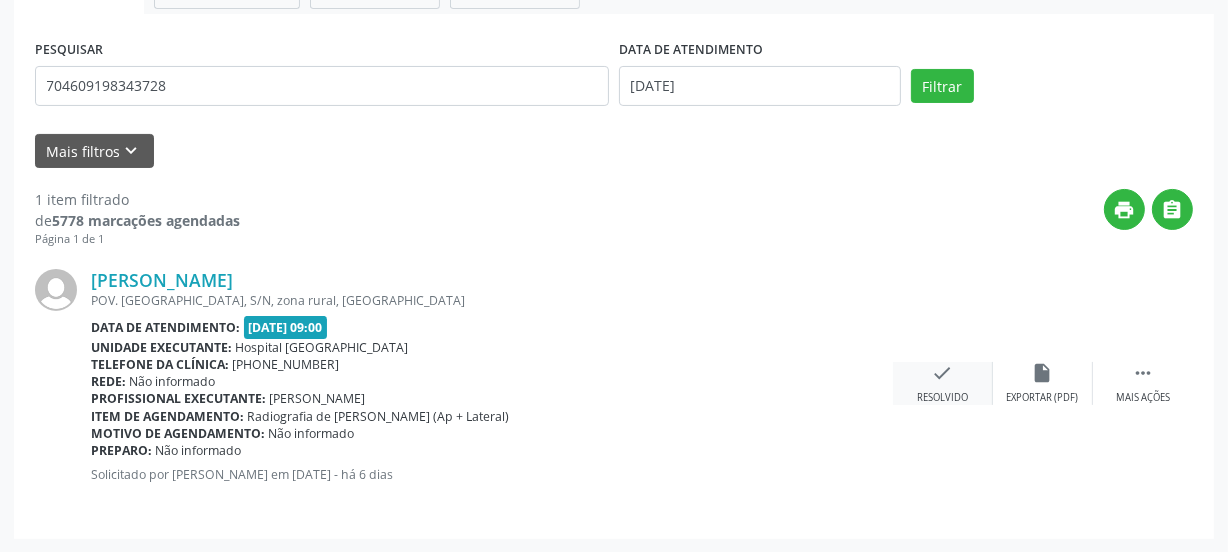 click on "check
Resolvido" at bounding box center (943, 383) 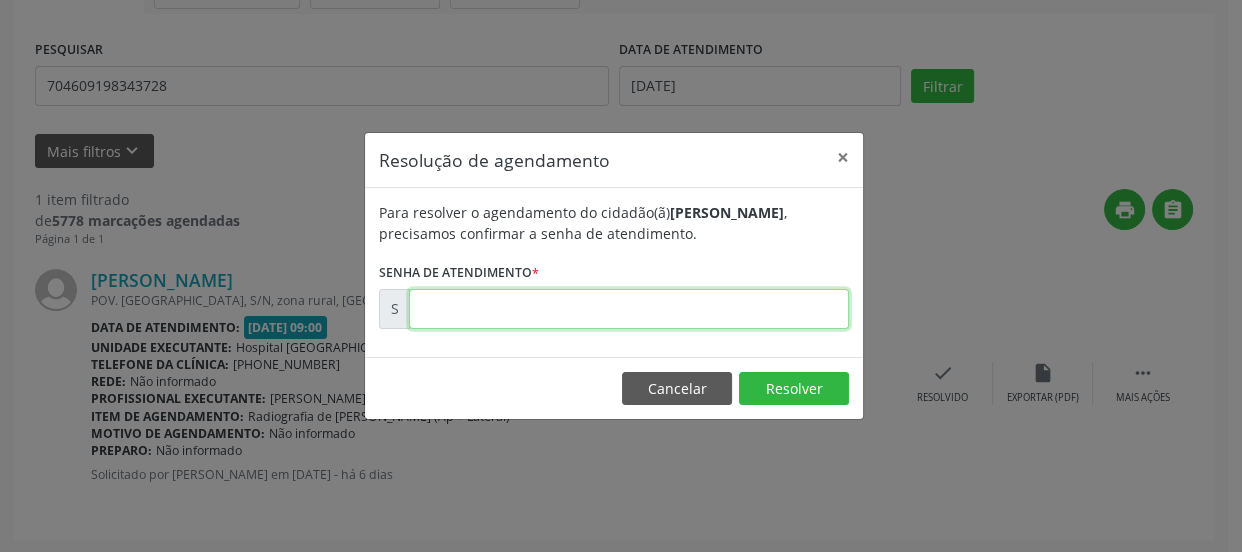 click at bounding box center [629, 309] 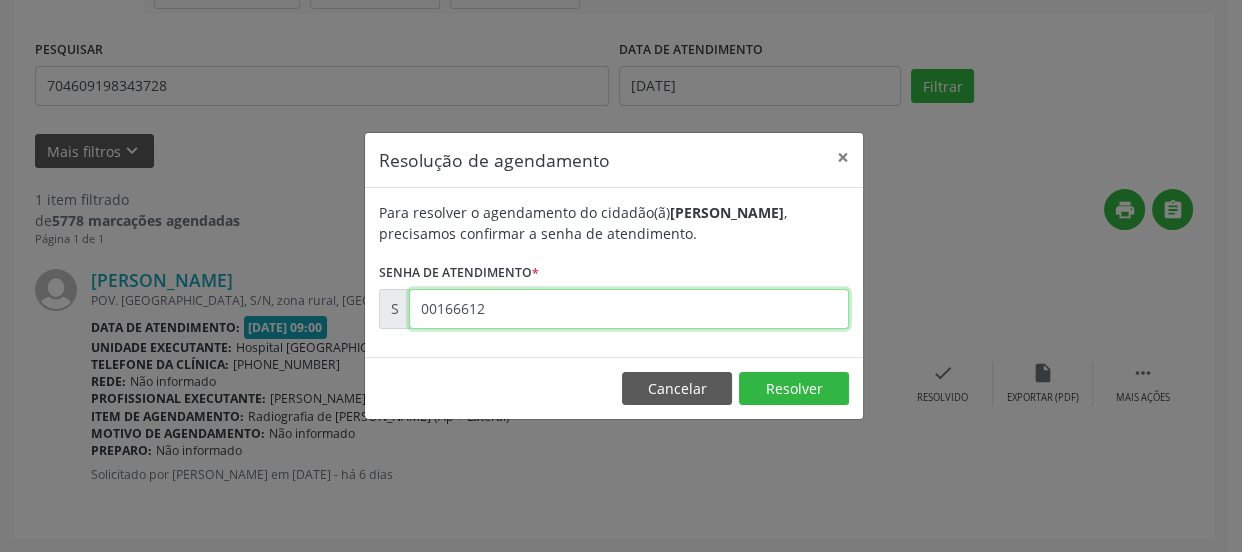 type on "00166612" 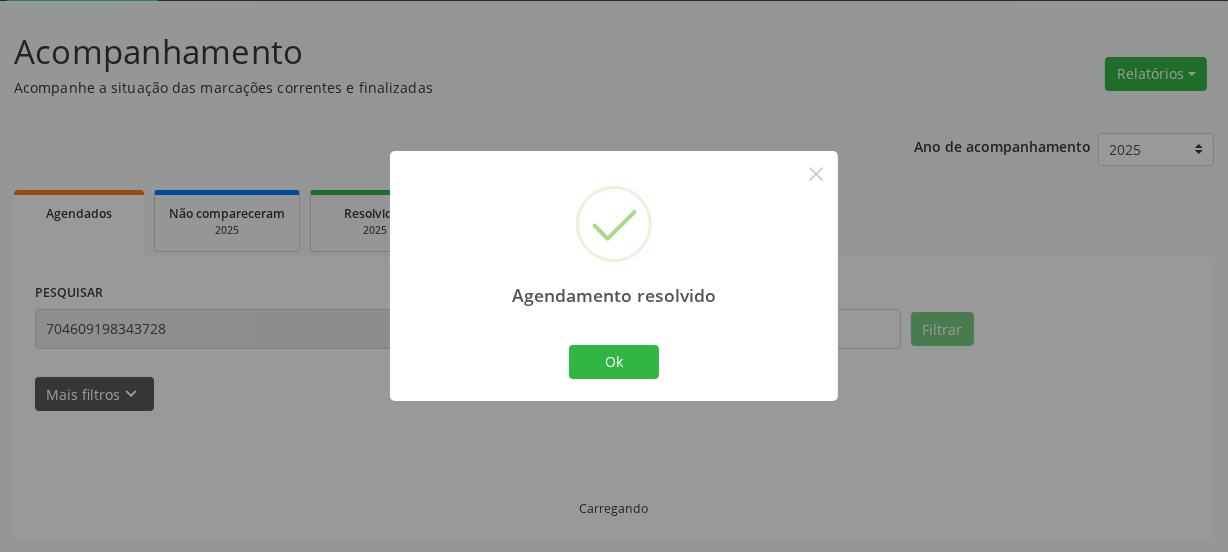 scroll, scrollTop: 65, scrollLeft: 0, axis: vertical 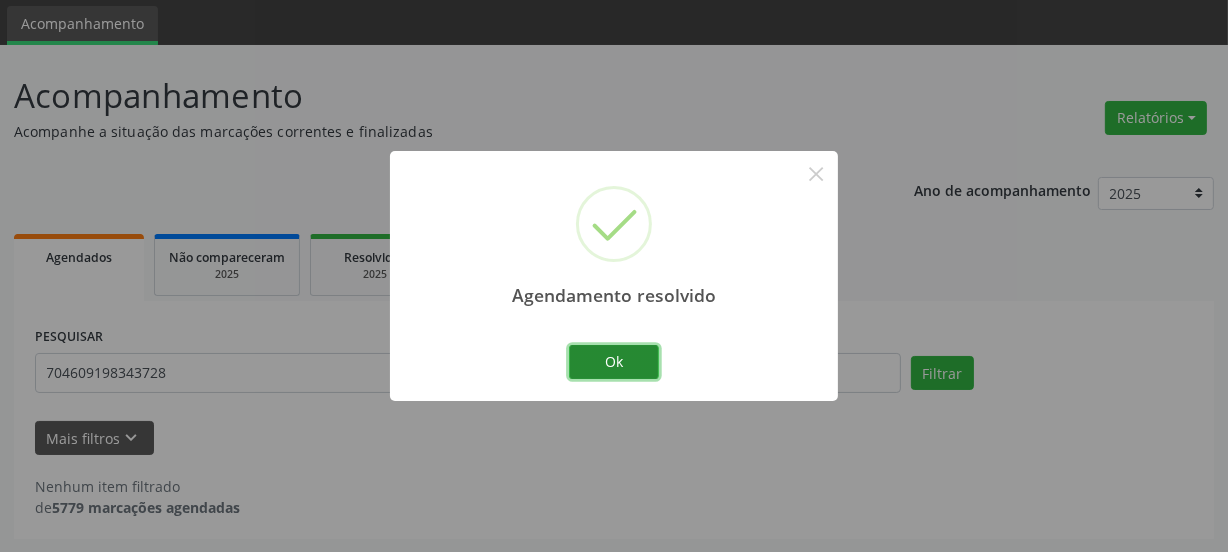 click on "Ok" at bounding box center (614, 362) 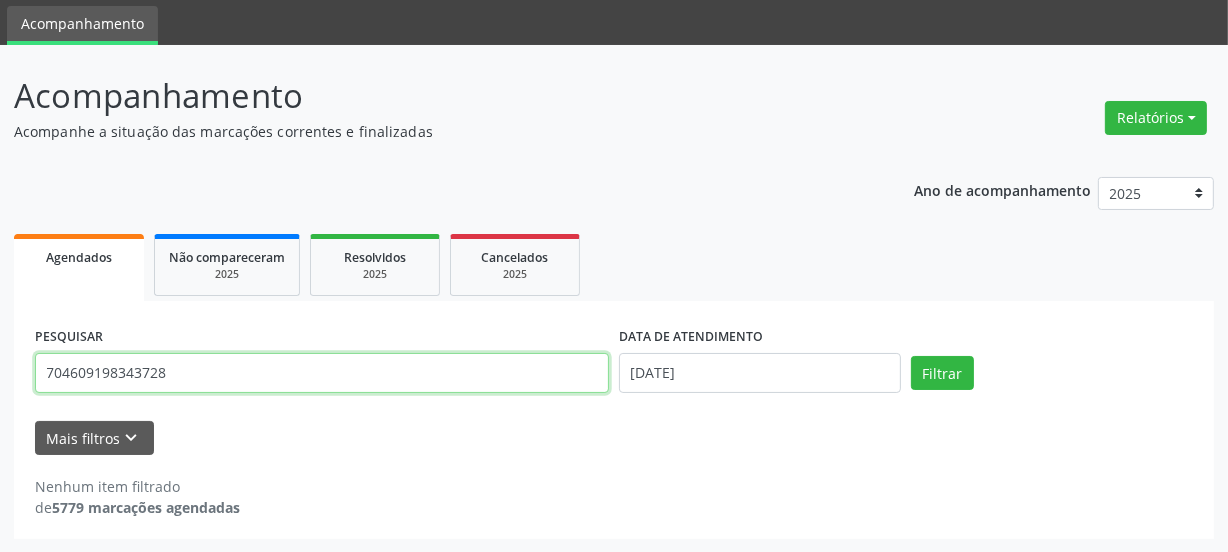 drag, startPoint x: 185, startPoint y: 370, endPoint x: 0, endPoint y: 405, distance: 188.28171 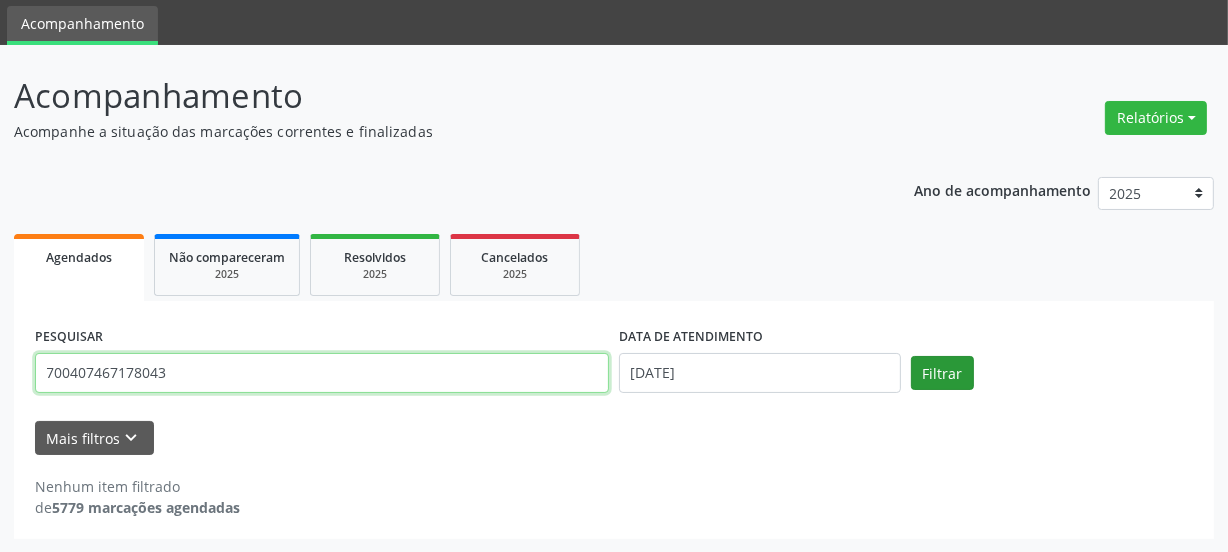 type on "700407467178043" 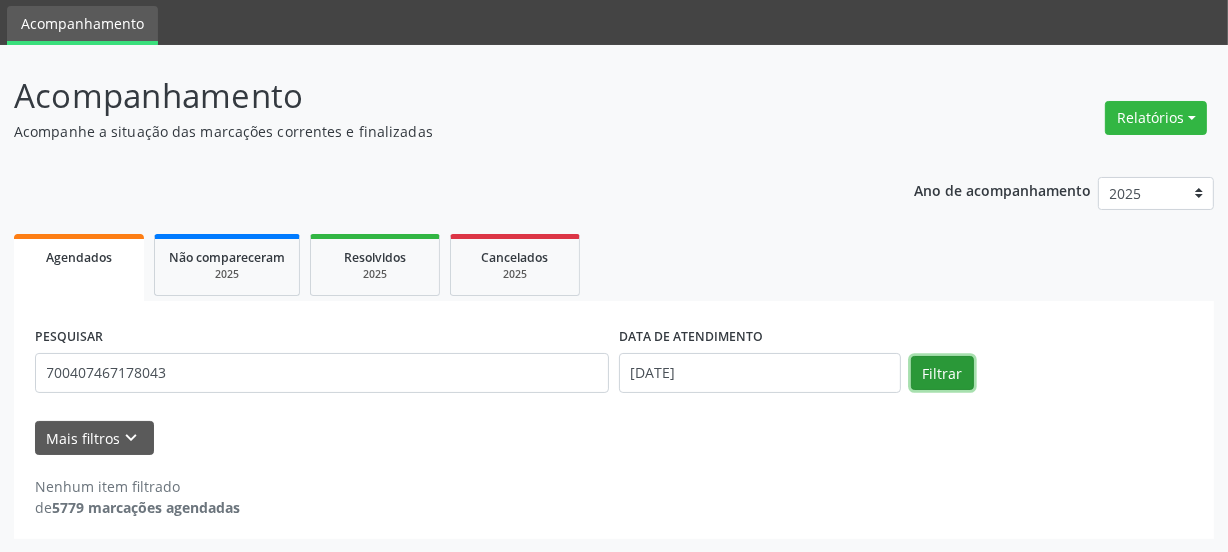 click on "Filtrar" at bounding box center (942, 373) 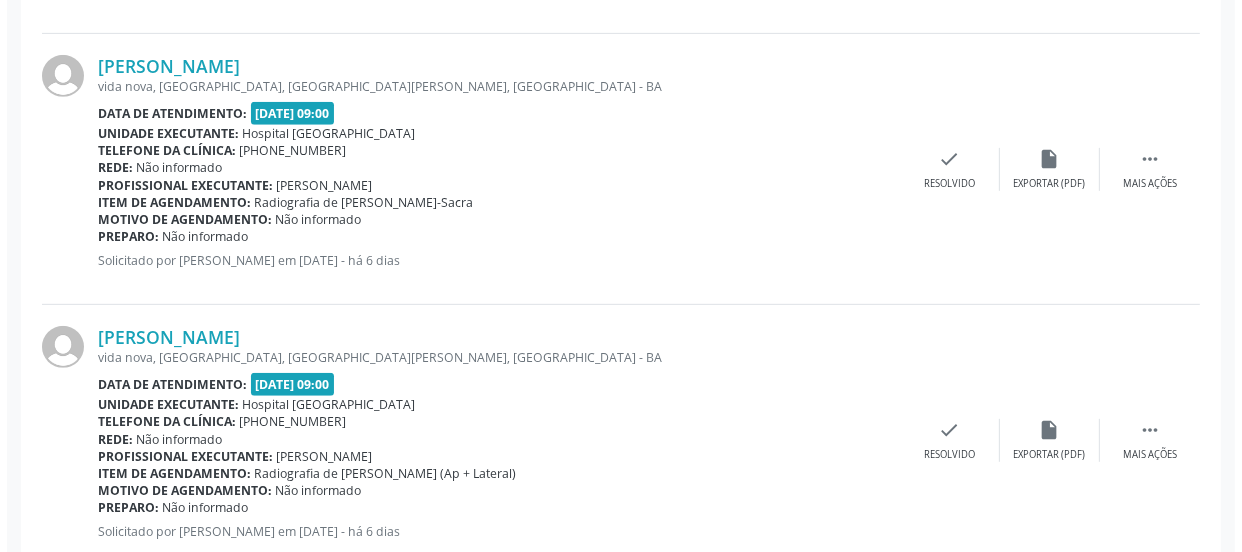 scroll, scrollTop: 857, scrollLeft: 0, axis: vertical 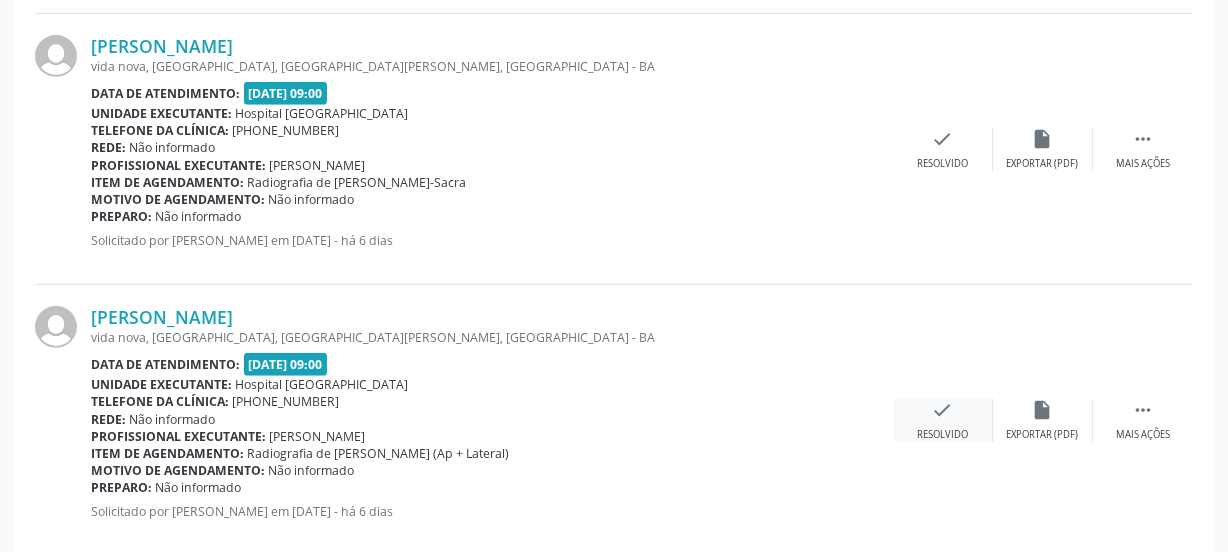 click on "check
Resolvido" at bounding box center [943, 420] 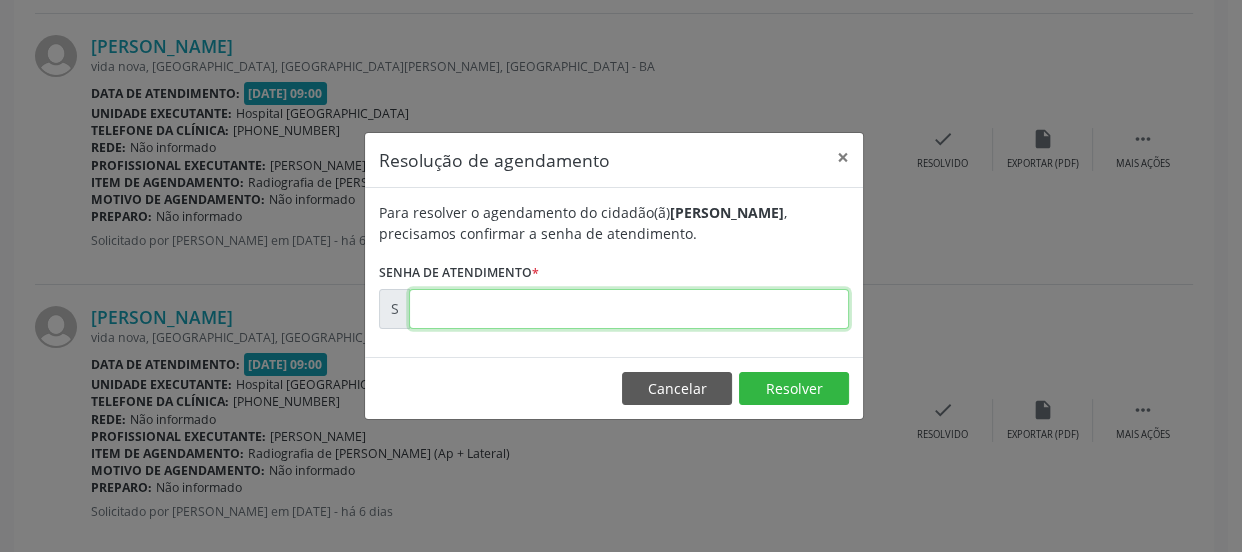 click at bounding box center [629, 309] 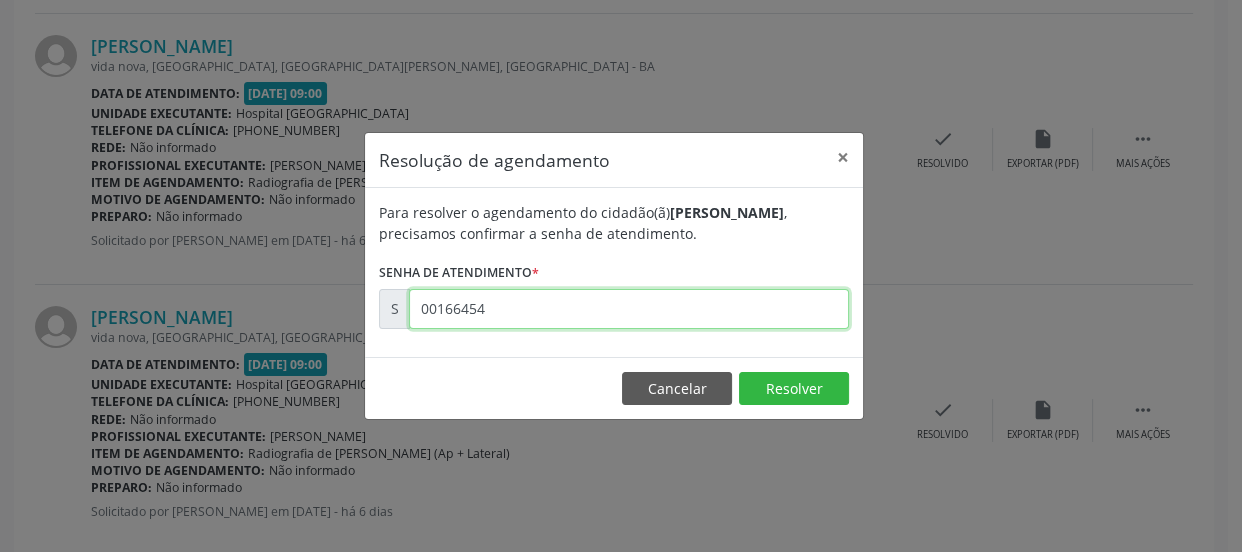 type on "00166454" 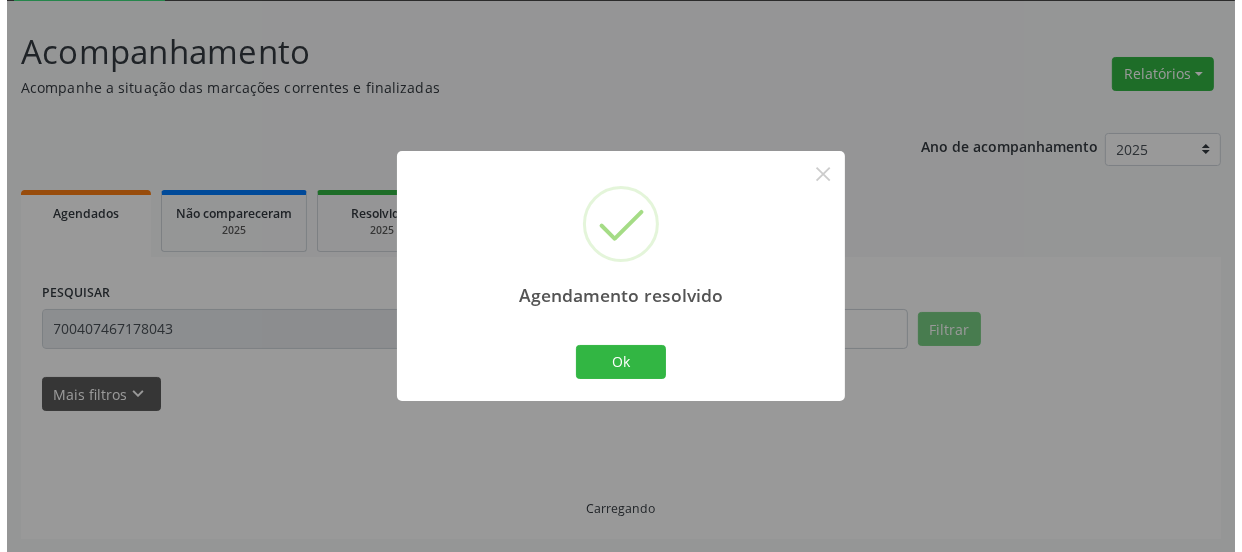 scroll, scrollTop: 623, scrollLeft: 0, axis: vertical 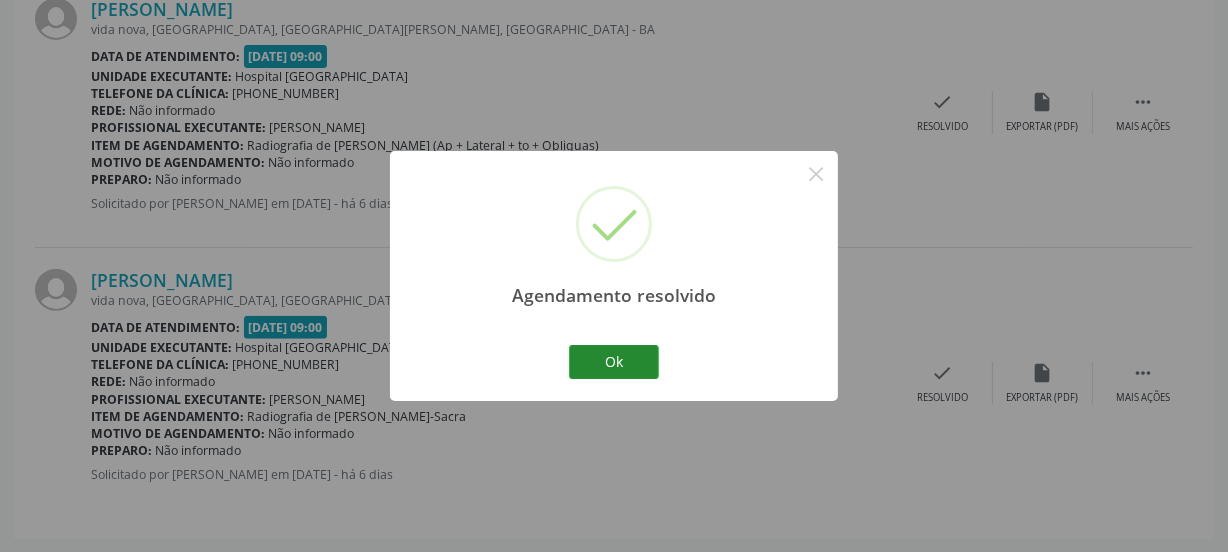 click on "Agendamento resolvido × Ok Cancel" at bounding box center (614, 275) 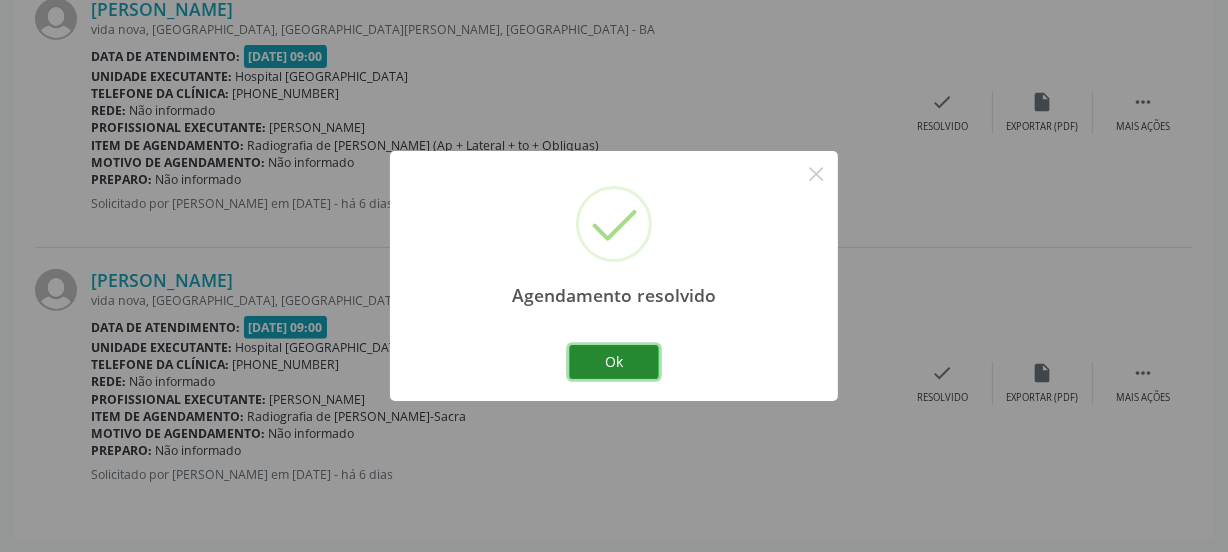 click on "Ok" at bounding box center [614, 362] 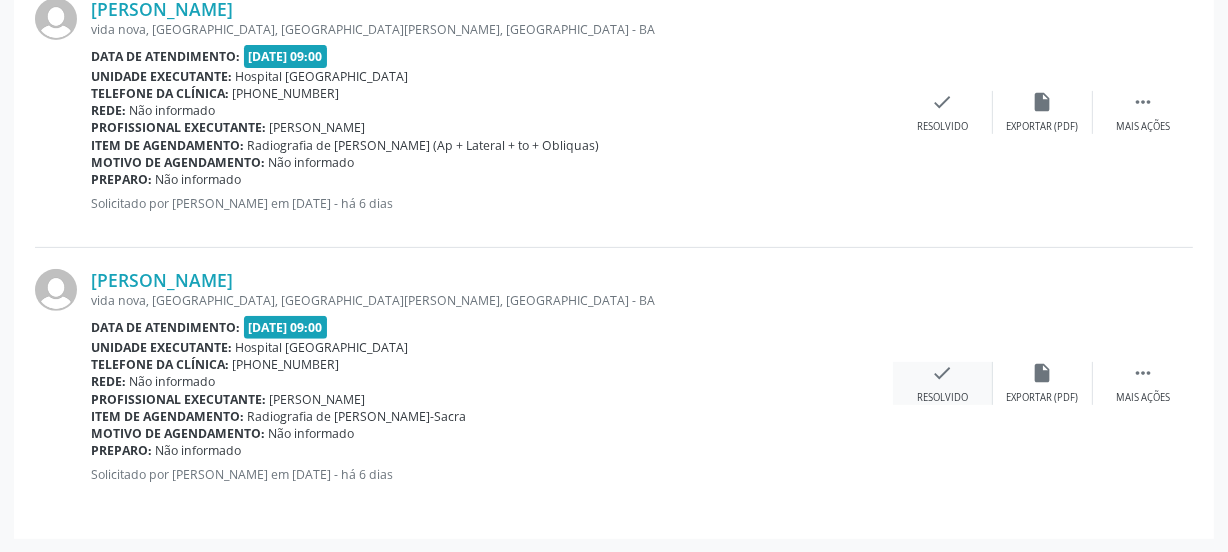 click on "check
Resolvido" at bounding box center [943, 383] 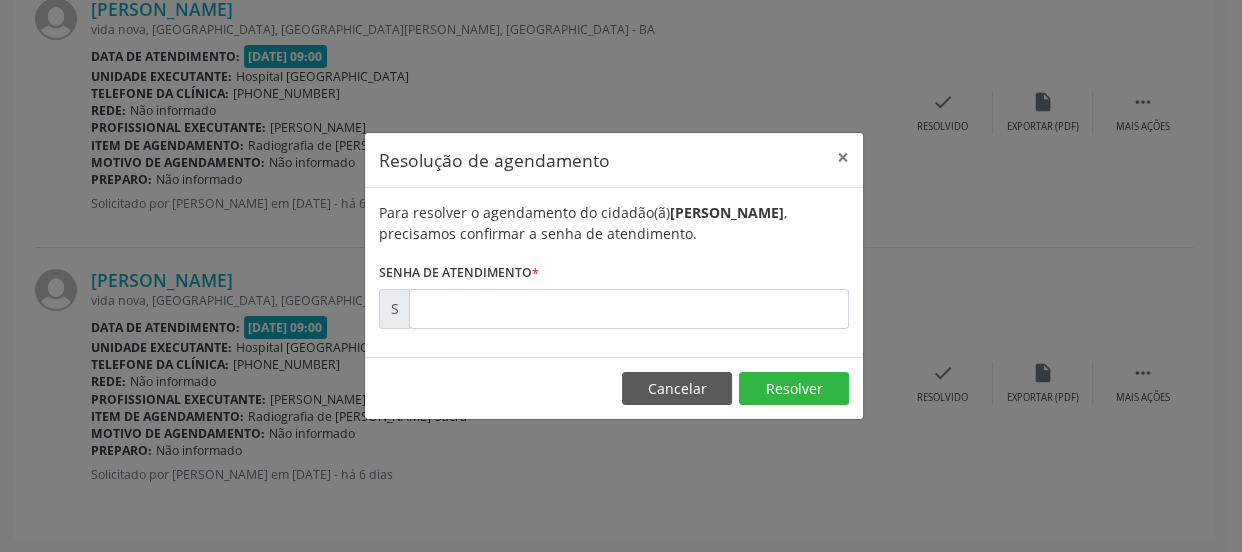 drag, startPoint x: 490, startPoint y: 329, endPoint x: 482, endPoint y: 317, distance: 14.422205 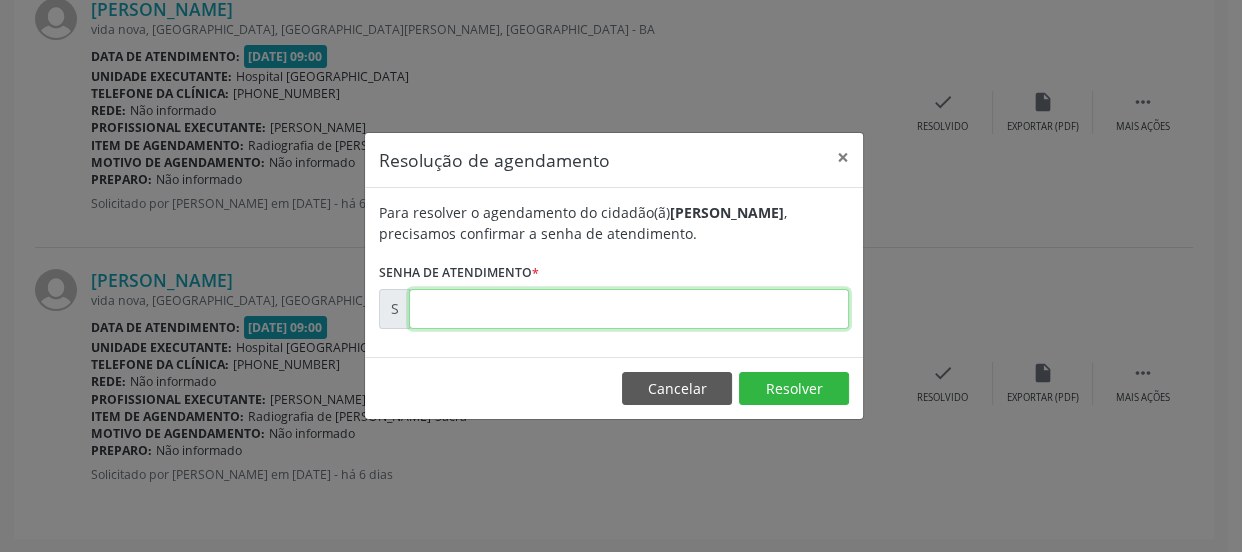 click at bounding box center (629, 309) 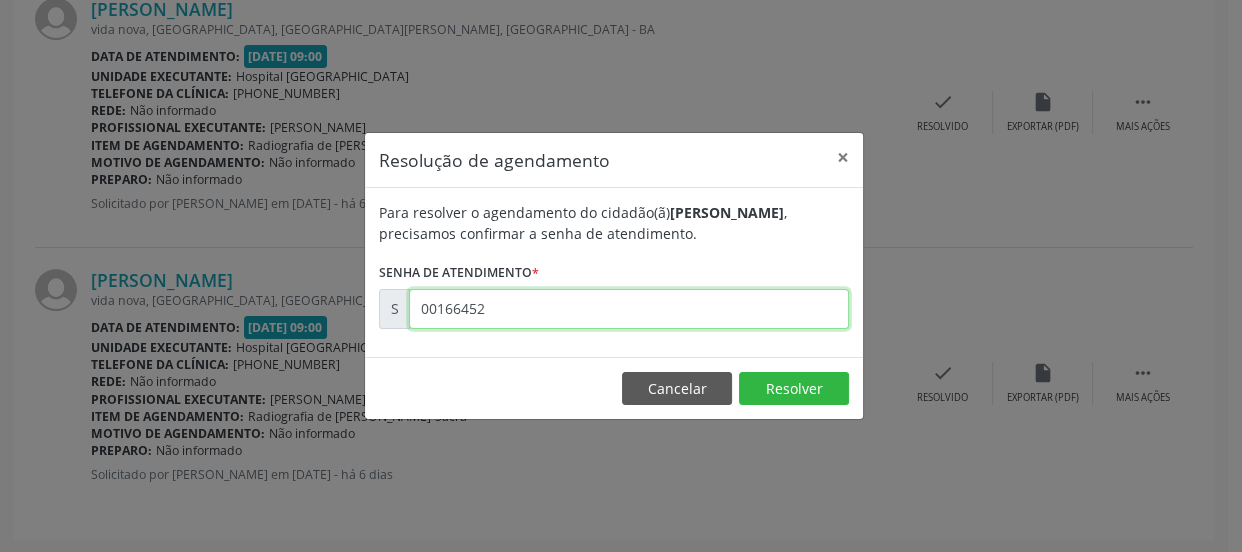 type on "00166452" 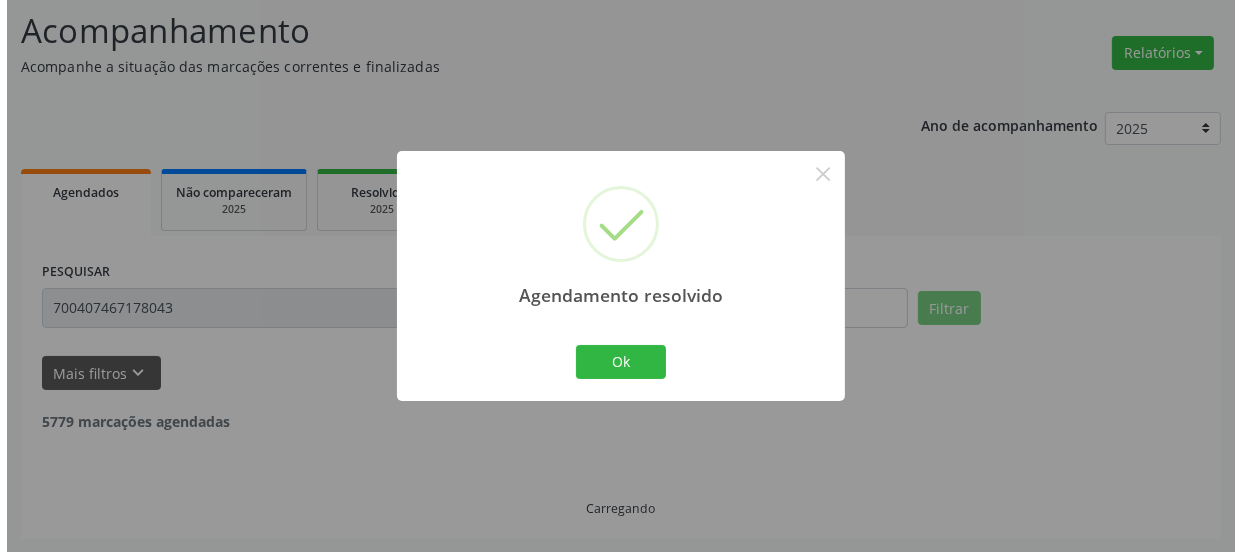 scroll, scrollTop: 352, scrollLeft: 0, axis: vertical 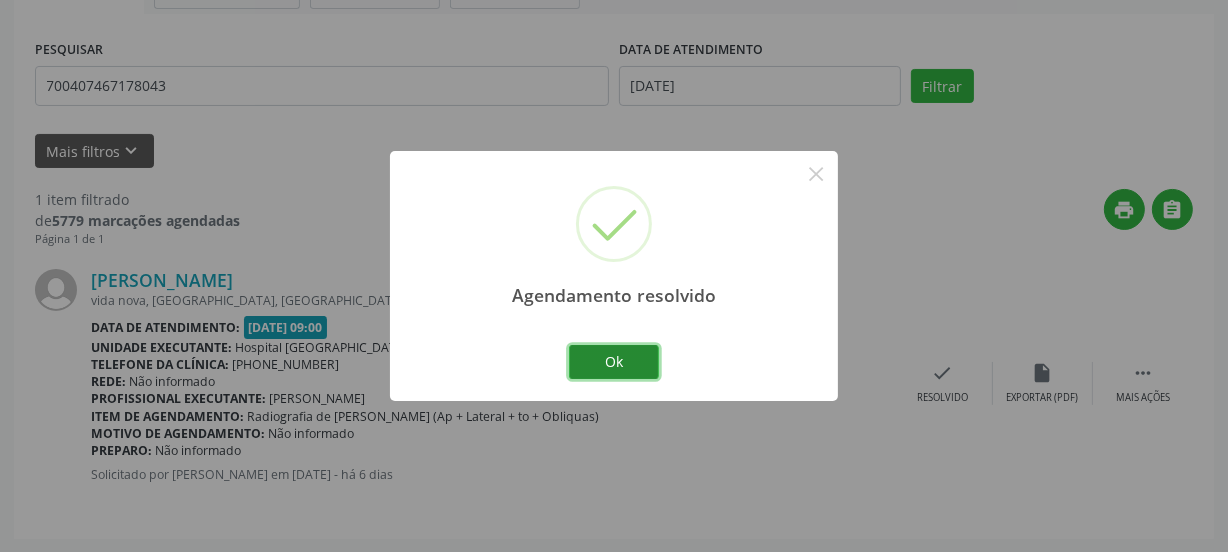 click on "Ok" at bounding box center (614, 362) 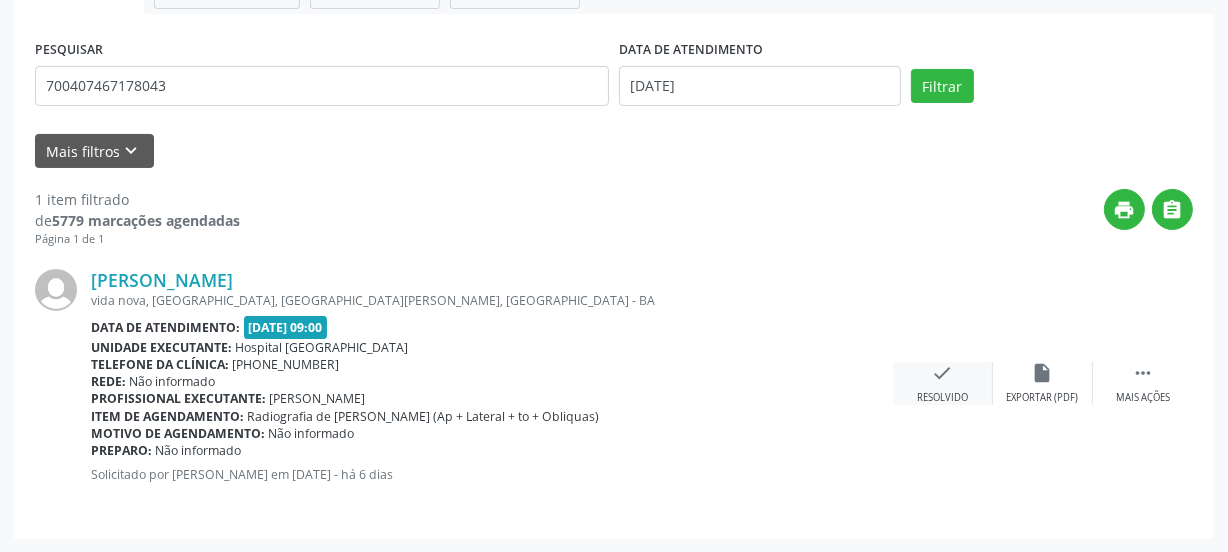 click on "Resolvido" at bounding box center (942, 398) 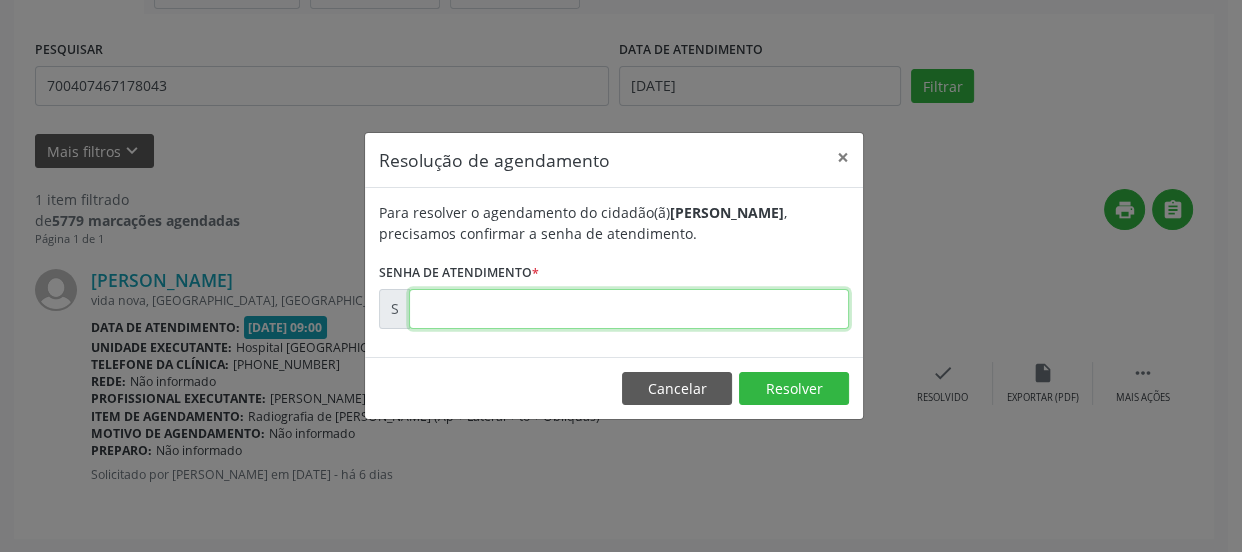 click at bounding box center (629, 309) 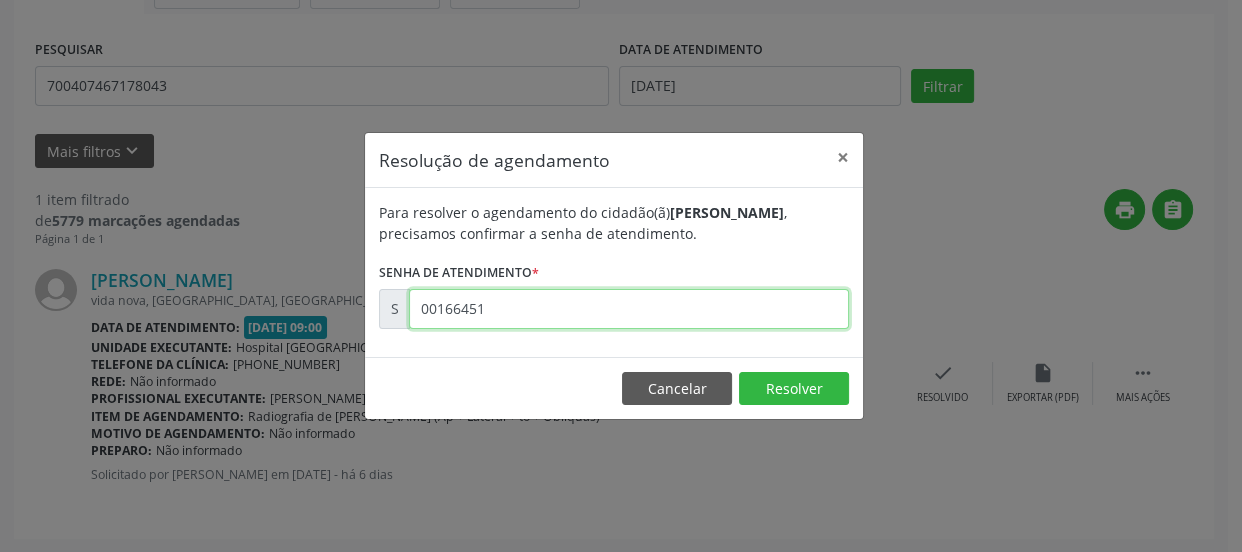 type on "00166451" 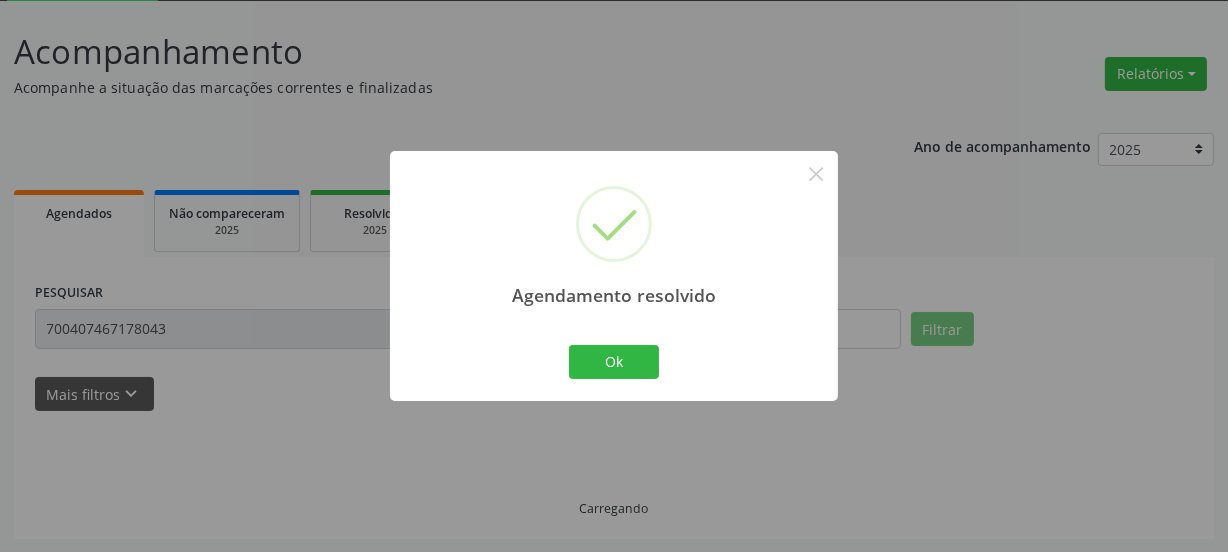 scroll, scrollTop: 65, scrollLeft: 0, axis: vertical 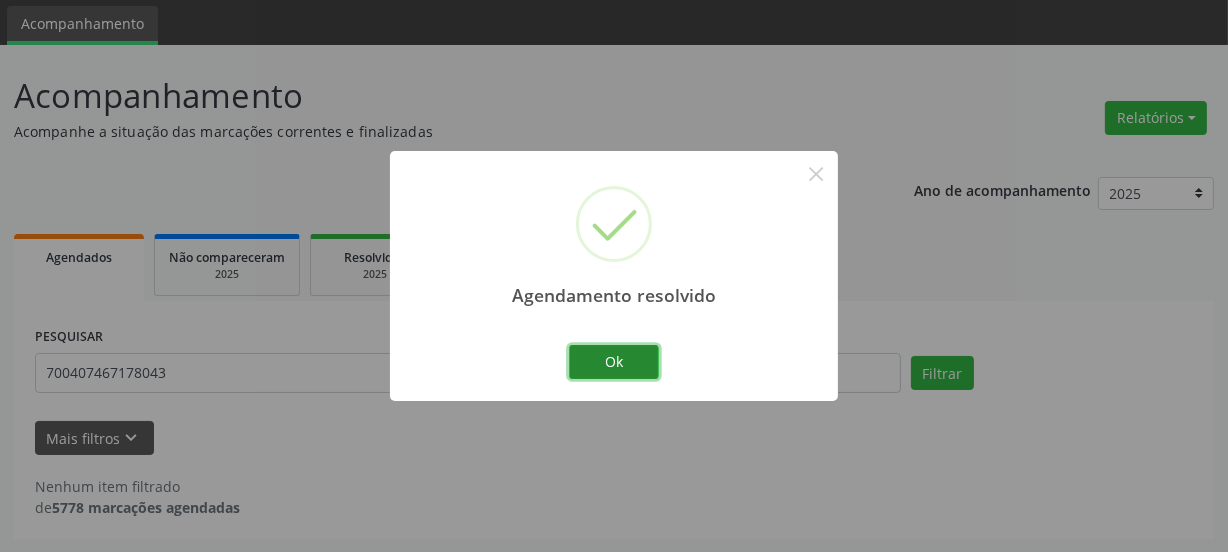 click on "Ok" at bounding box center (614, 362) 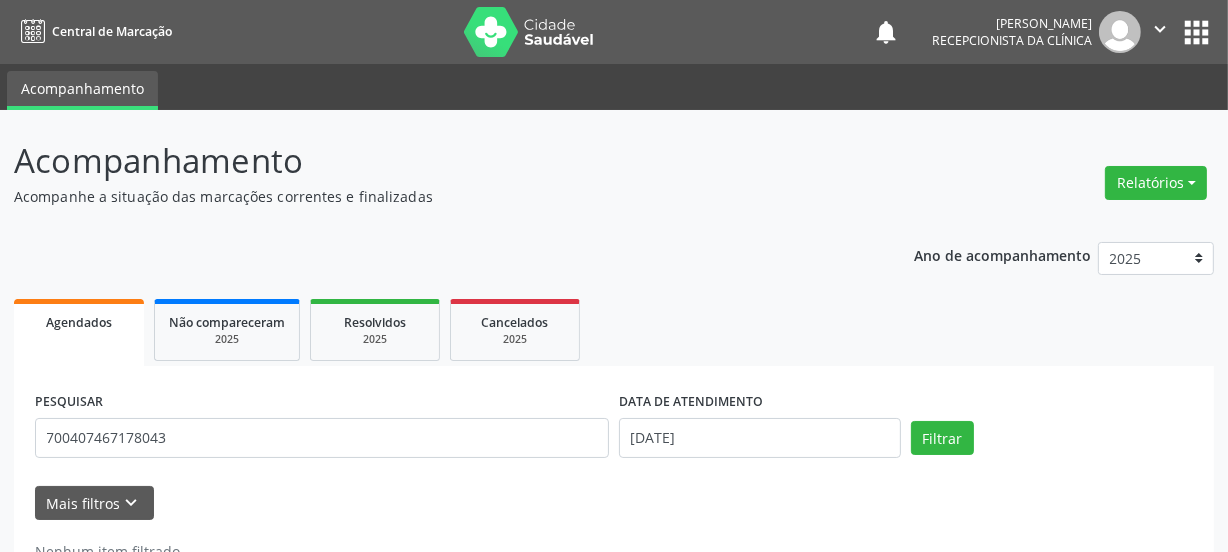 scroll, scrollTop: 65, scrollLeft: 0, axis: vertical 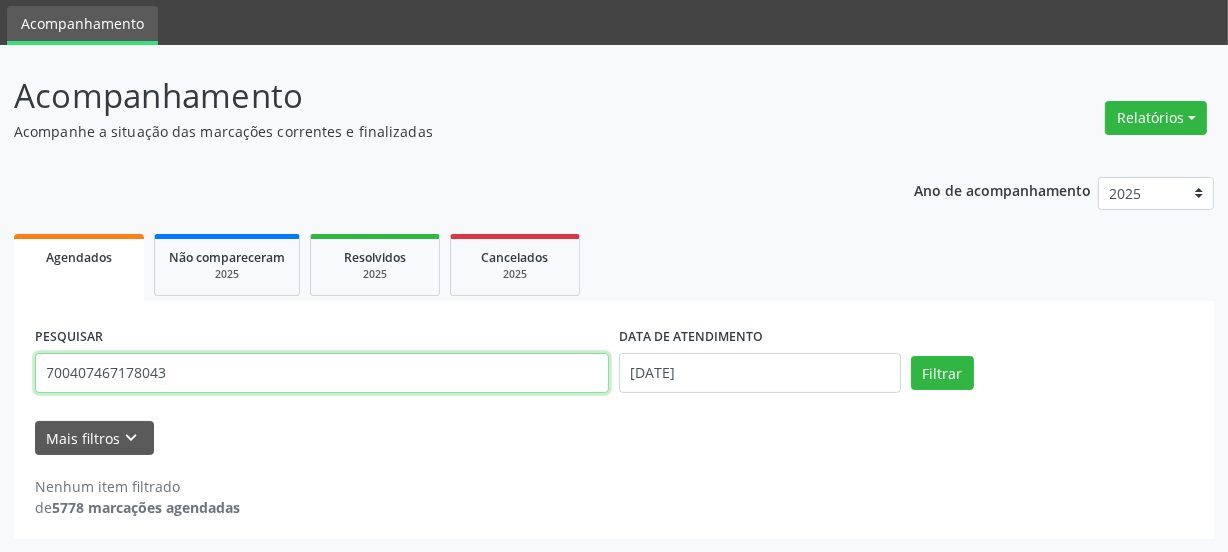 drag, startPoint x: 220, startPoint y: 375, endPoint x: 0, endPoint y: 403, distance: 221.77466 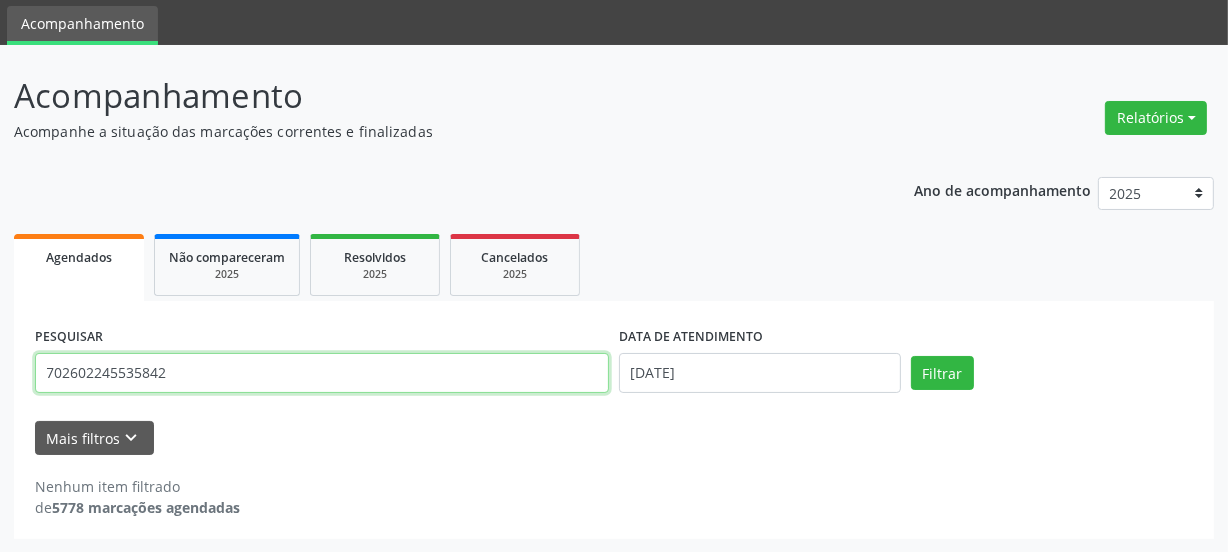 type on "702602245535842" 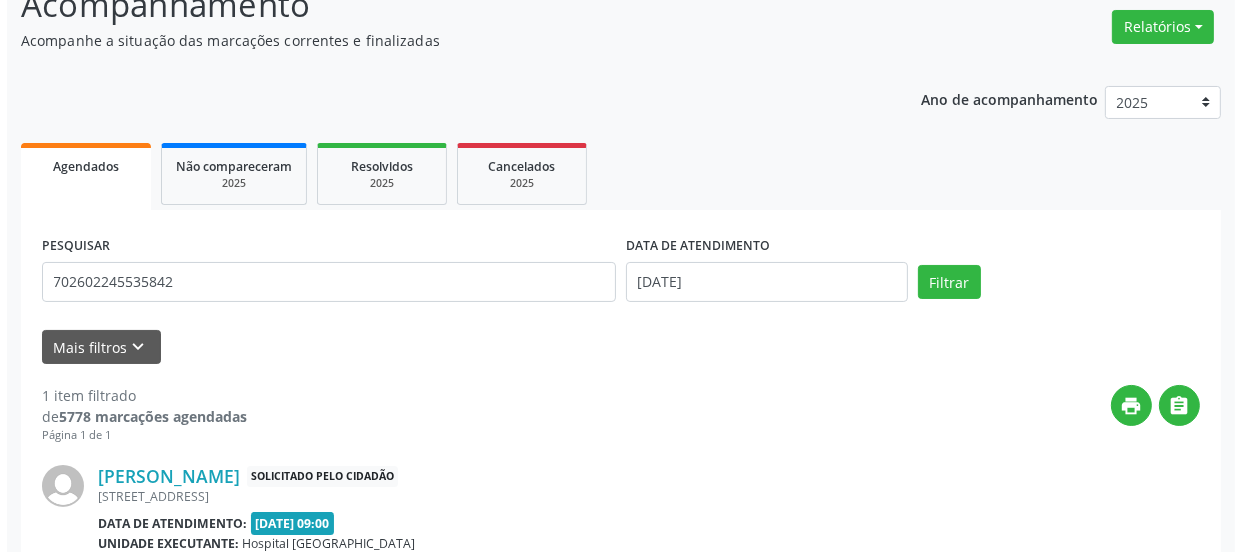 scroll, scrollTop: 370, scrollLeft: 0, axis: vertical 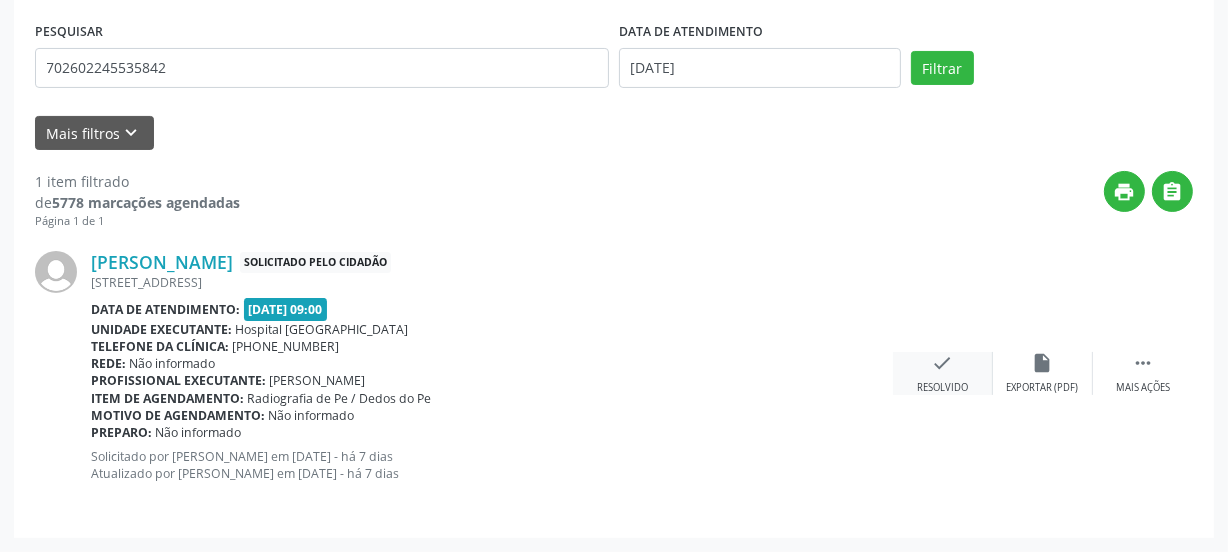 click on "check
Resolvido" at bounding box center [943, 373] 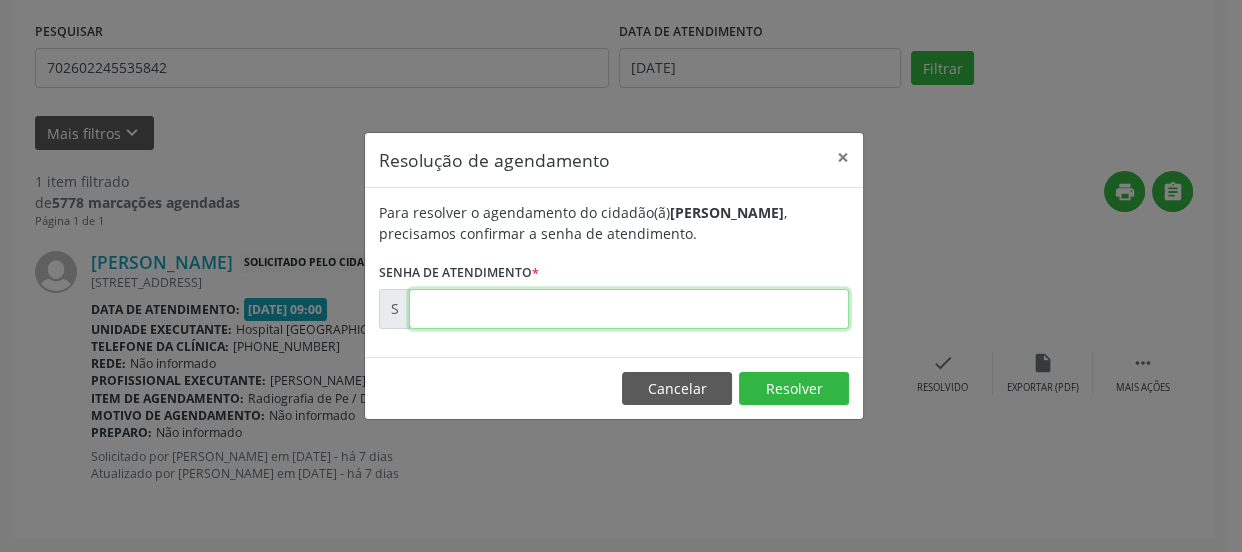 click at bounding box center [629, 309] 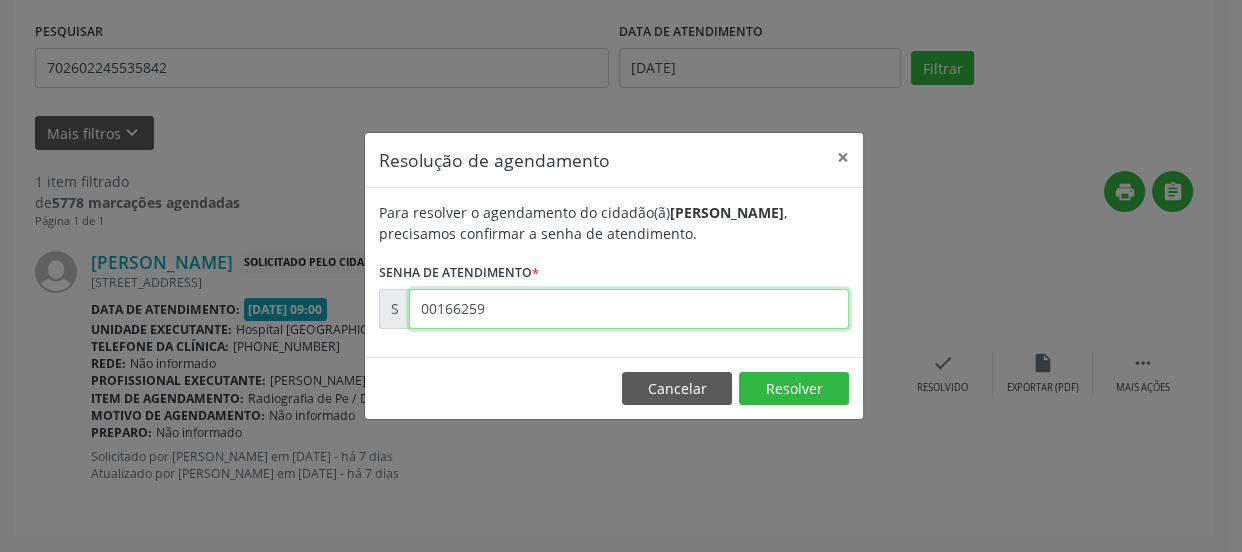 type on "00166259" 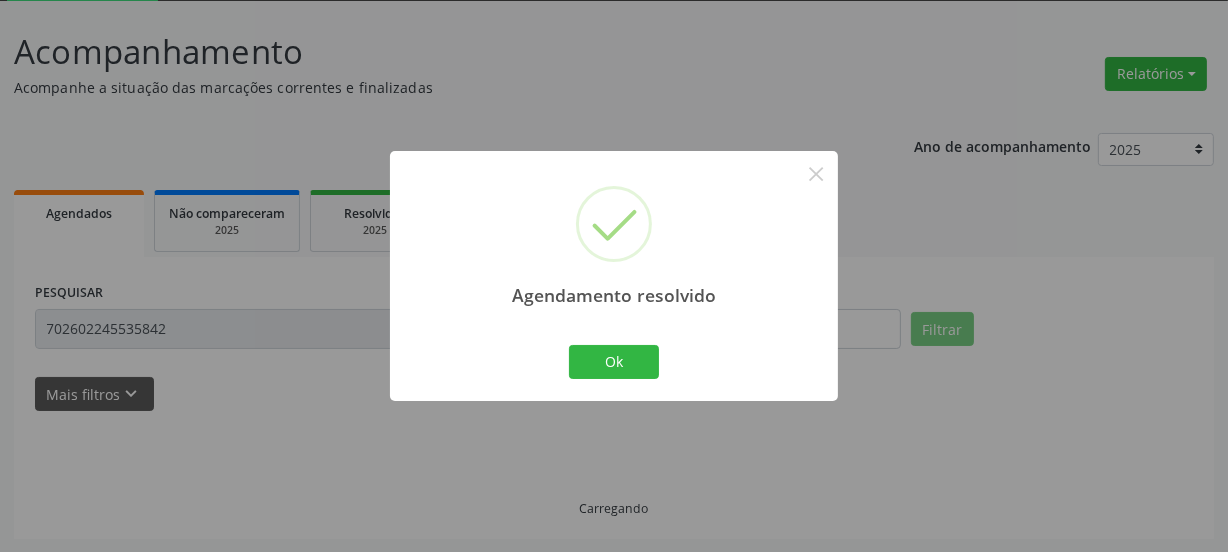scroll, scrollTop: 65, scrollLeft: 0, axis: vertical 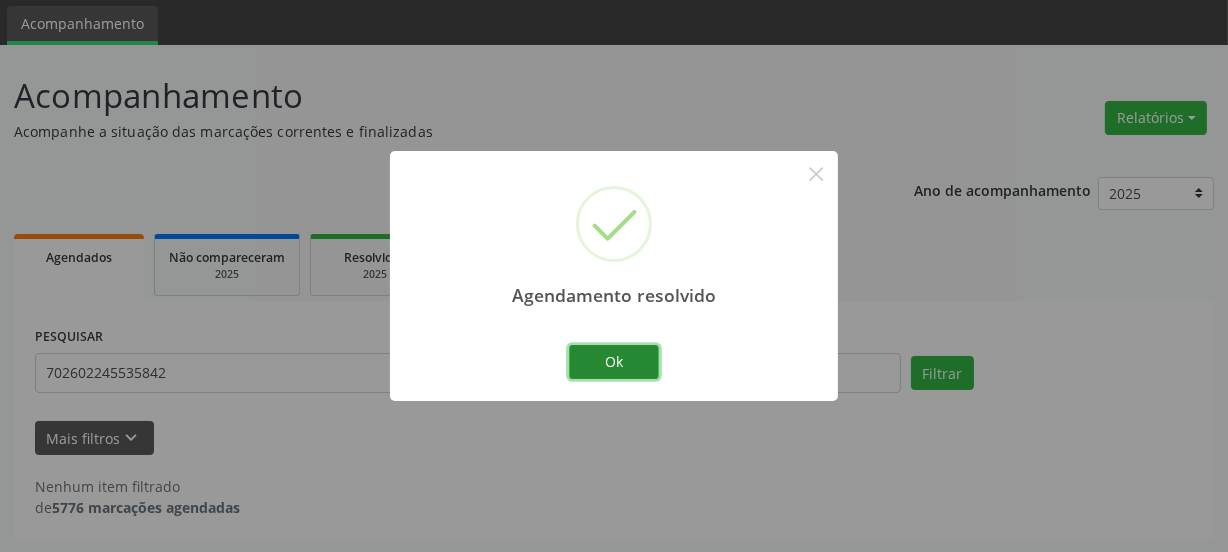 click on "Ok" at bounding box center [614, 362] 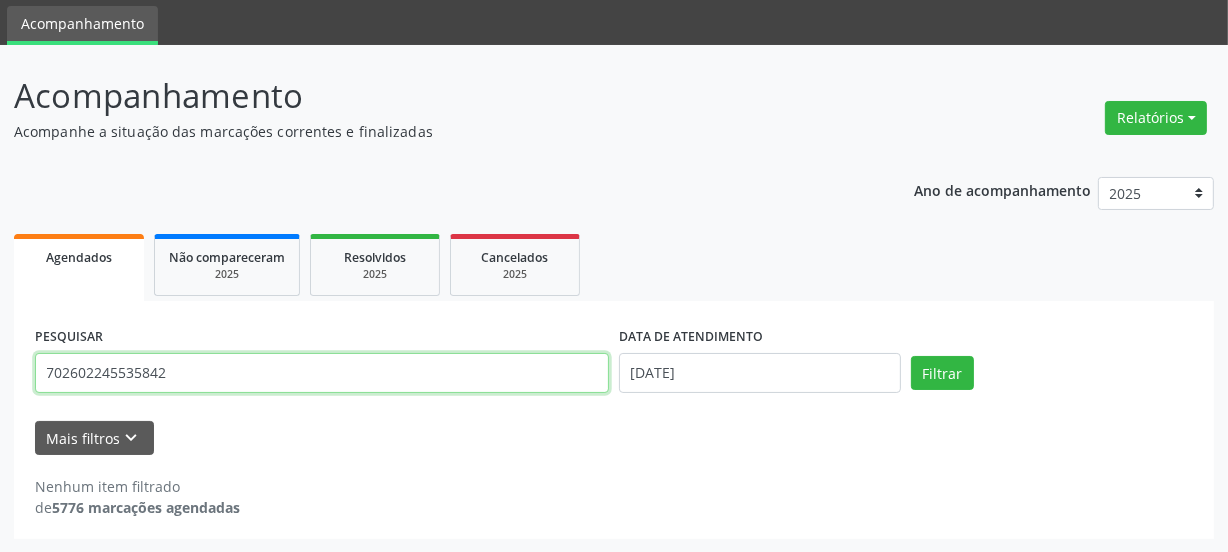 drag, startPoint x: 191, startPoint y: 366, endPoint x: 0, endPoint y: 370, distance: 191.04189 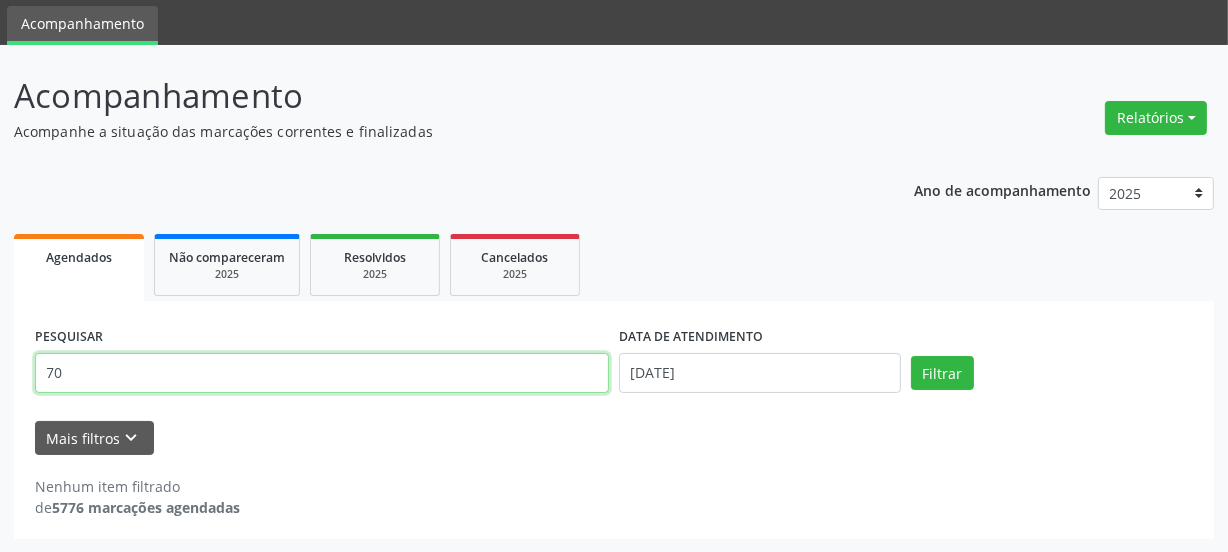 type on "7" 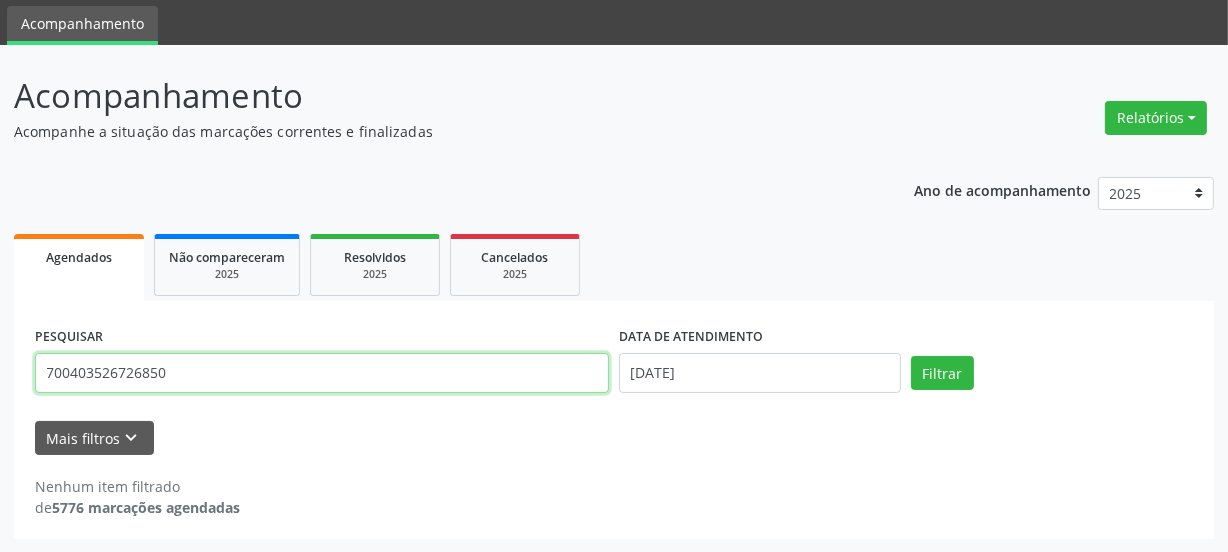 type on "700403526726850" 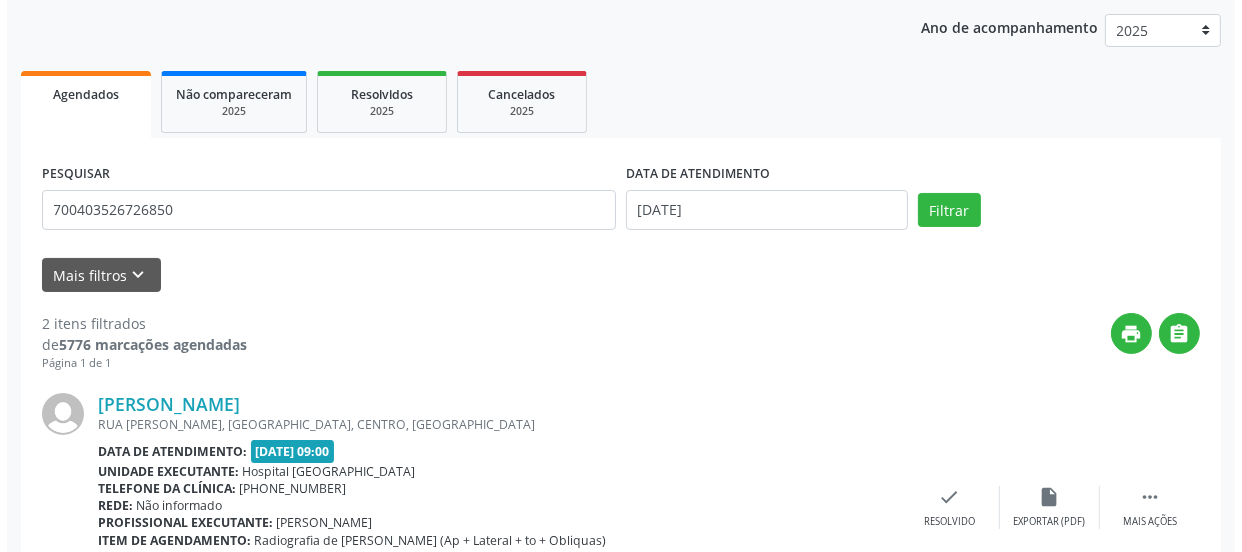scroll, scrollTop: 429, scrollLeft: 0, axis: vertical 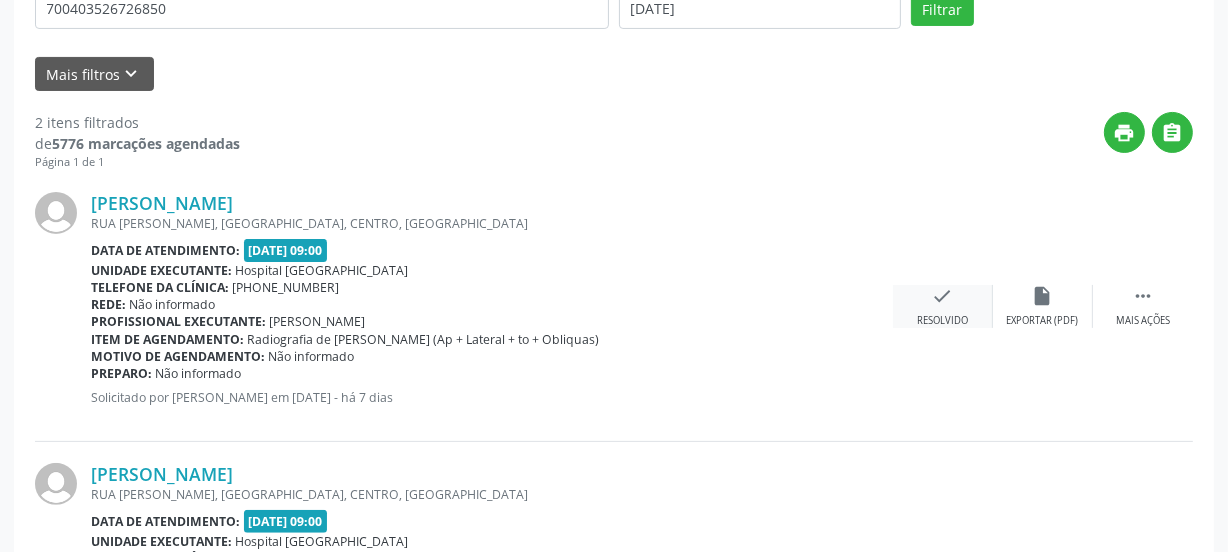 click on "check
Resolvido" at bounding box center [943, 306] 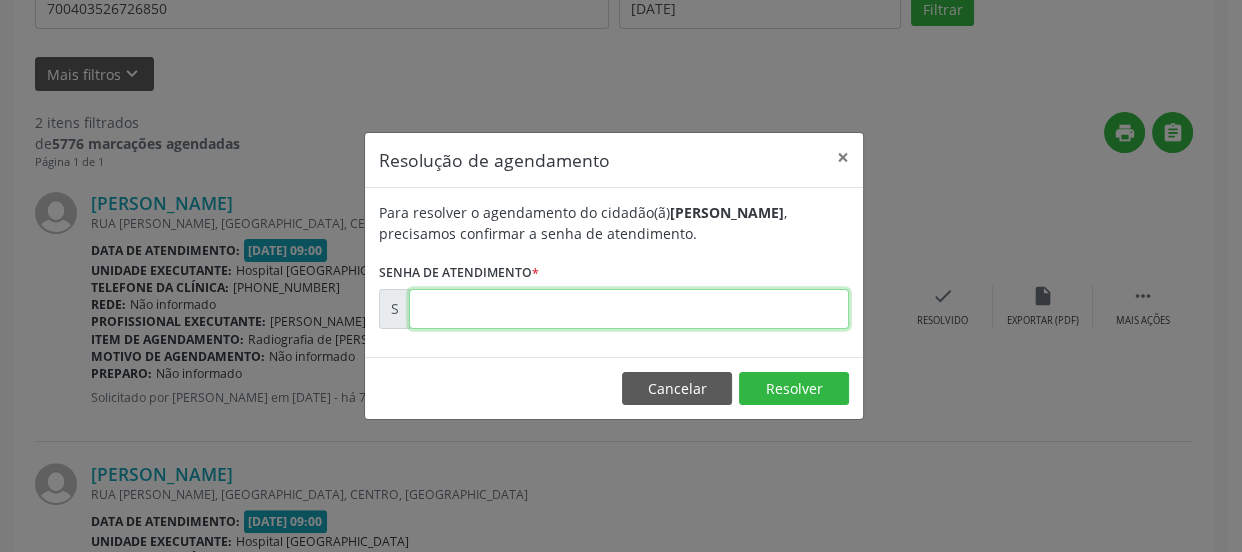 click at bounding box center (629, 309) 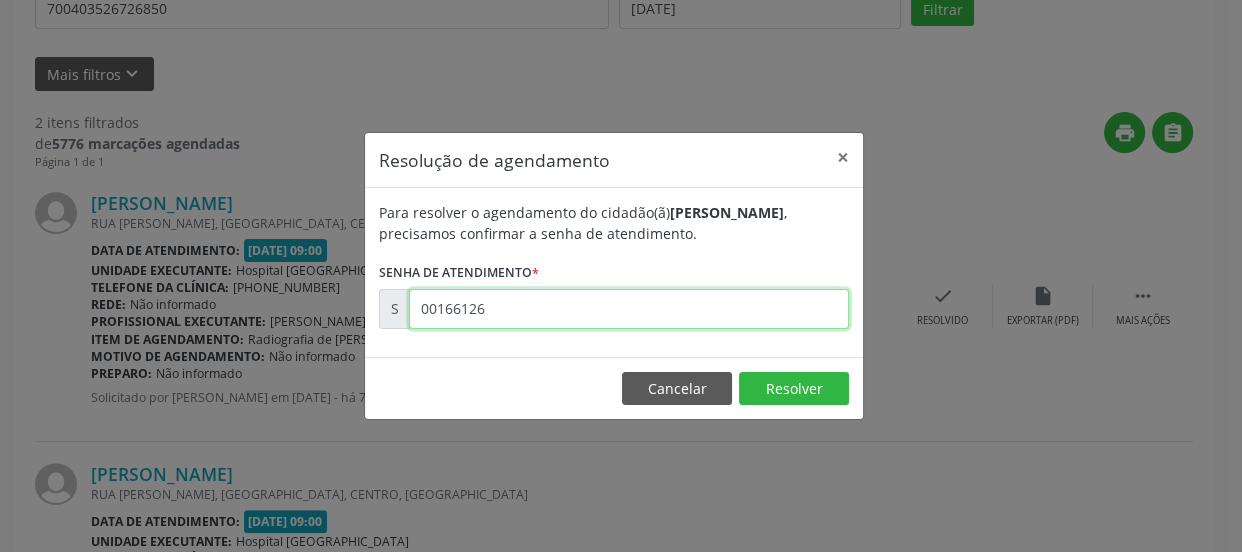 type on "00166126" 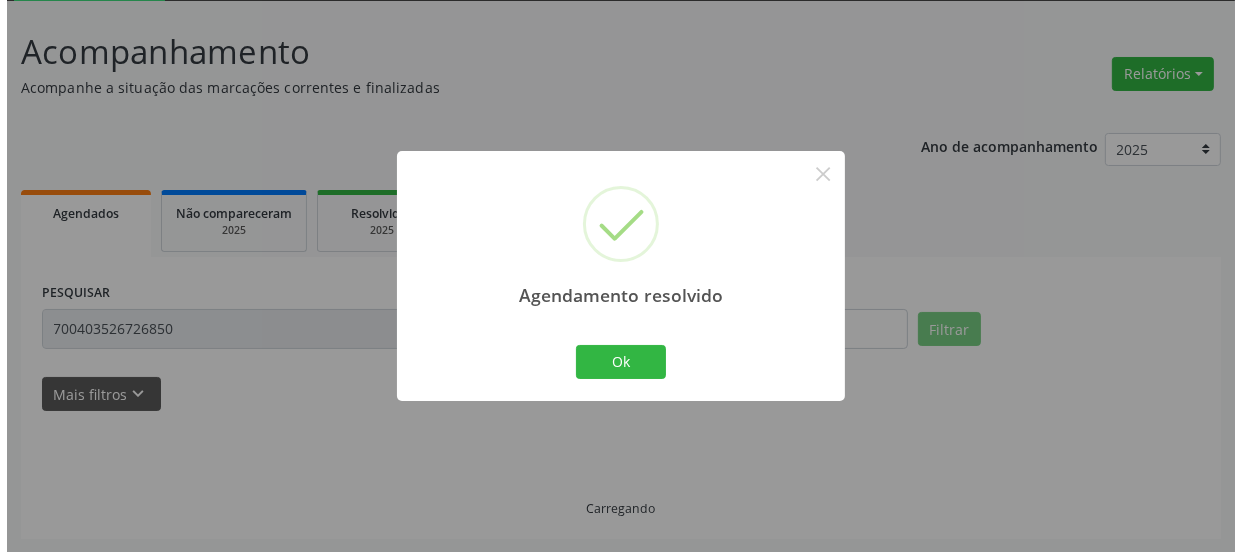 scroll, scrollTop: 352, scrollLeft: 0, axis: vertical 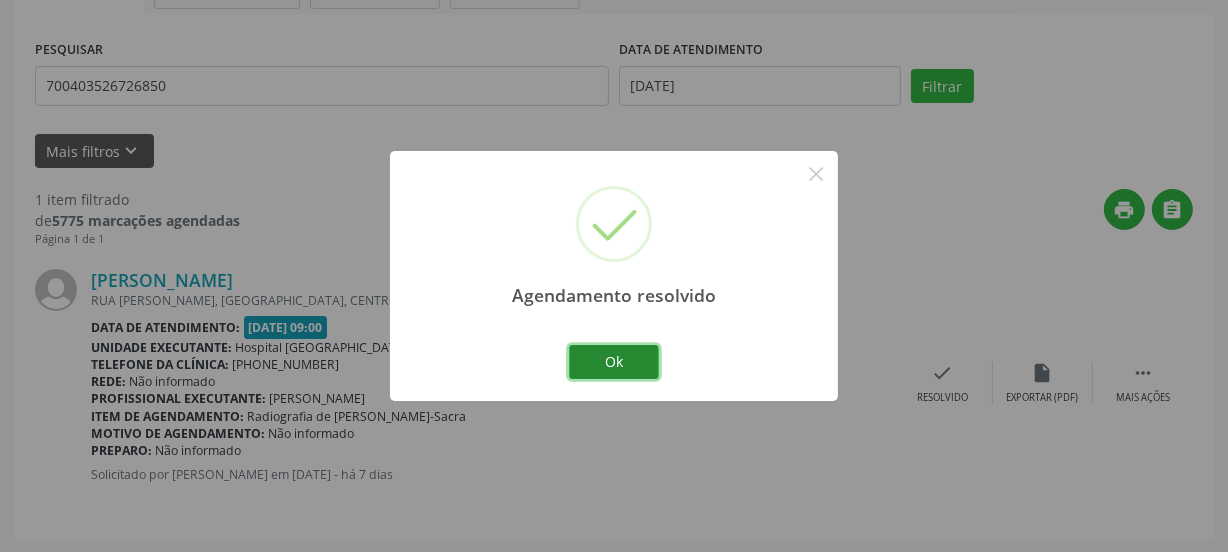click on "Ok" at bounding box center [614, 362] 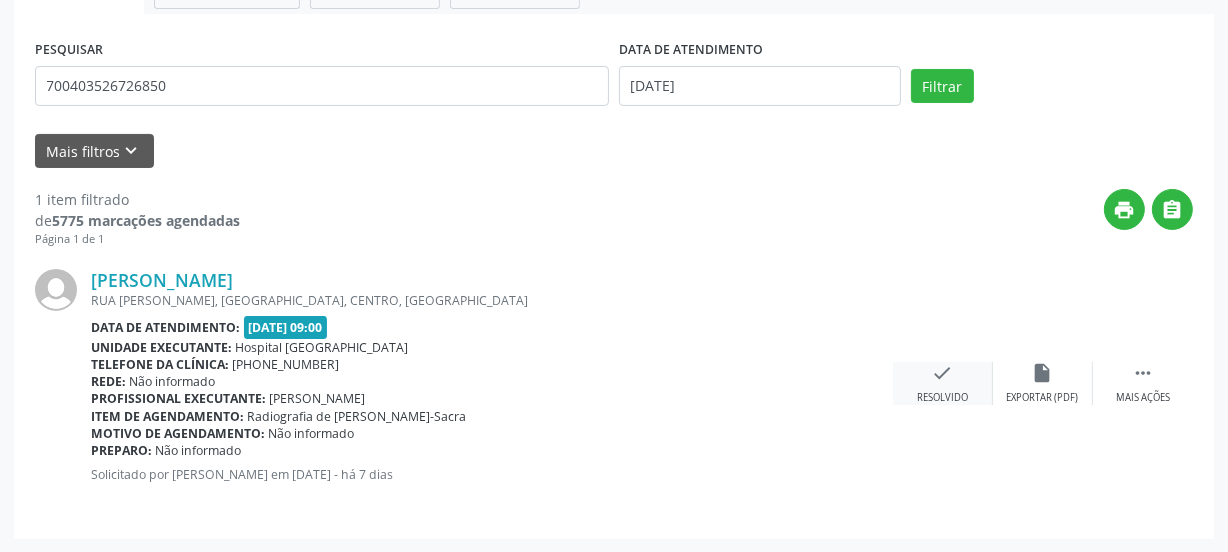 click on "check" at bounding box center [943, 373] 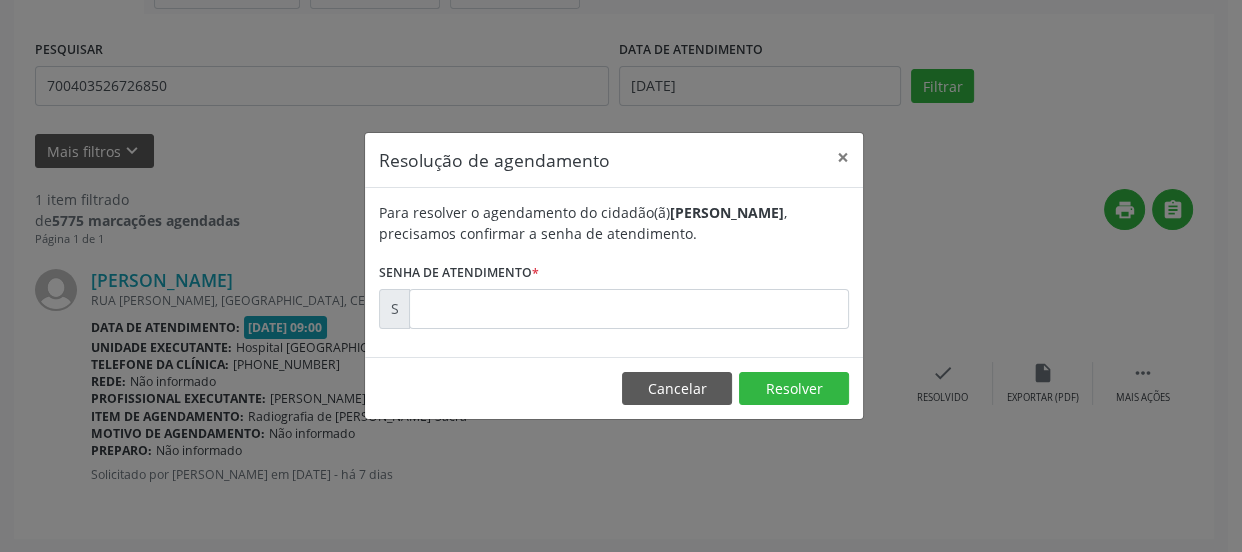 click on "Para resolver o agendamento do cidadão(ã)  [PERSON_NAME] ,
precisamos confirmar a senha de atendimento.
Senha de atendimento
*
S" at bounding box center [614, 272] 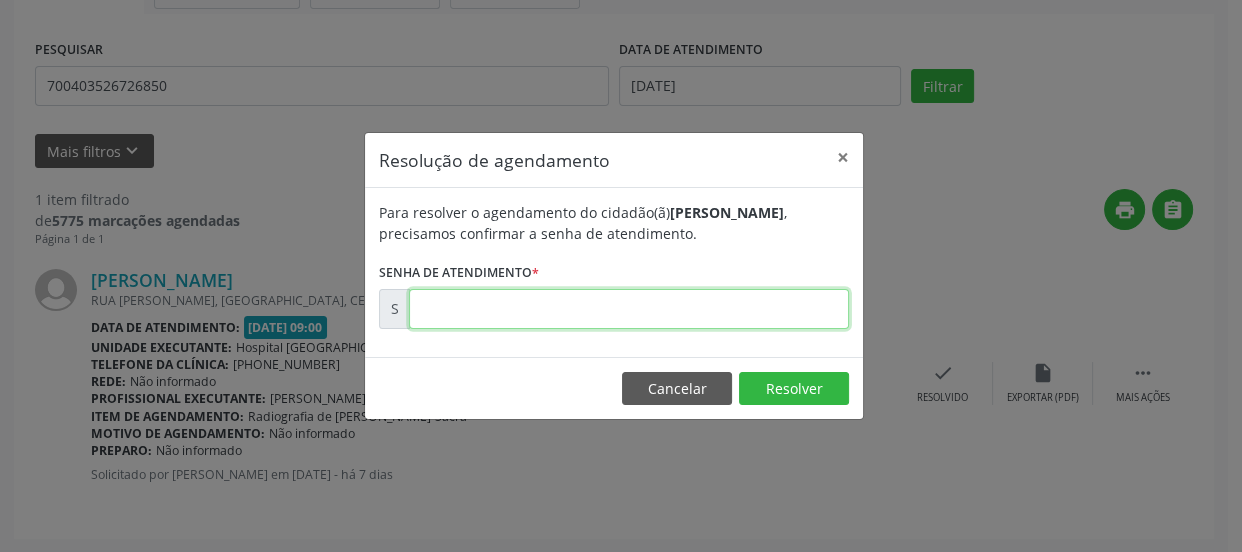 click at bounding box center (629, 309) 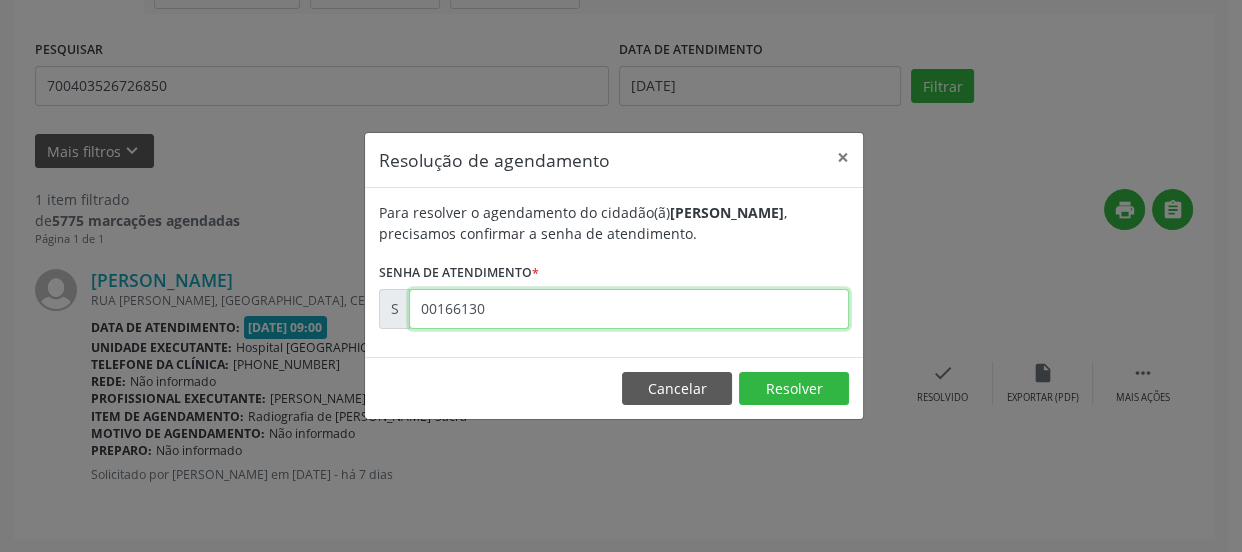 type on "00166130" 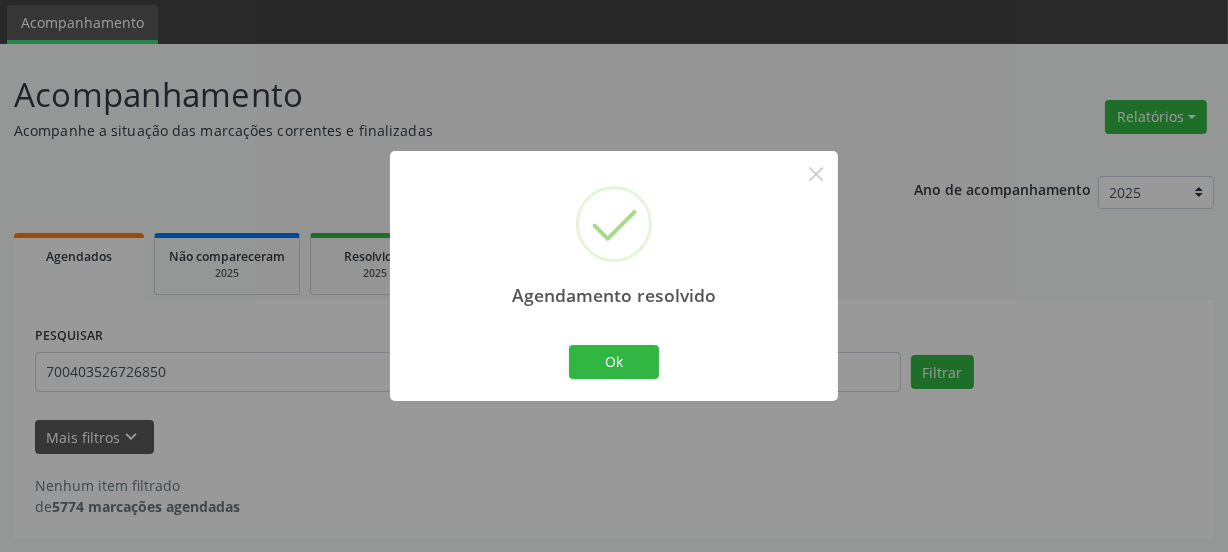 scroll, scrollTop: 65, scrollLeft: 0, axis: vertical 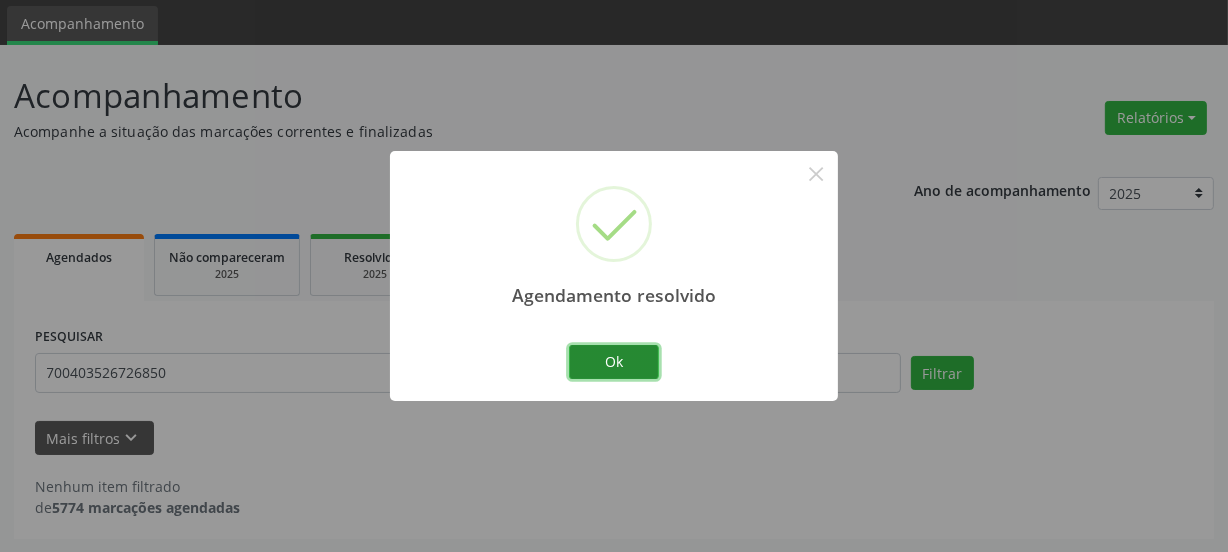 click on "Ok" at bounding box center [614, 362] 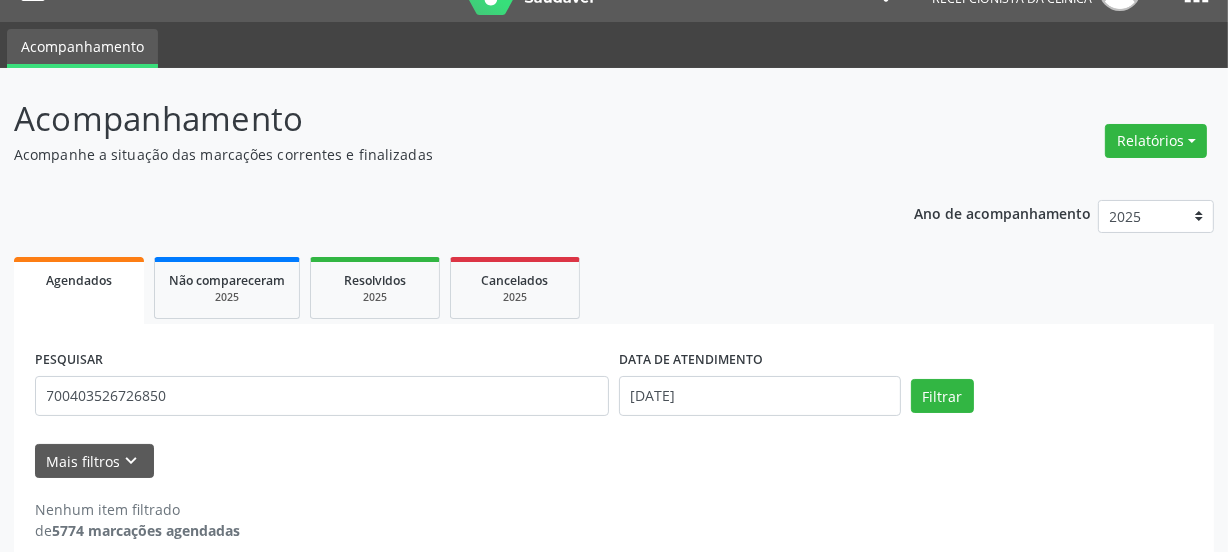 scroll, scrollTop: 65, scrollLeft: 0, axis: vertical 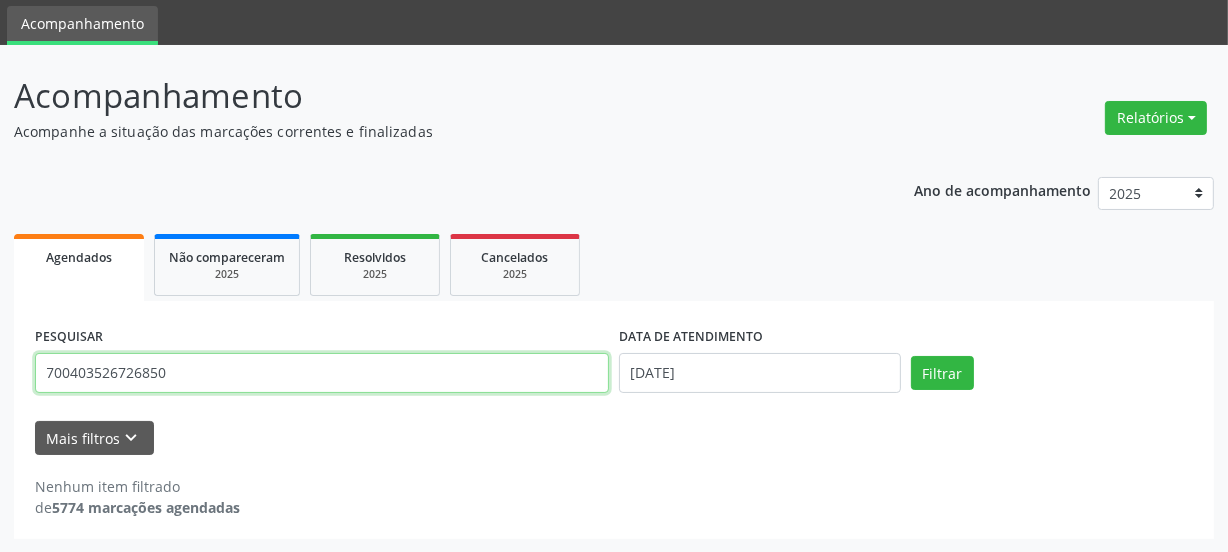 drag, startPoint x: 150, startPoint y: 369, endPoint x: 0, endPoint y: 404, distance: 154.02922 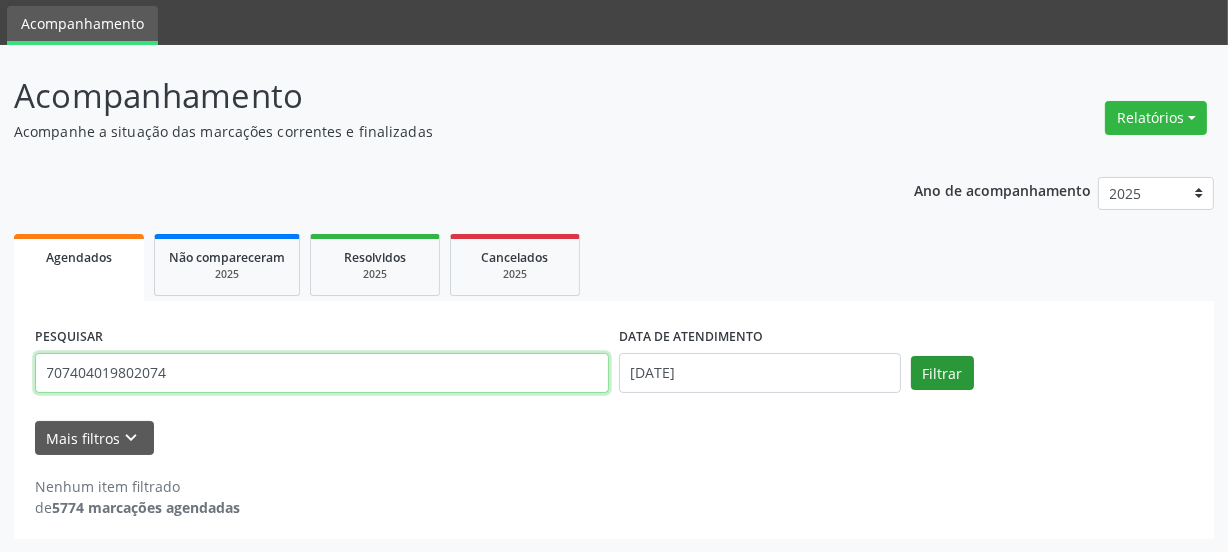 type on "707404019802074" 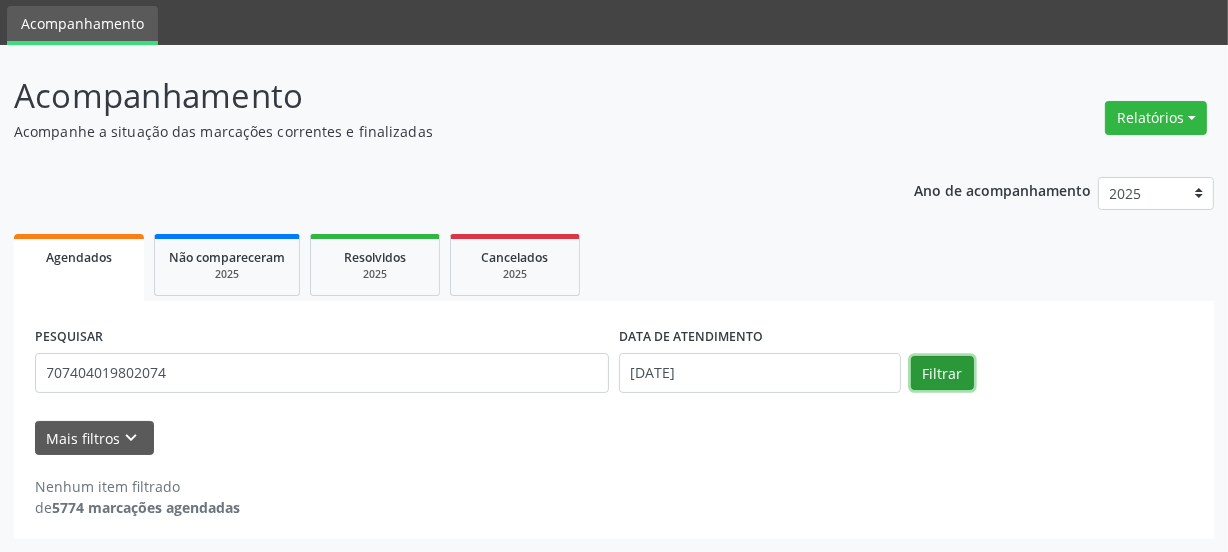 click on "Filtrar" at bounding box center [942, 373] 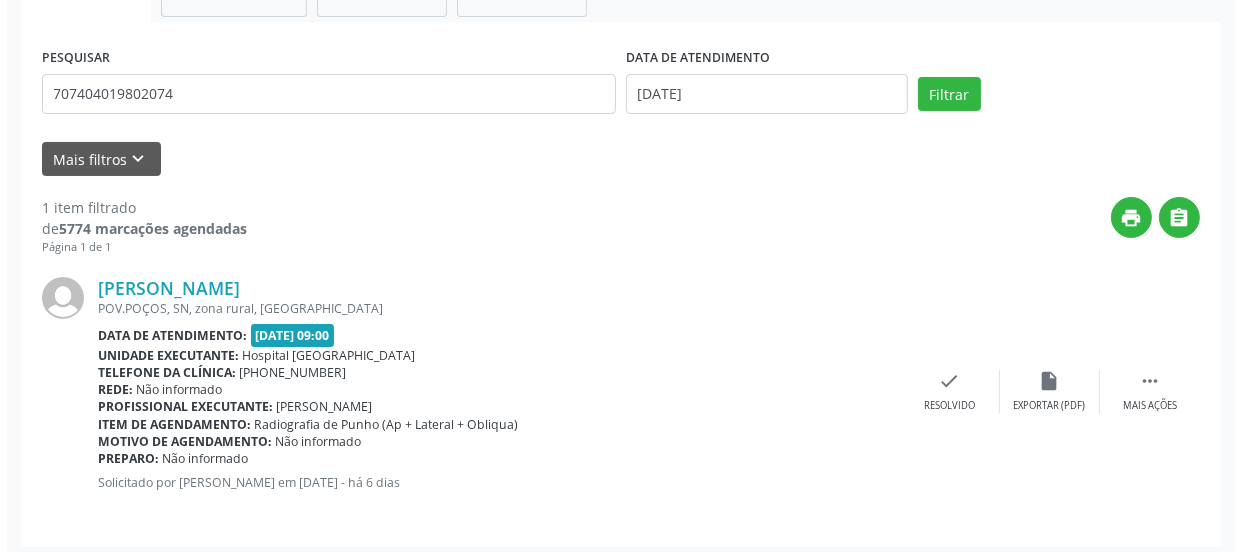 scroll, scrollTop: 352, scrollLeft: 0, axis: vertical 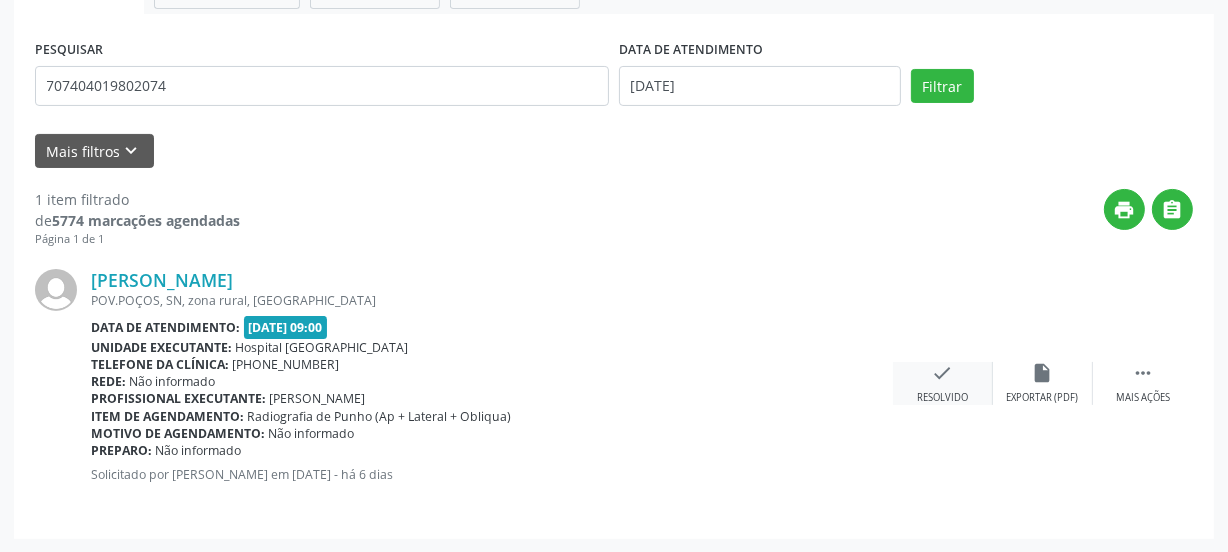 click on "check" at bounding box center (943, 373) 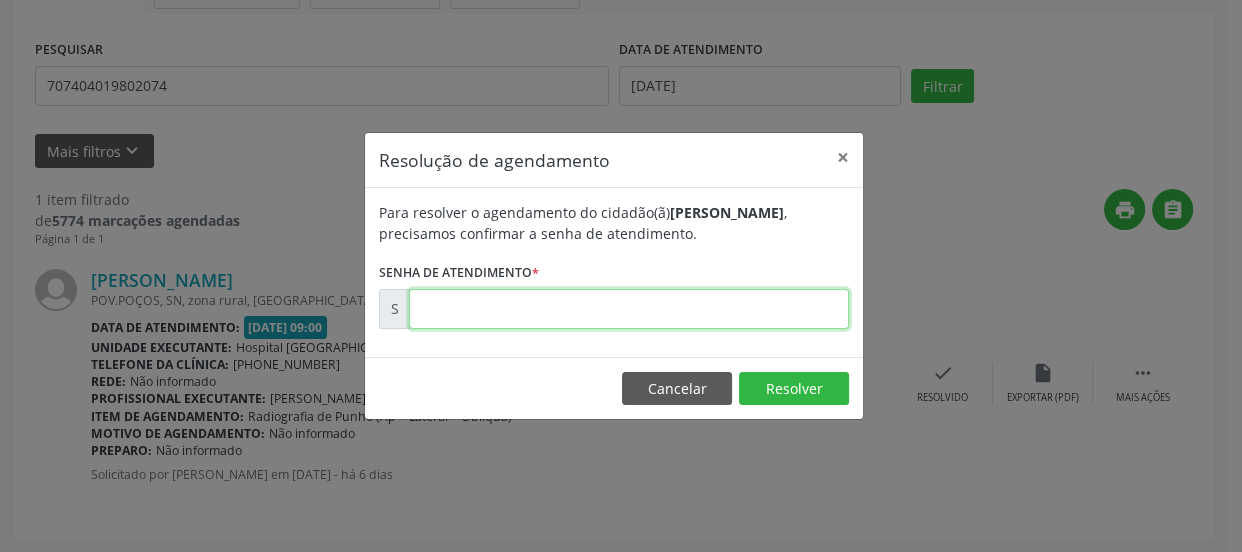 click at bounding box center [629, 309] 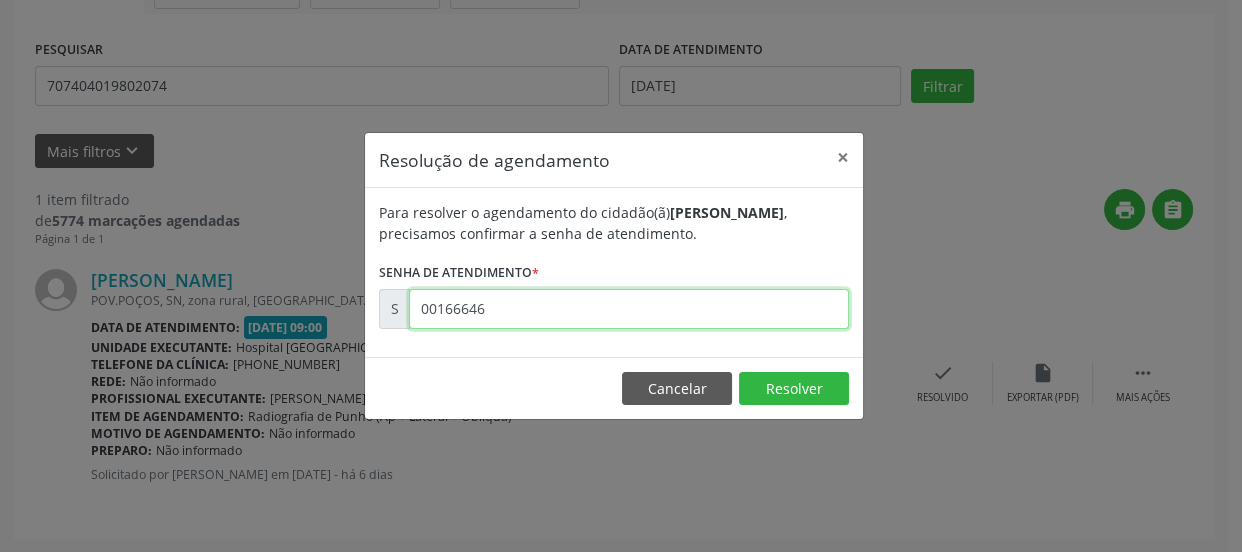 type on "00166646" 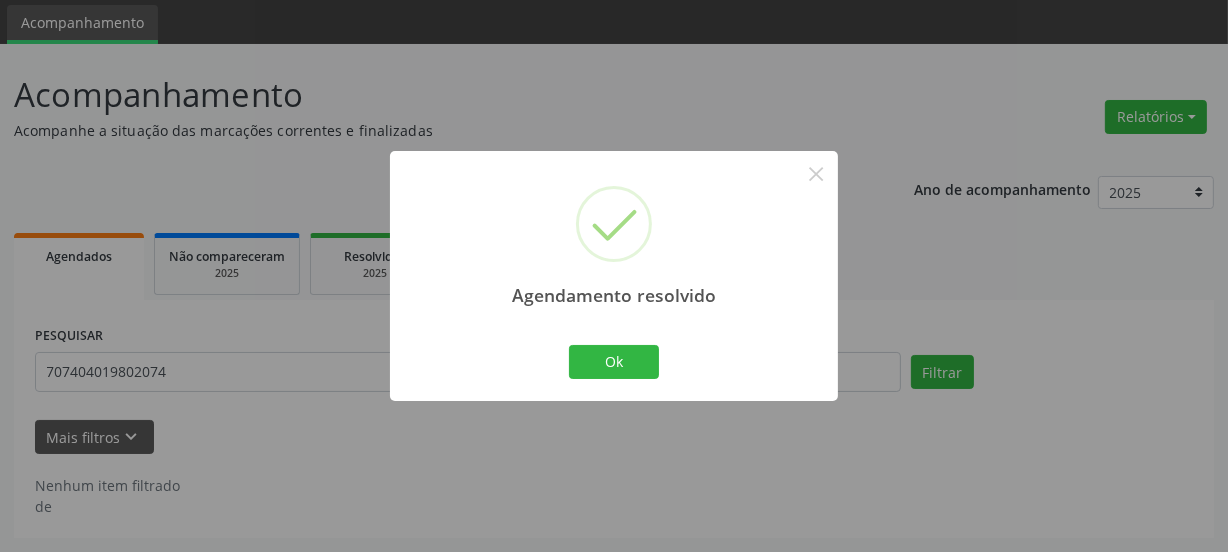 scroll, scrollTop: 65, scrollLeft: 0, axis: vertical 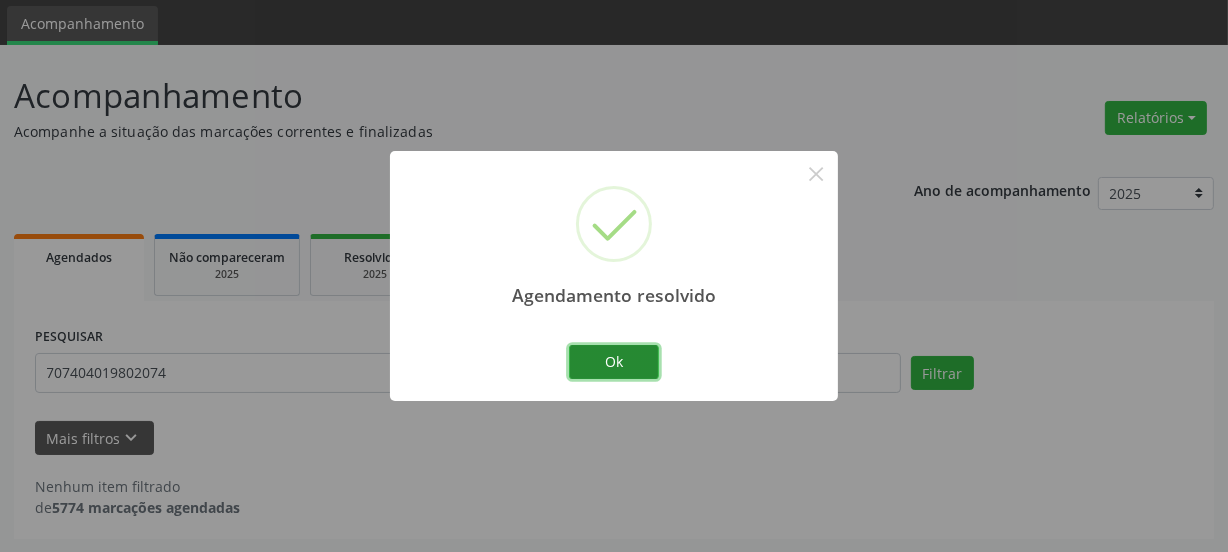 drag, startPoint x: 629, startPoint y: 357, endPoint x: 616, endPoint y: 357, distance: 13 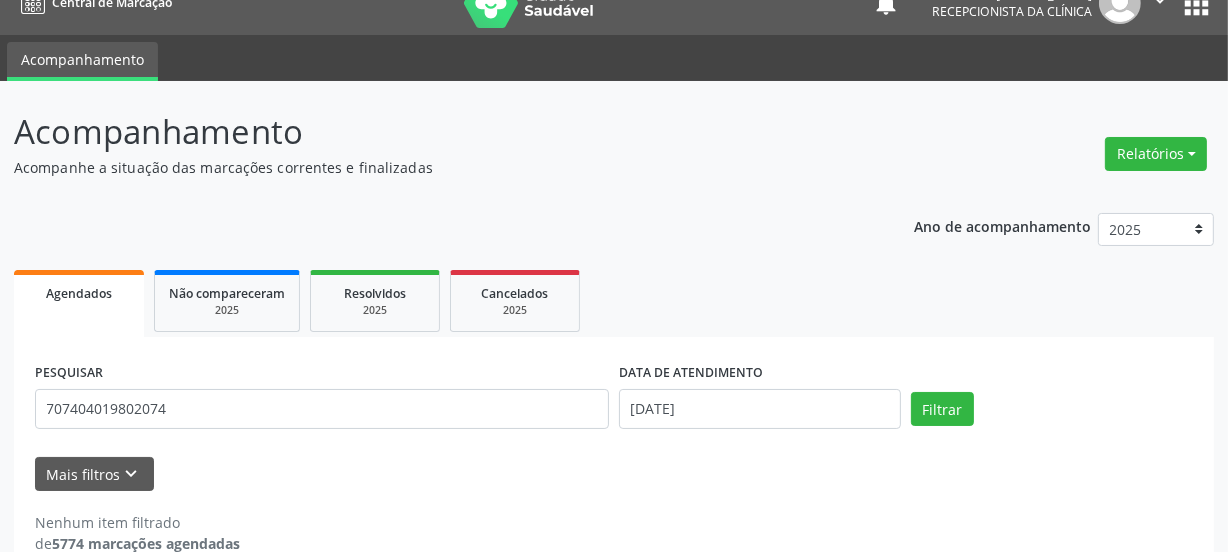 scroll, scrollTop: 0, scrollLeft: 0, axis: both 